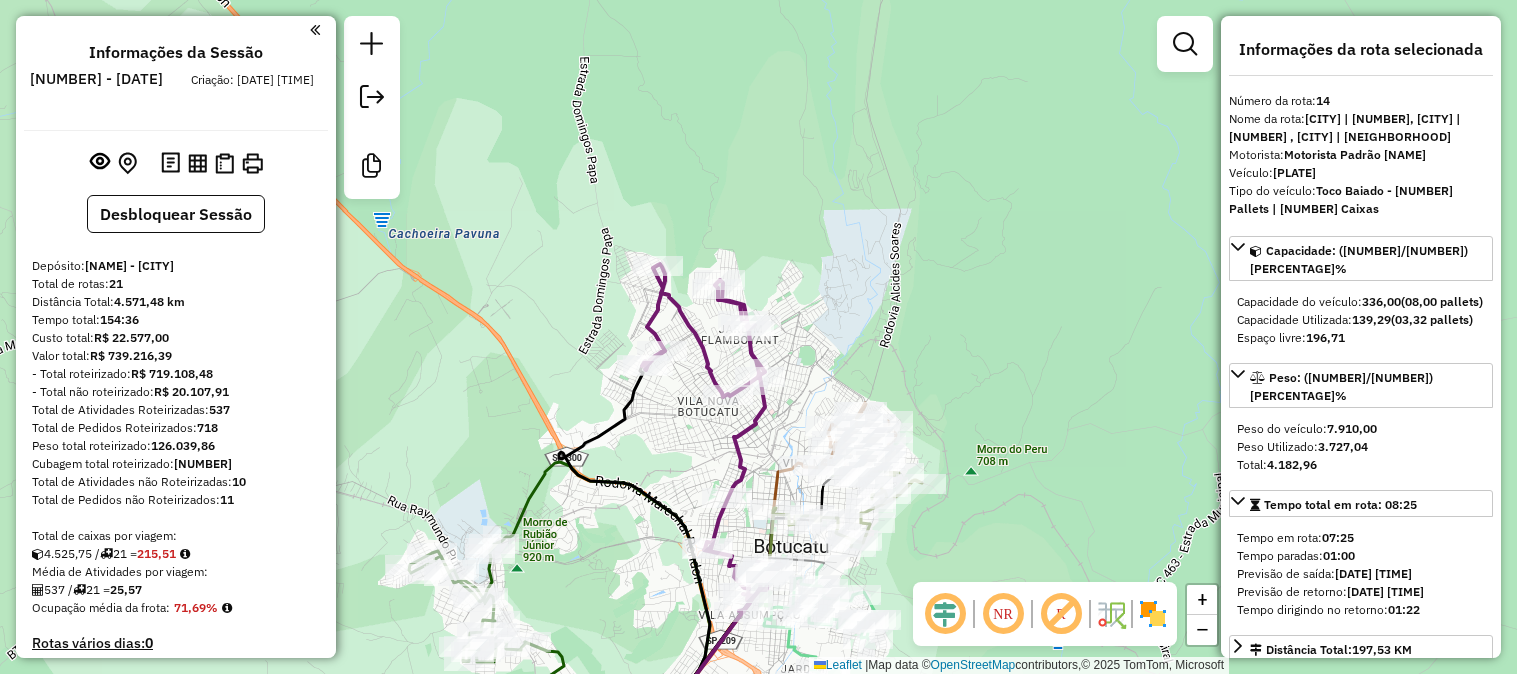 select on "*********" 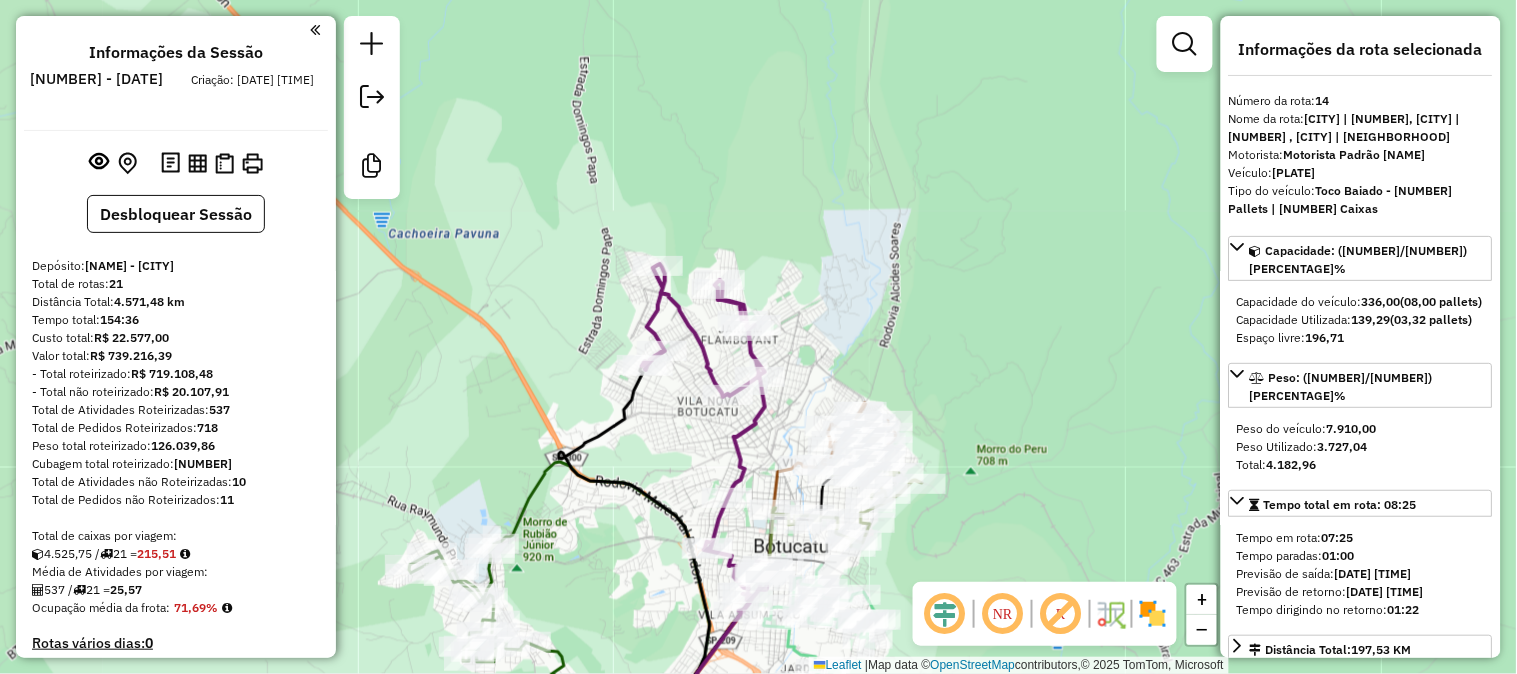 scroll, scrollTop: 2171, scrollLeft: 0, axis: vertical 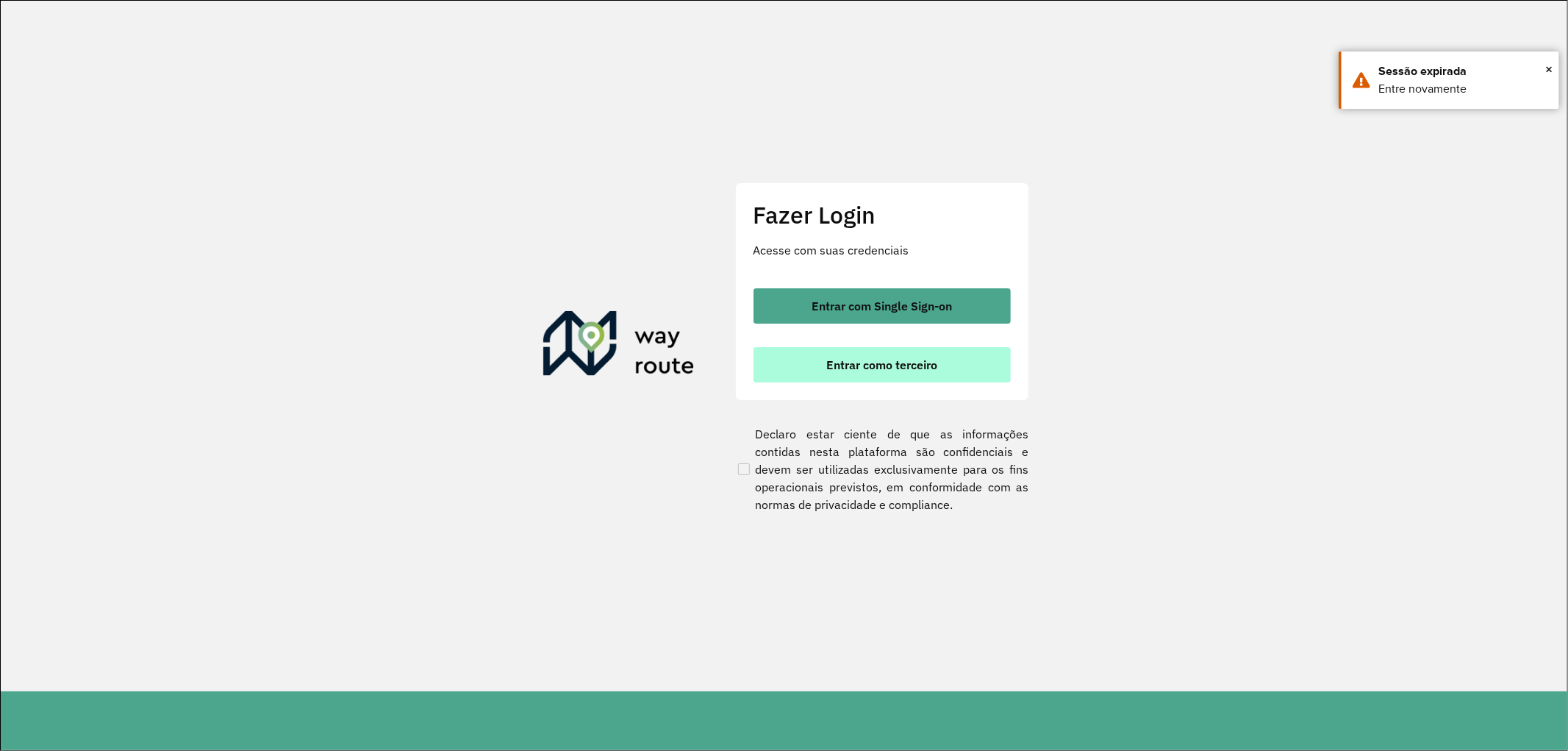 click on "Entrar como terceiro" at bounding box center [882, 365] 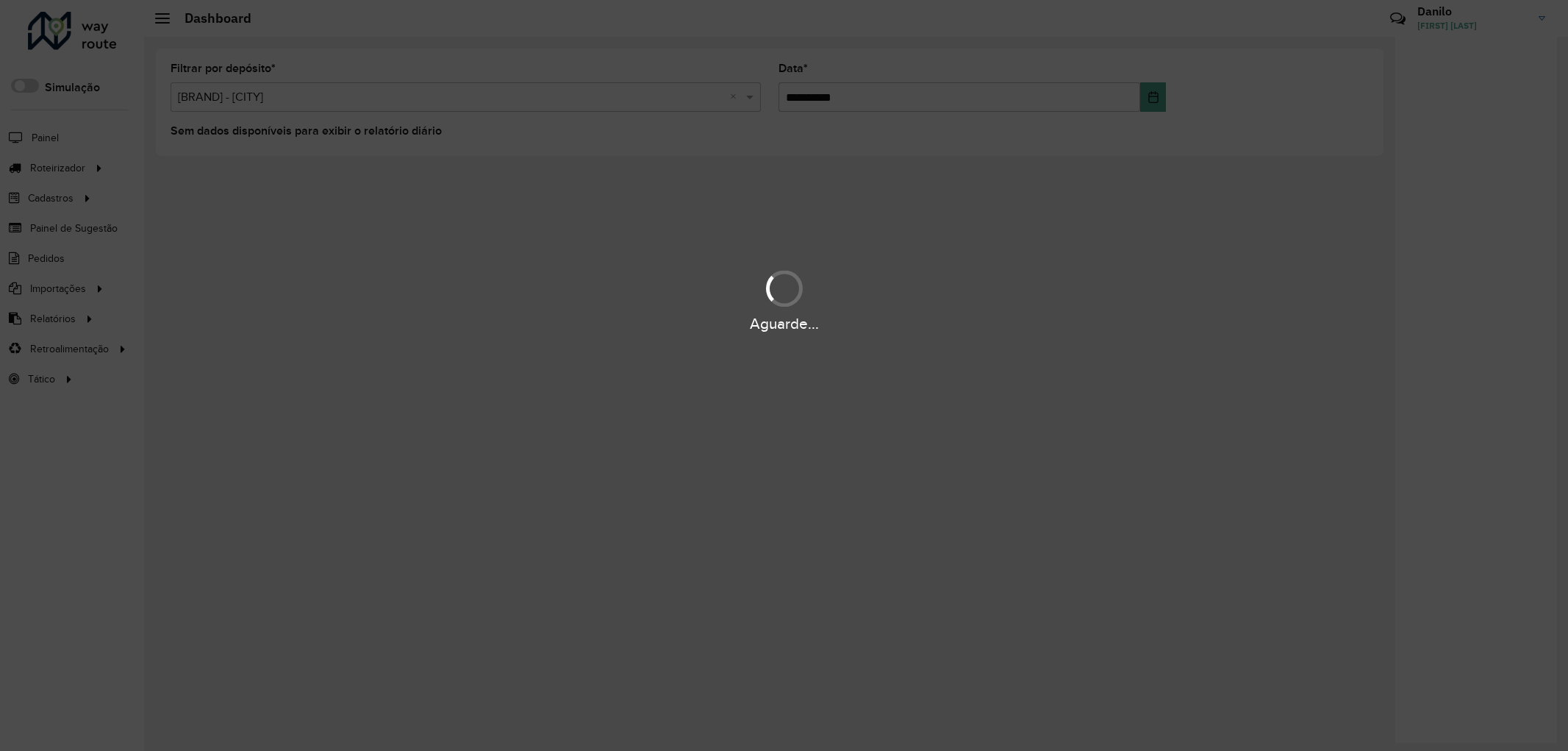scroll, scrollTop: 0, scrollLeft: 0, axis: both 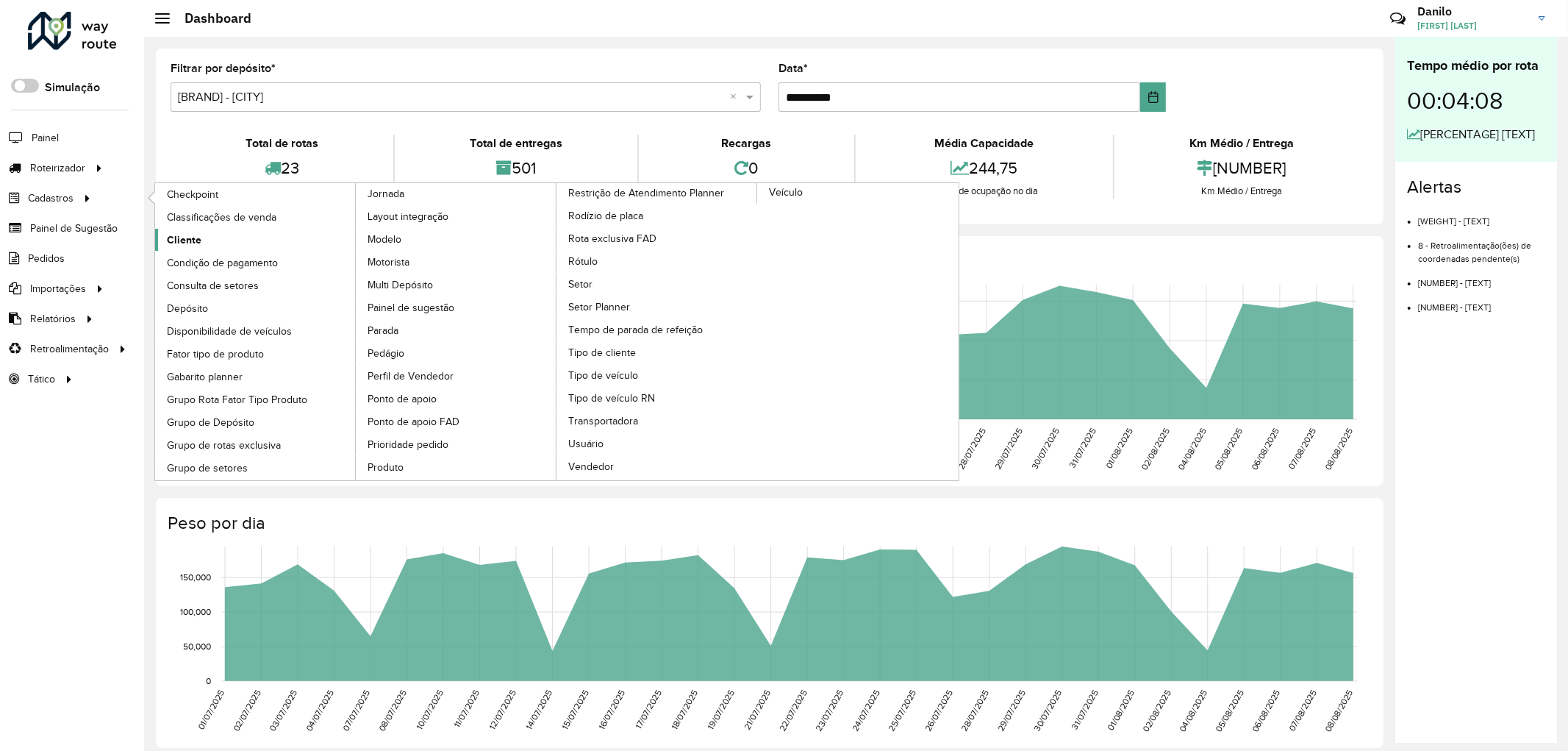 click on "Cliente" 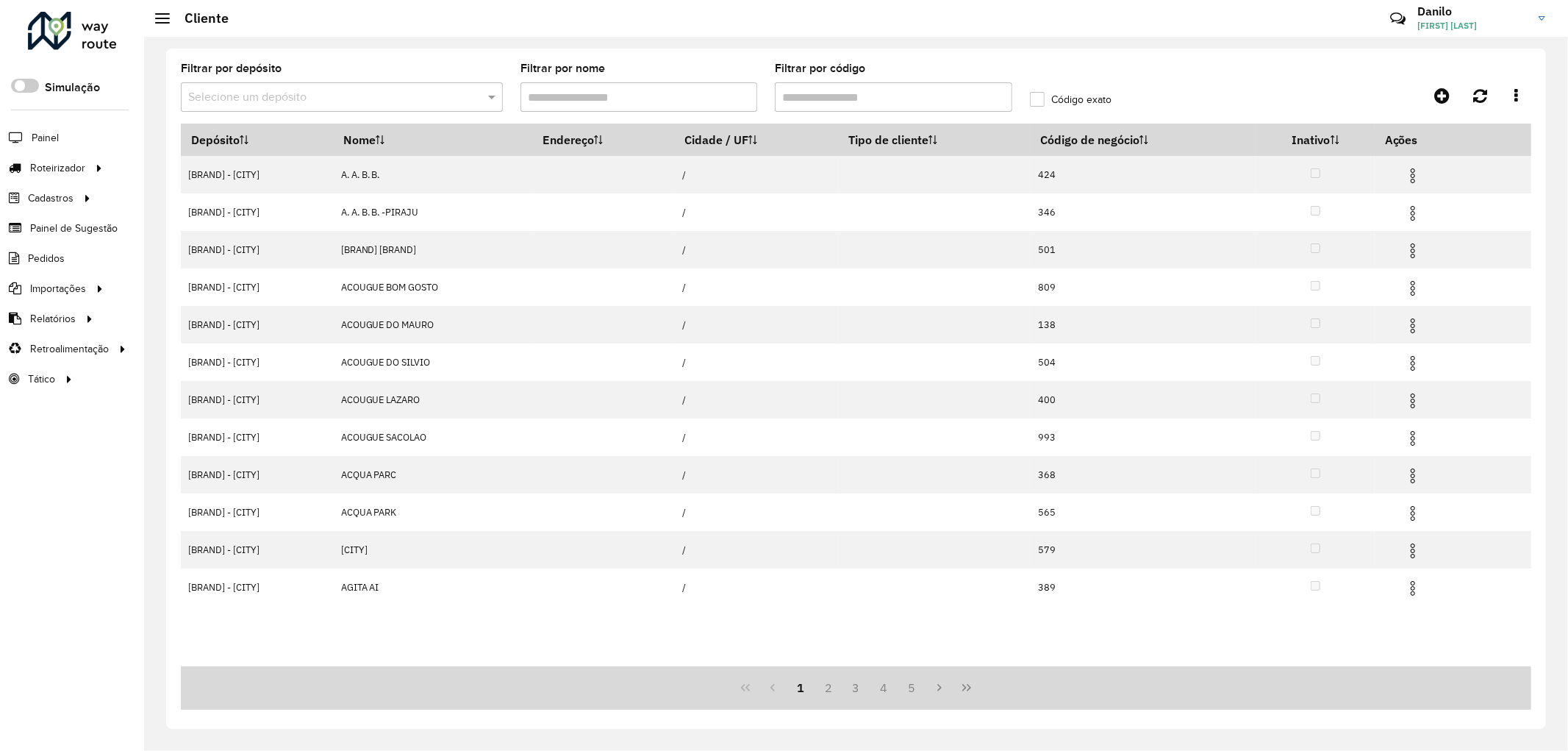 click at bounding box center [493, 97] 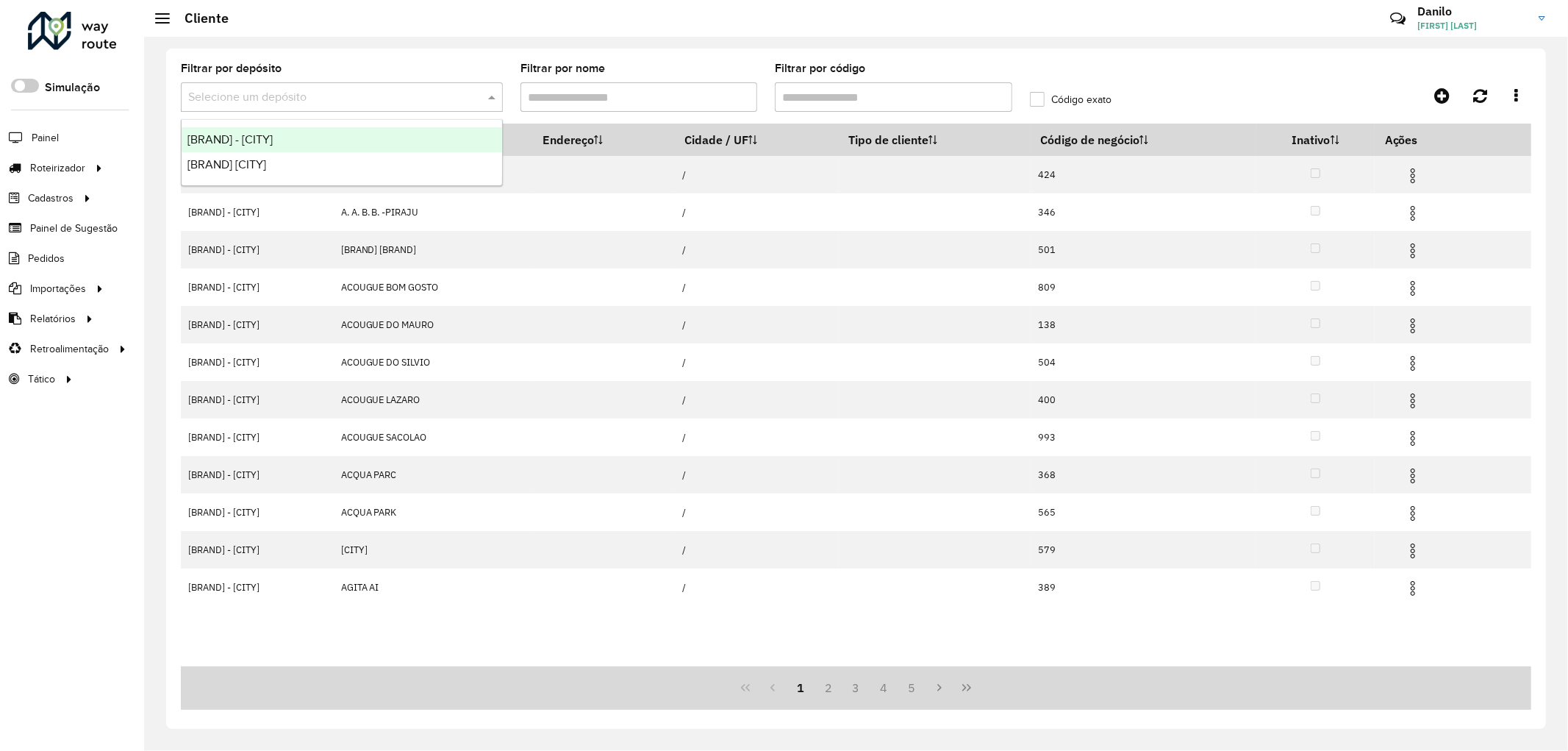 click on "Menegazzo - Avaré" at bounding box center [342, 140] 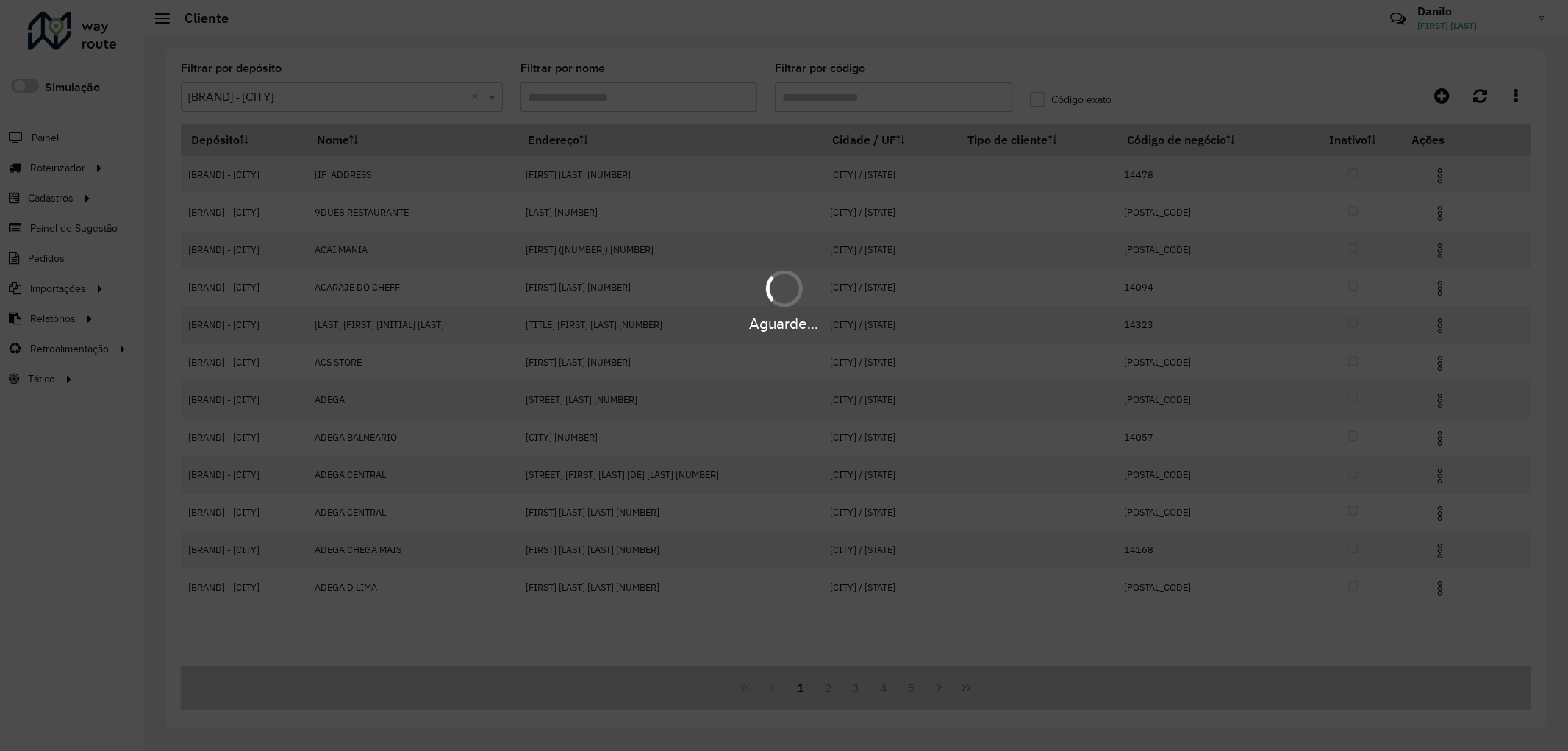 click on "Aguarde..." at bounding box center (784, 375) 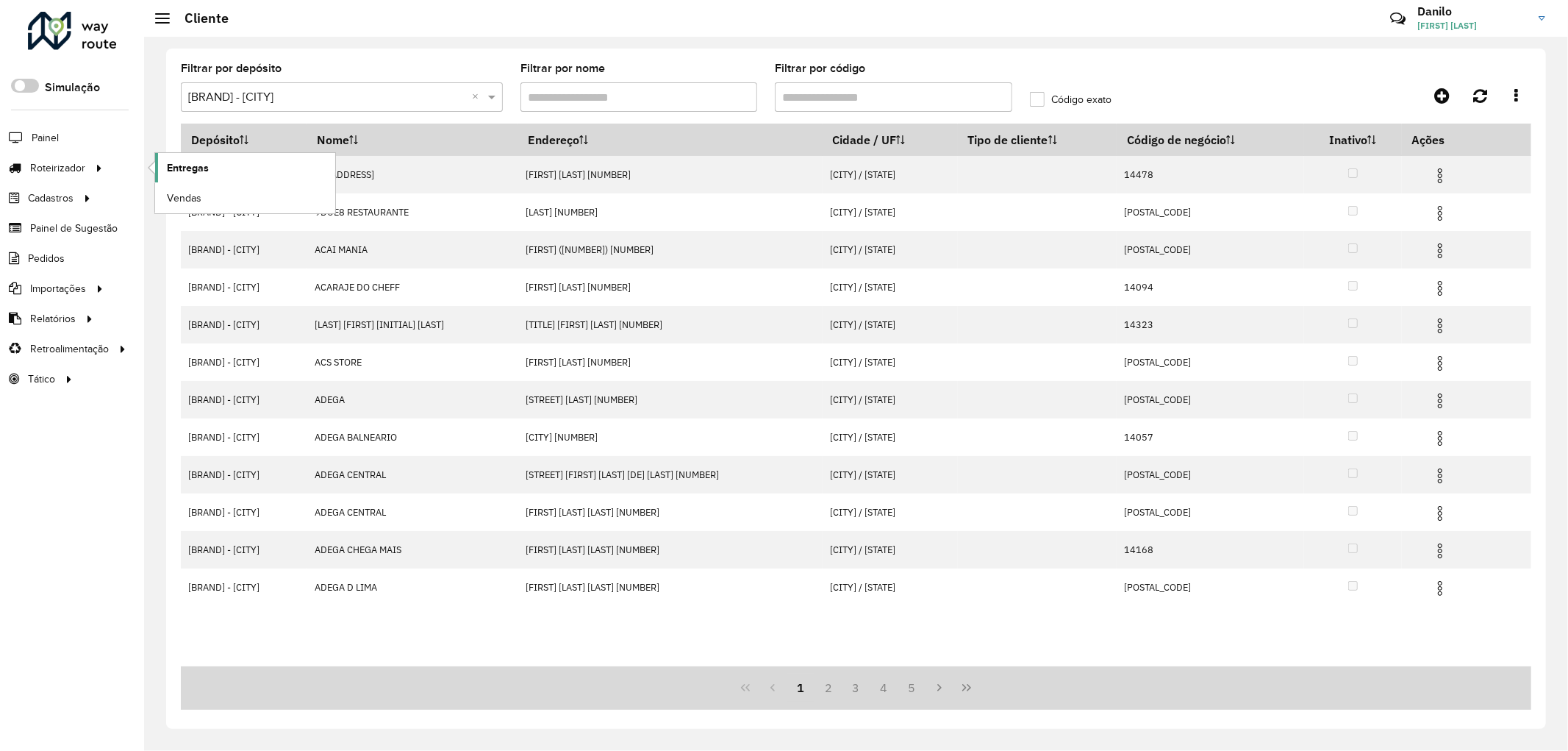 click on "Entregas" 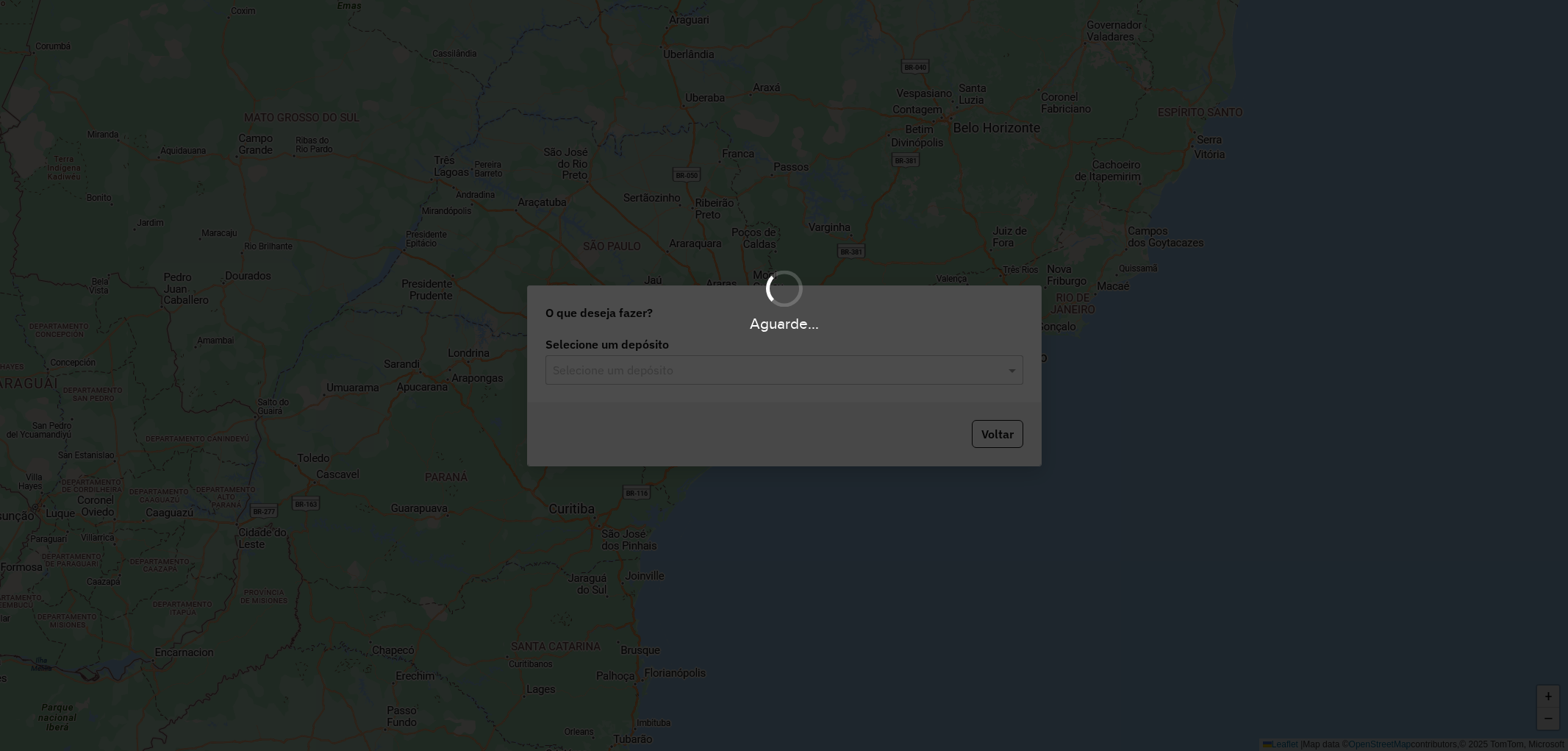scroll, scrollTop: 0, scrollLeft: 0, axis: both 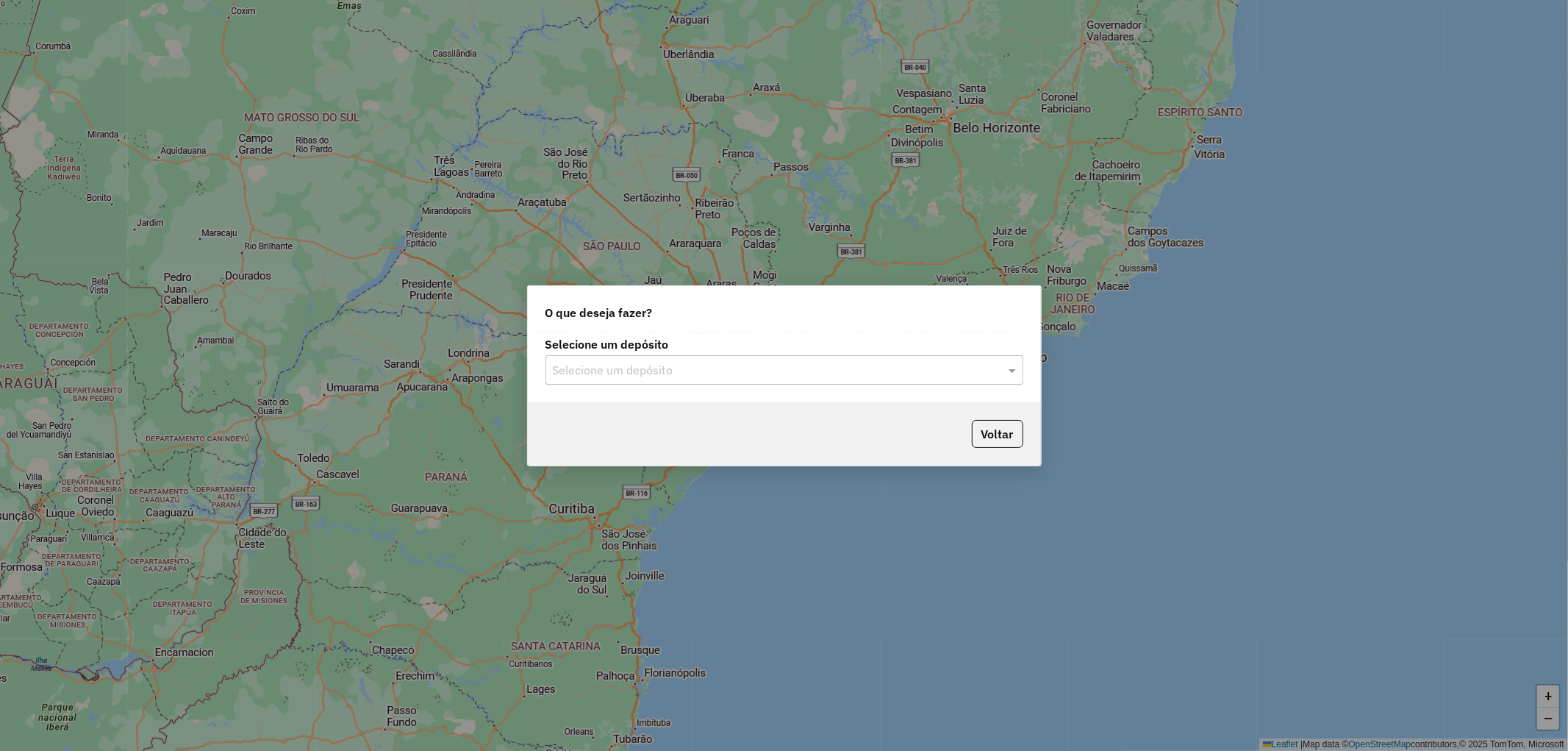 click 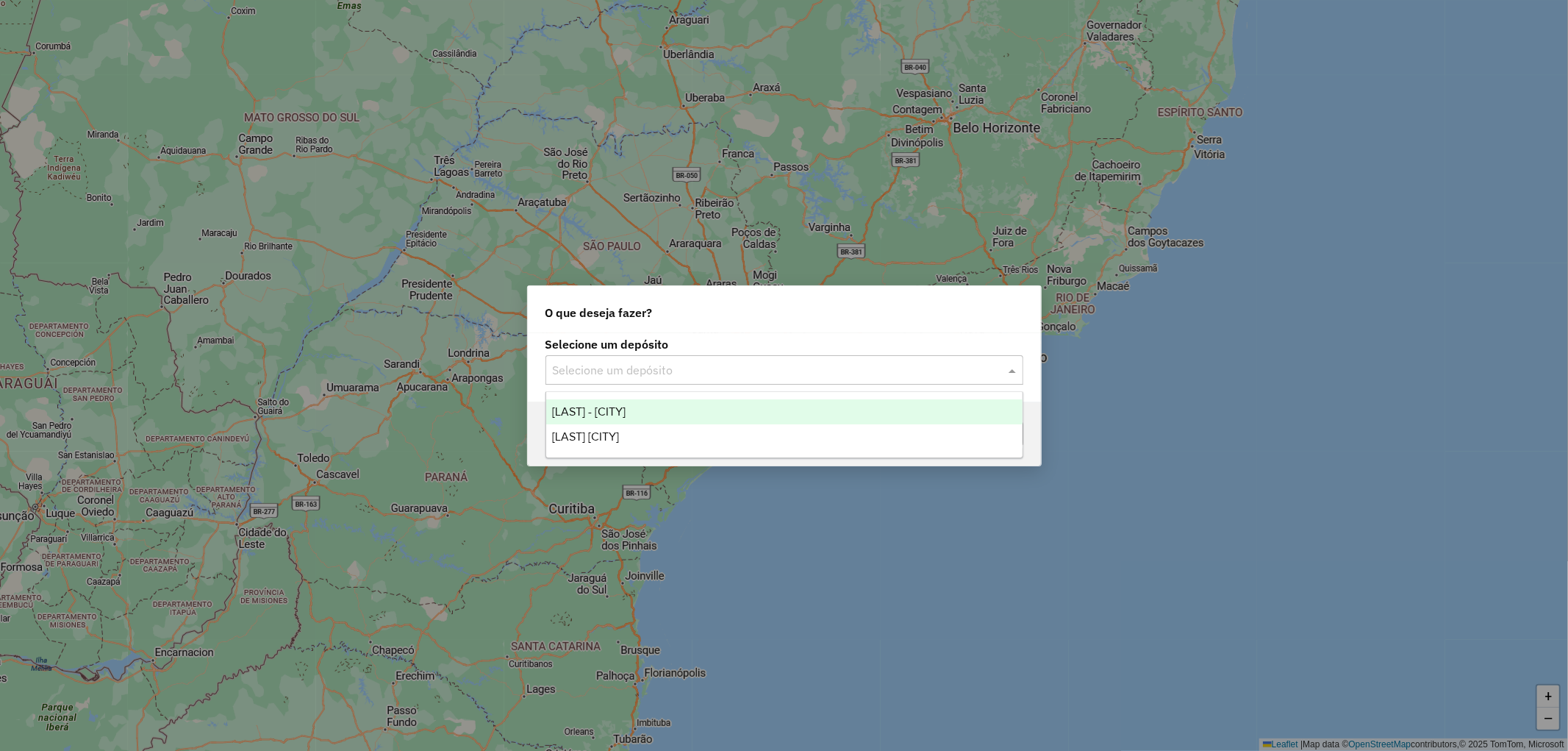 click on "[LAST] - [CITY]" at bounding box center (784, 412) 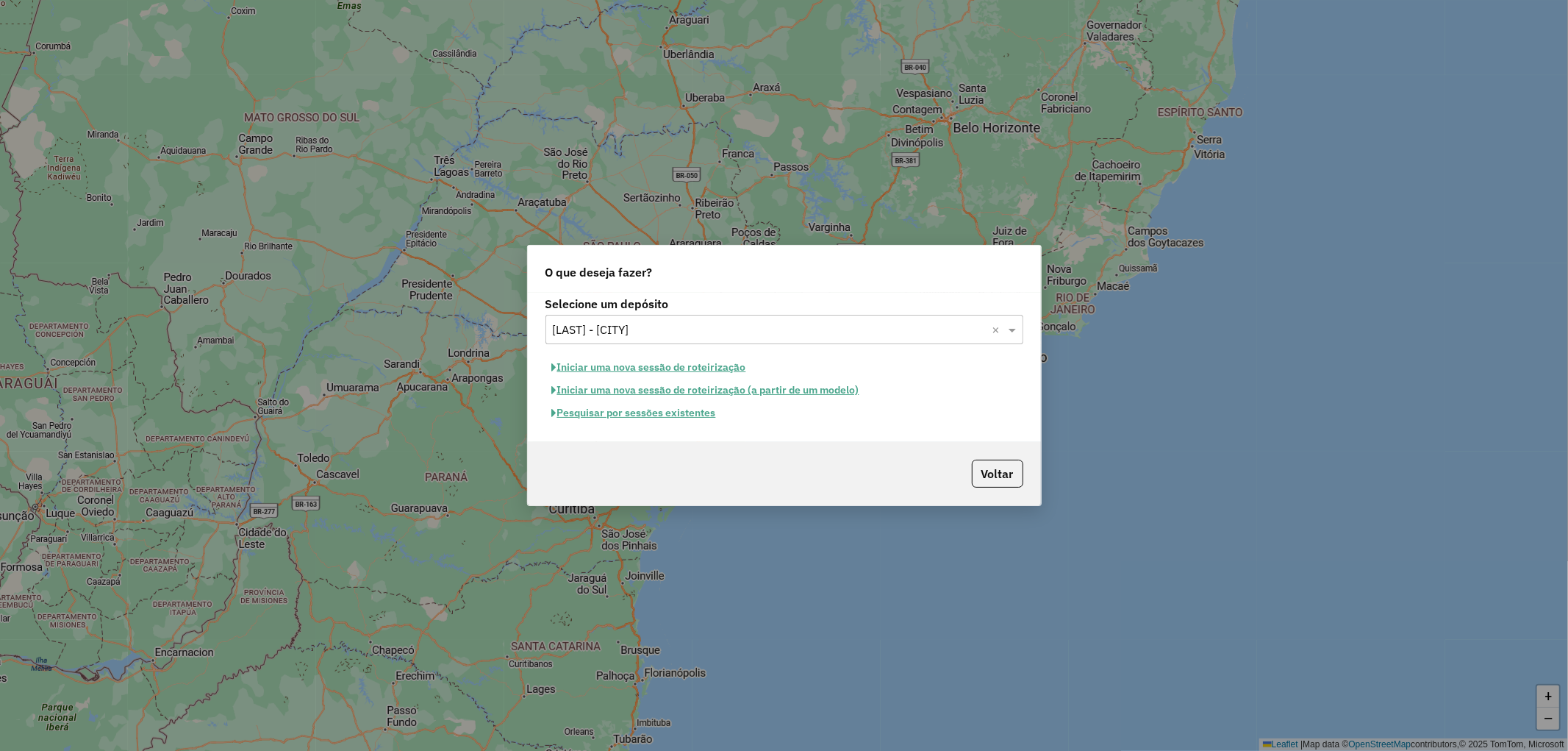 click on "Pesquisar por sessões existentes" 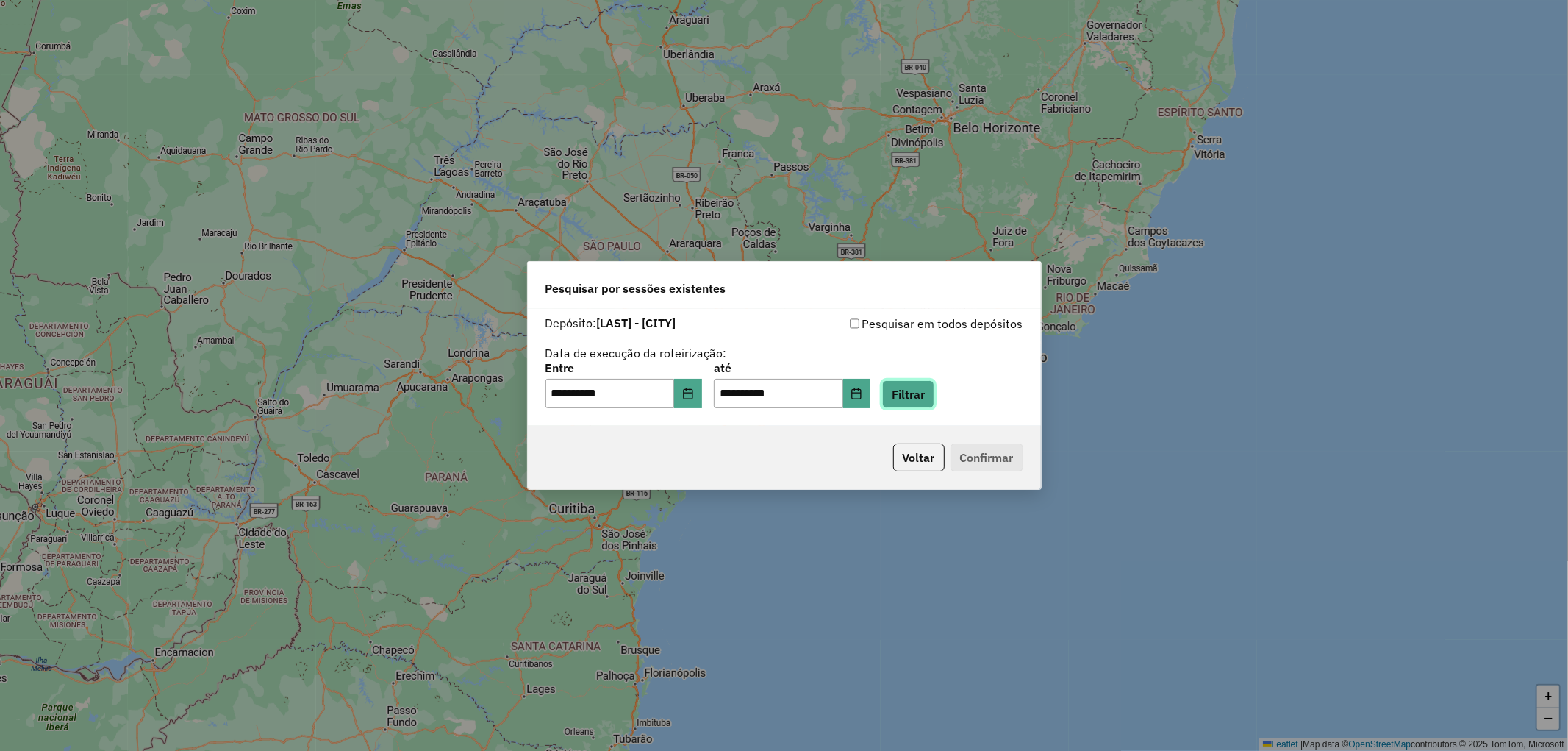 click on "Filtrar" 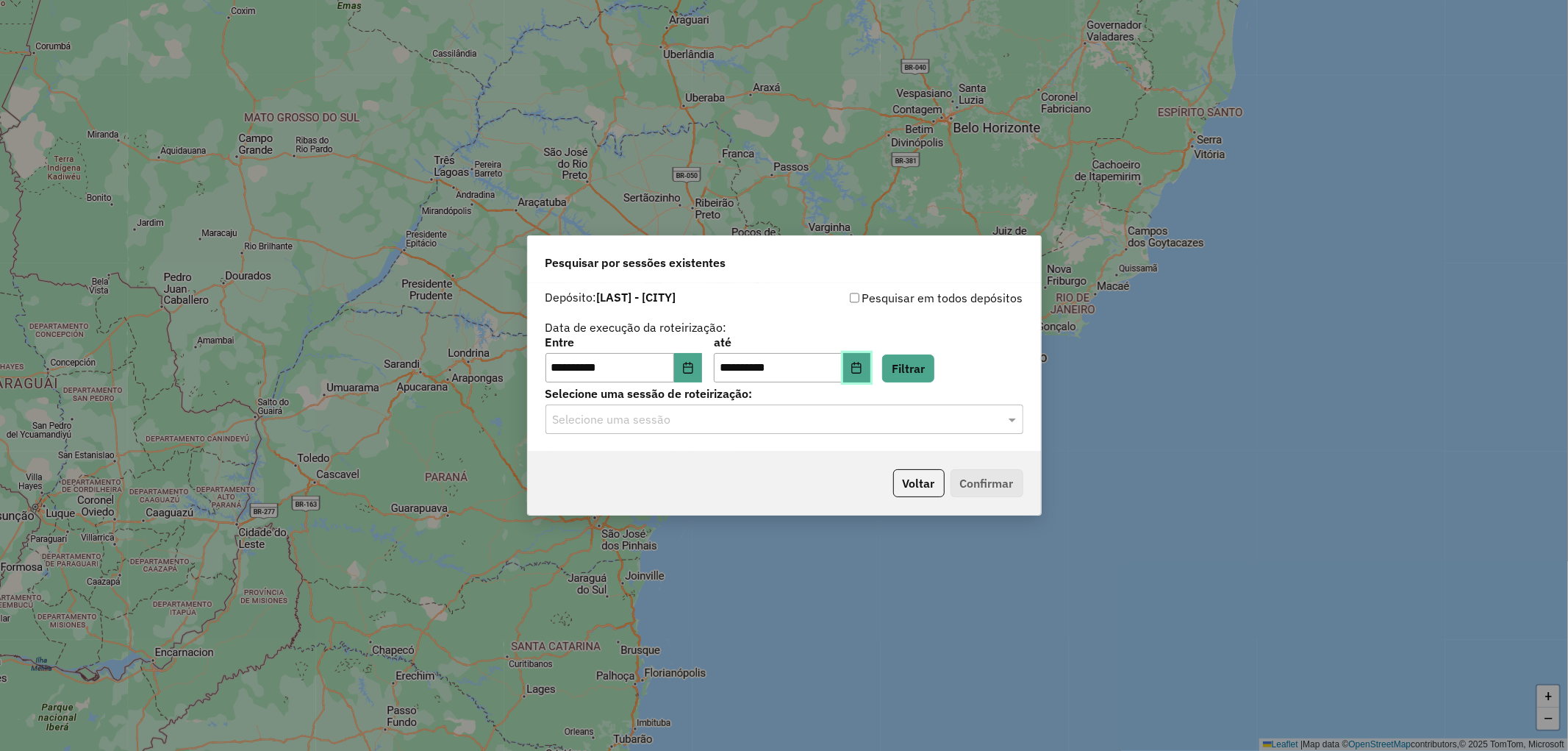 click at bounding box center [857, 368] 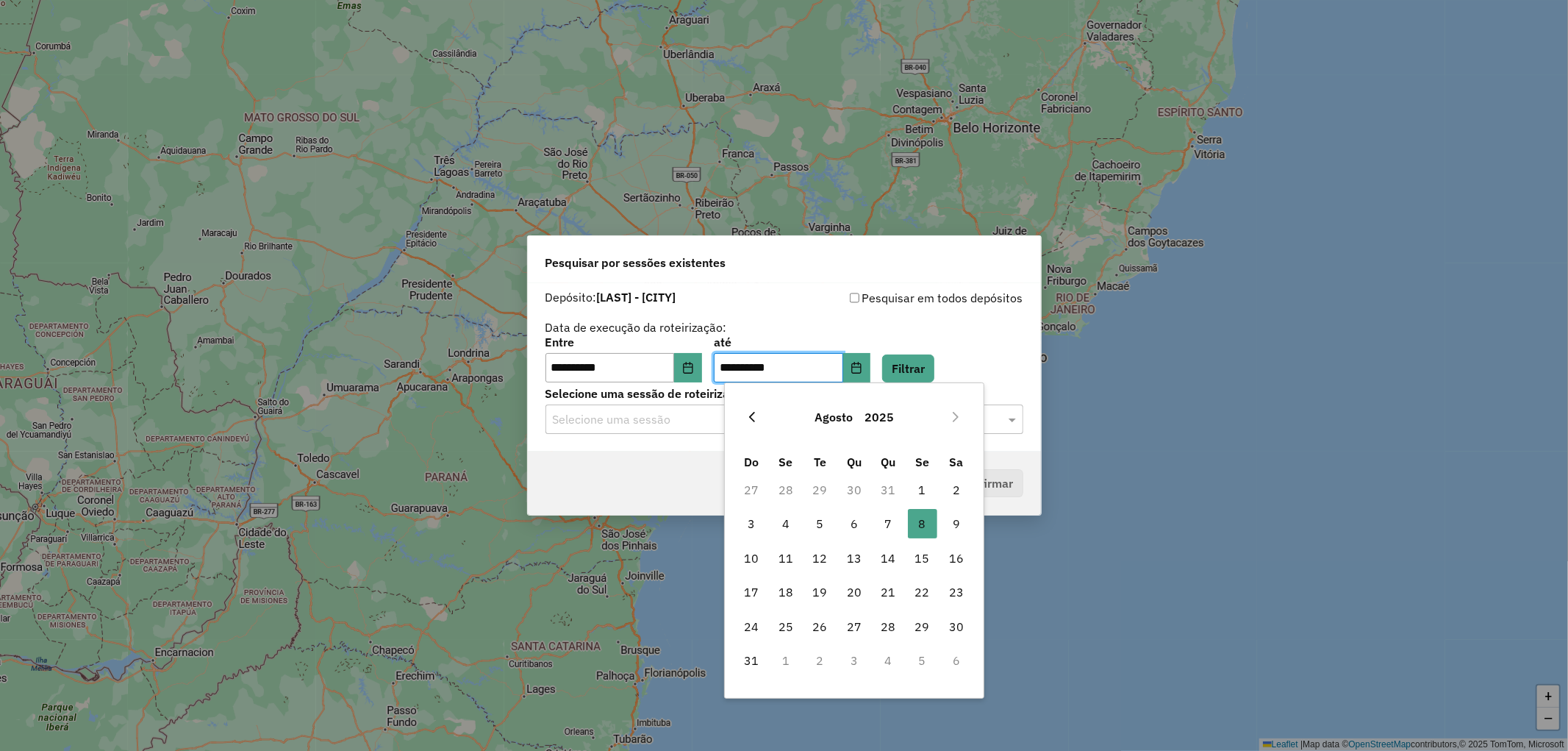 click 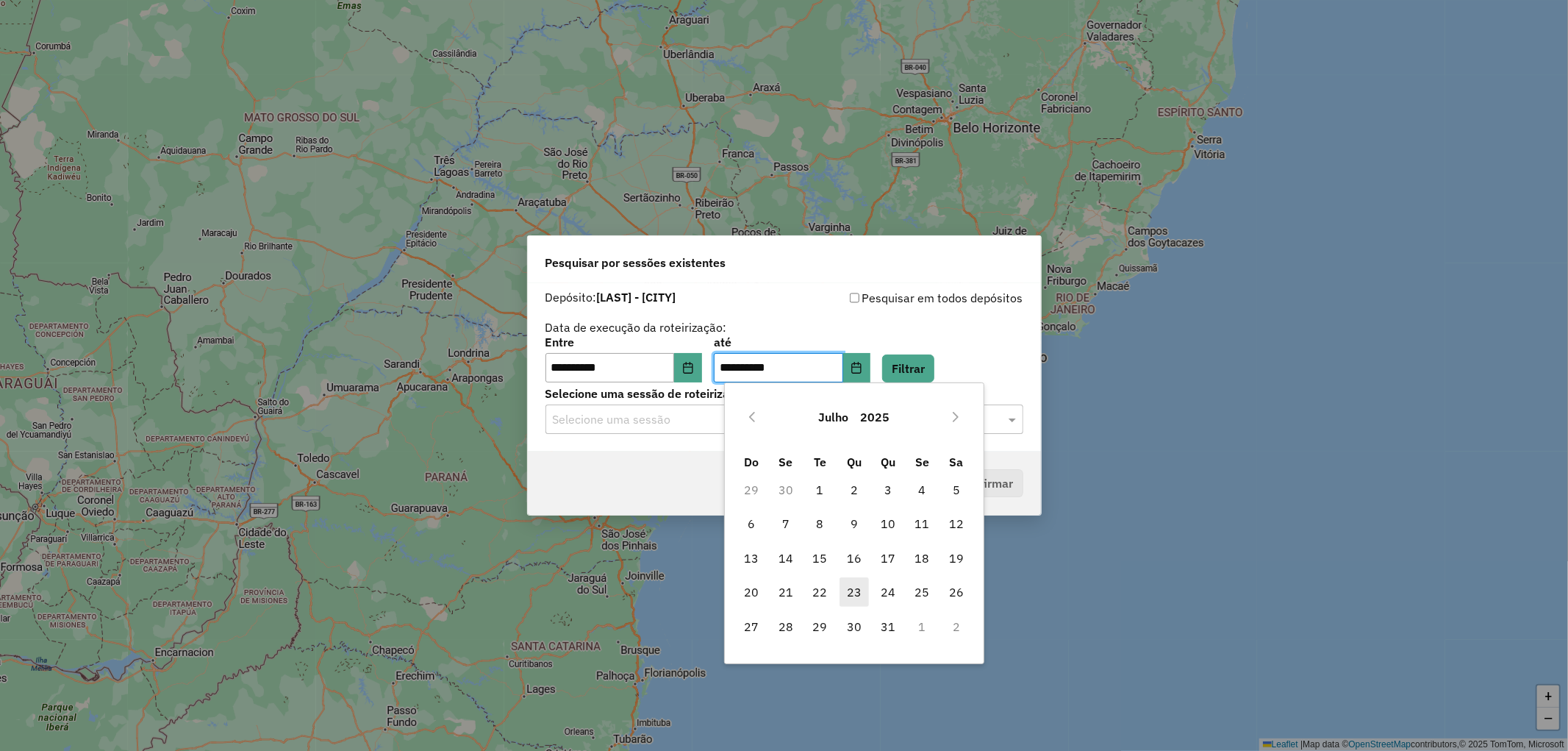 click on "23" at bounding box center (854, 592) 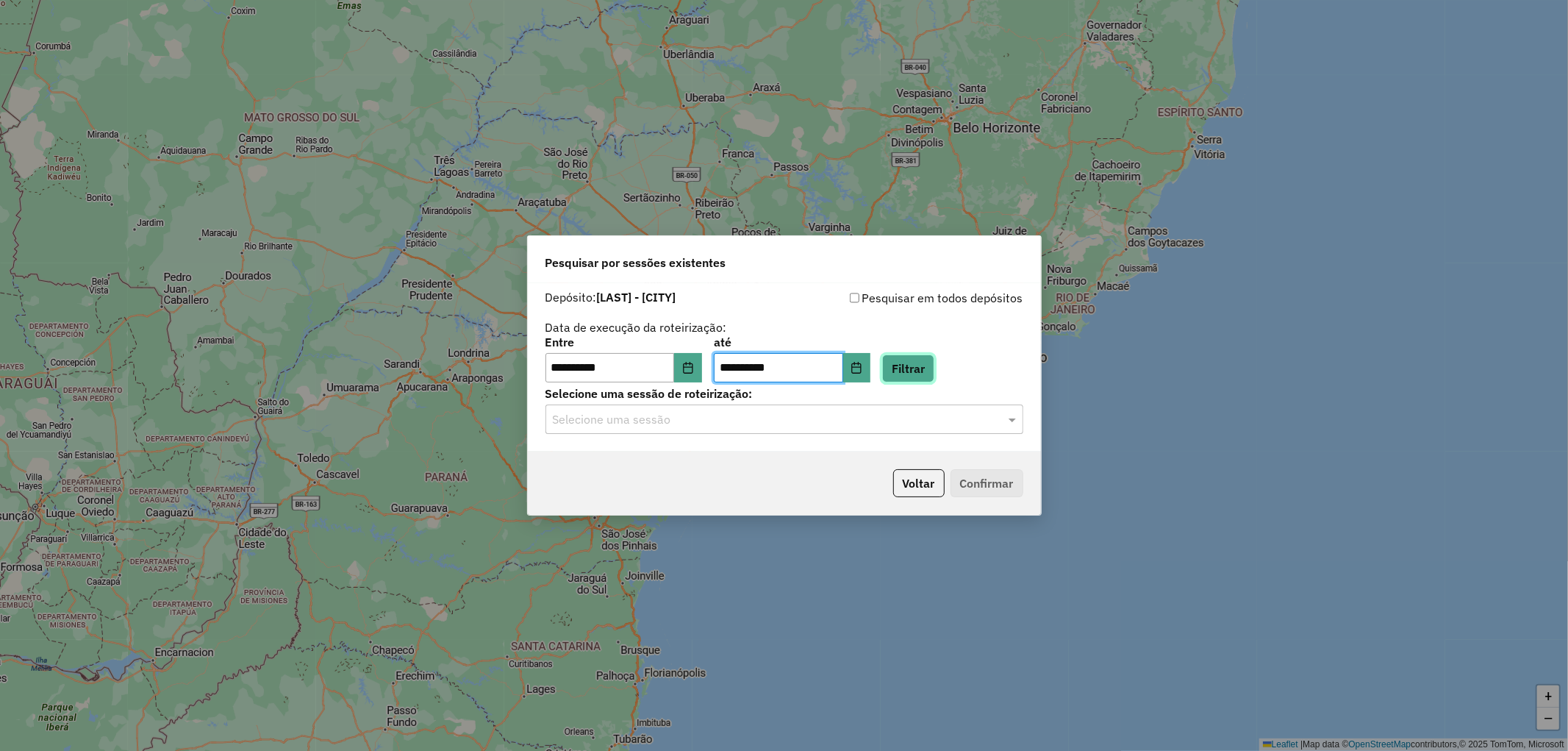 click on "Filtrar" 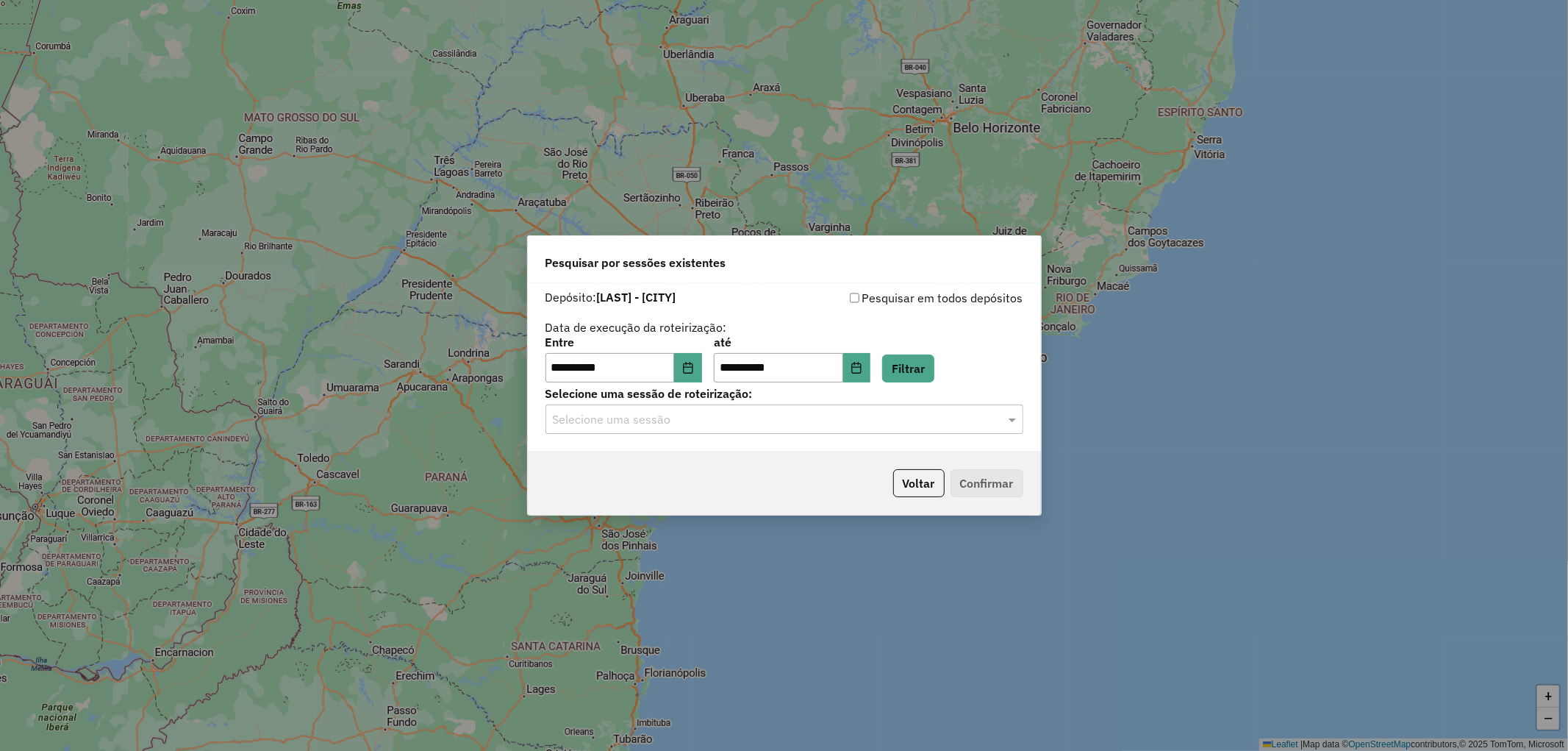 click 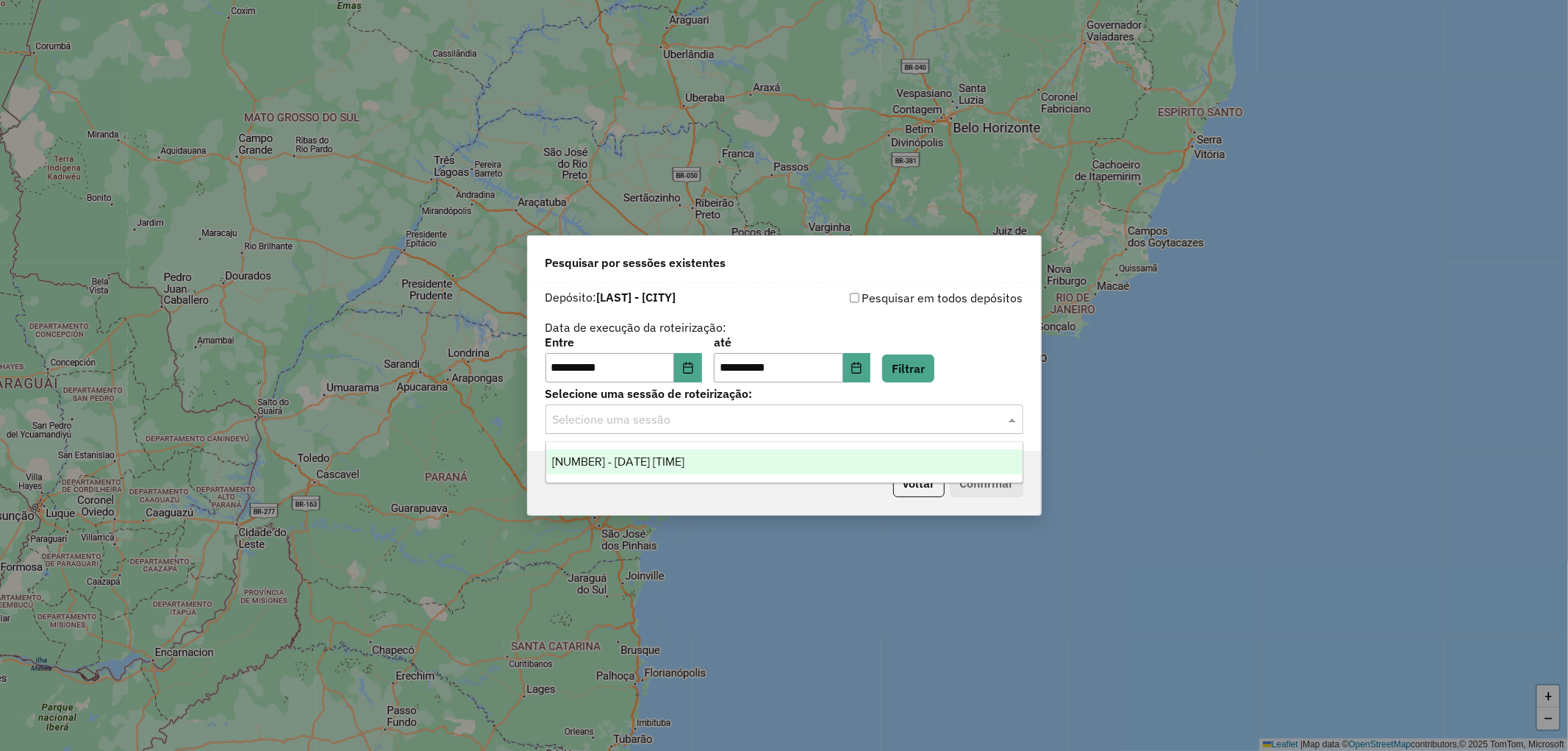 click on "969118 - 23/07/2025 18:51" at bounding box center [784, 462] 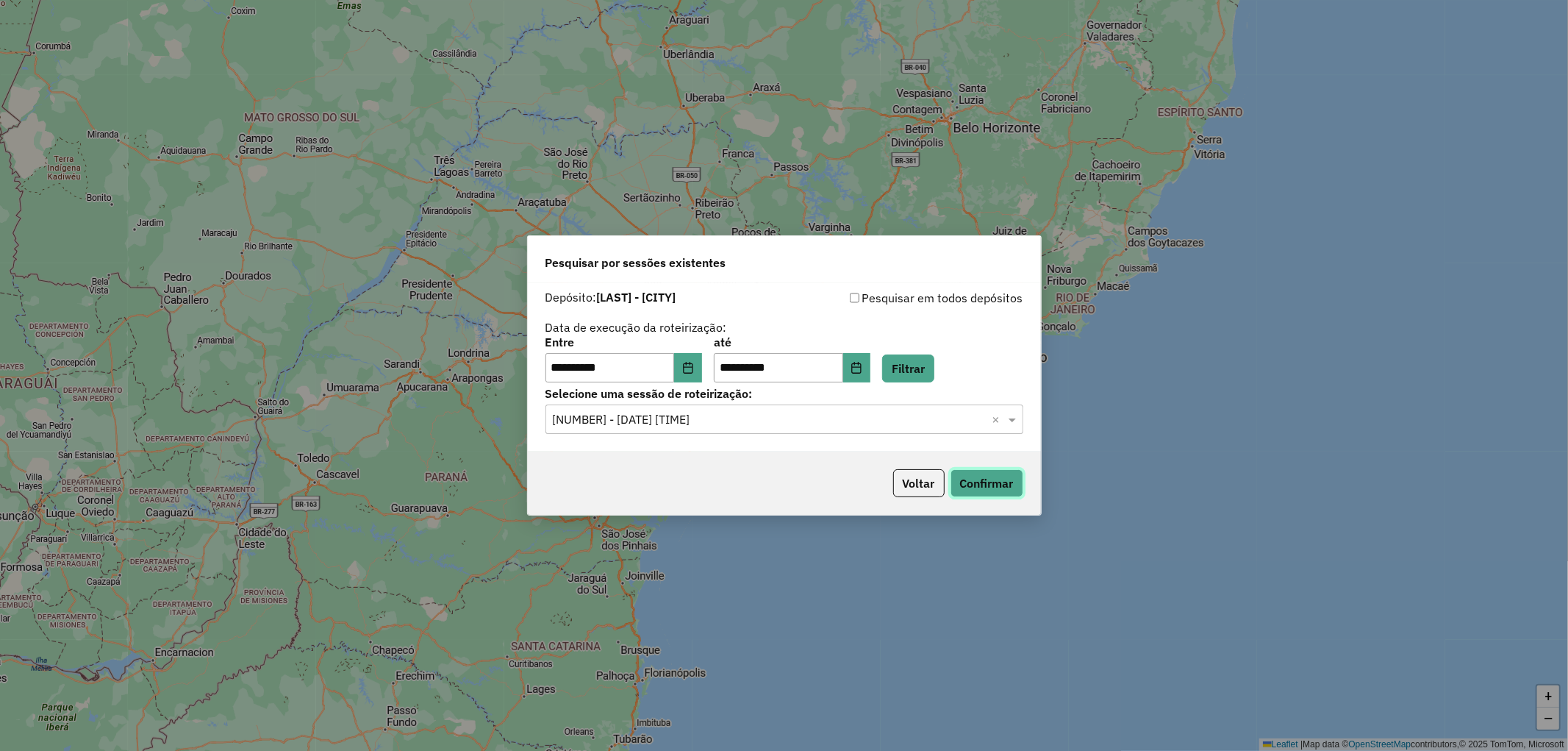click on "Confirmar" 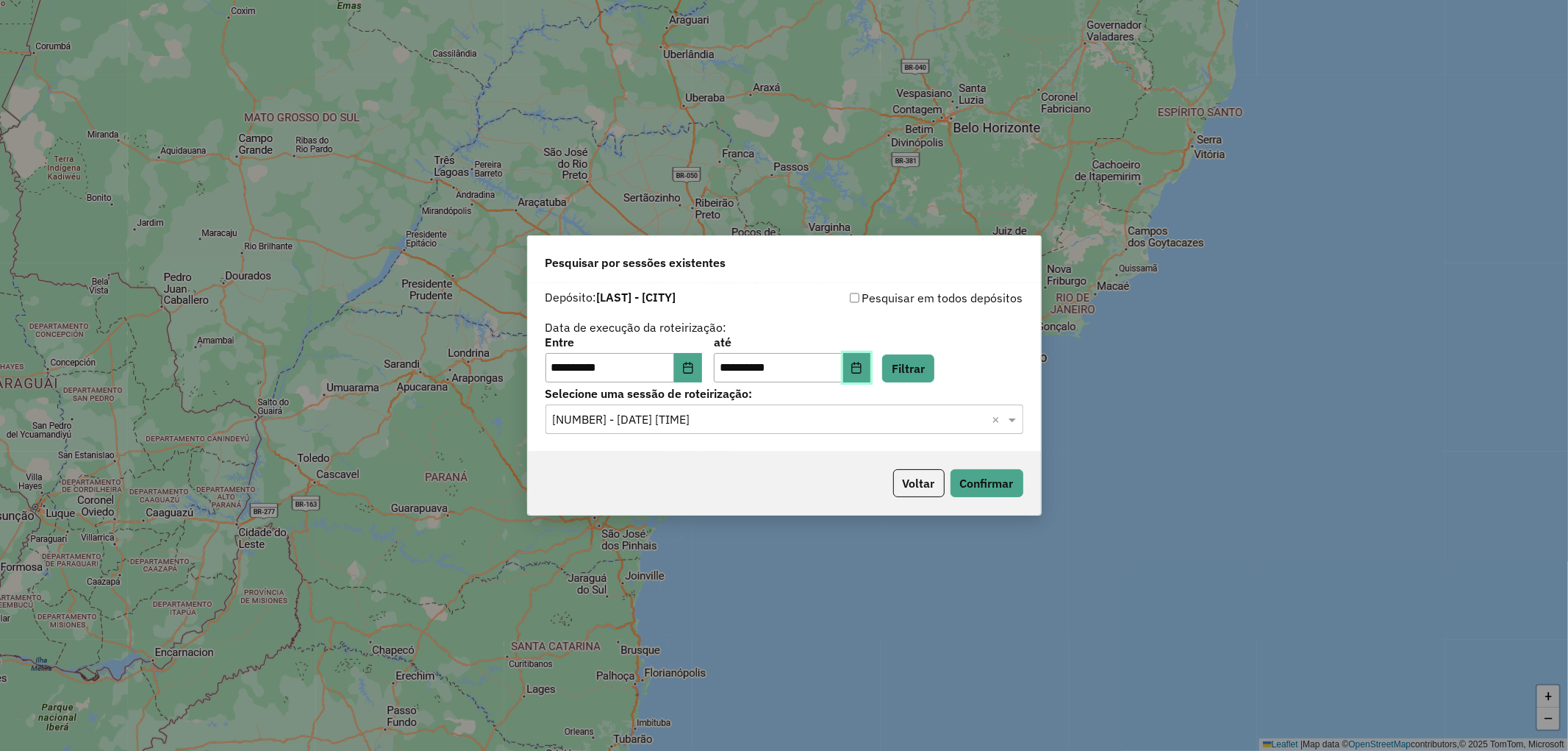click 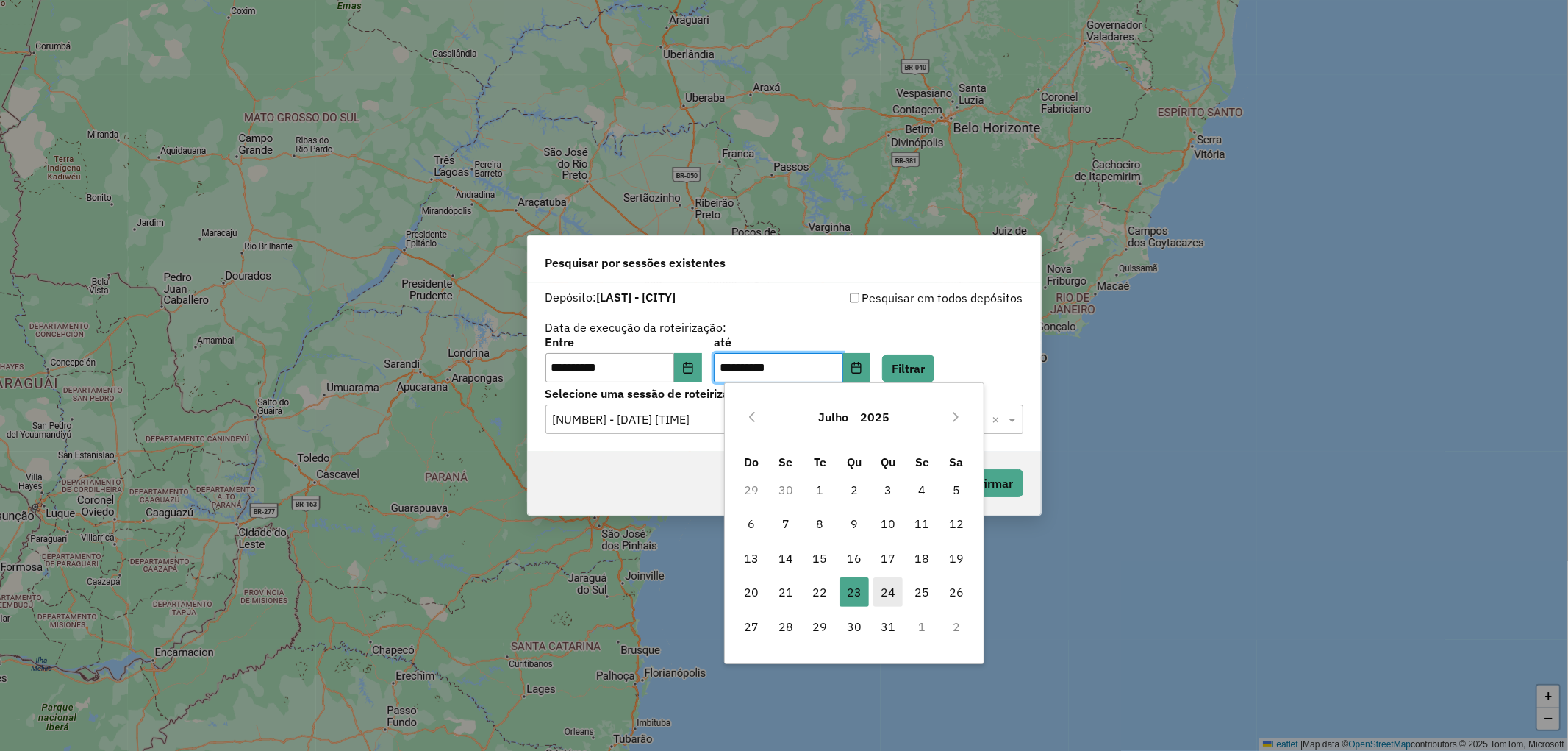 click on "24" at bounding box center (888, 592) 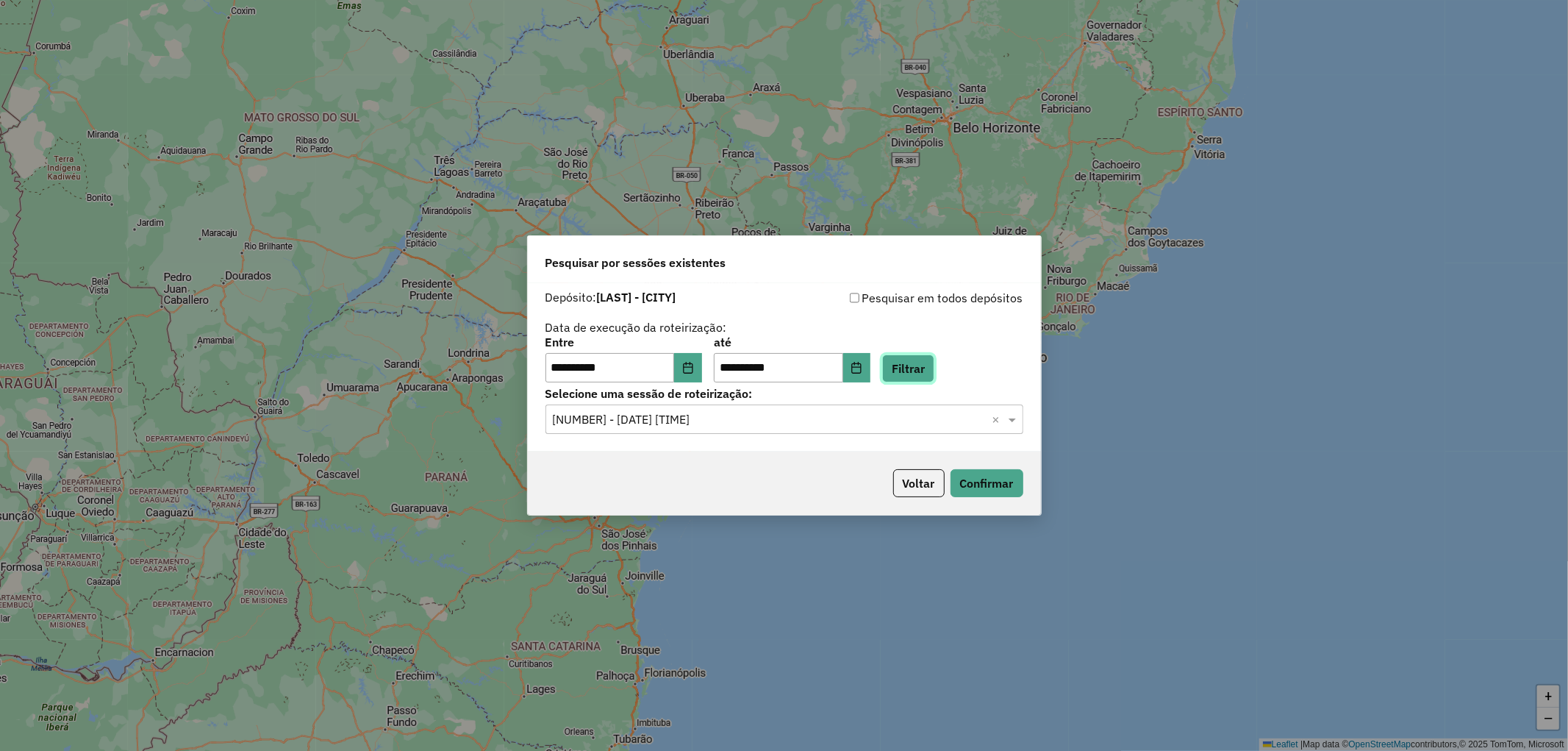click on "Filtrar" 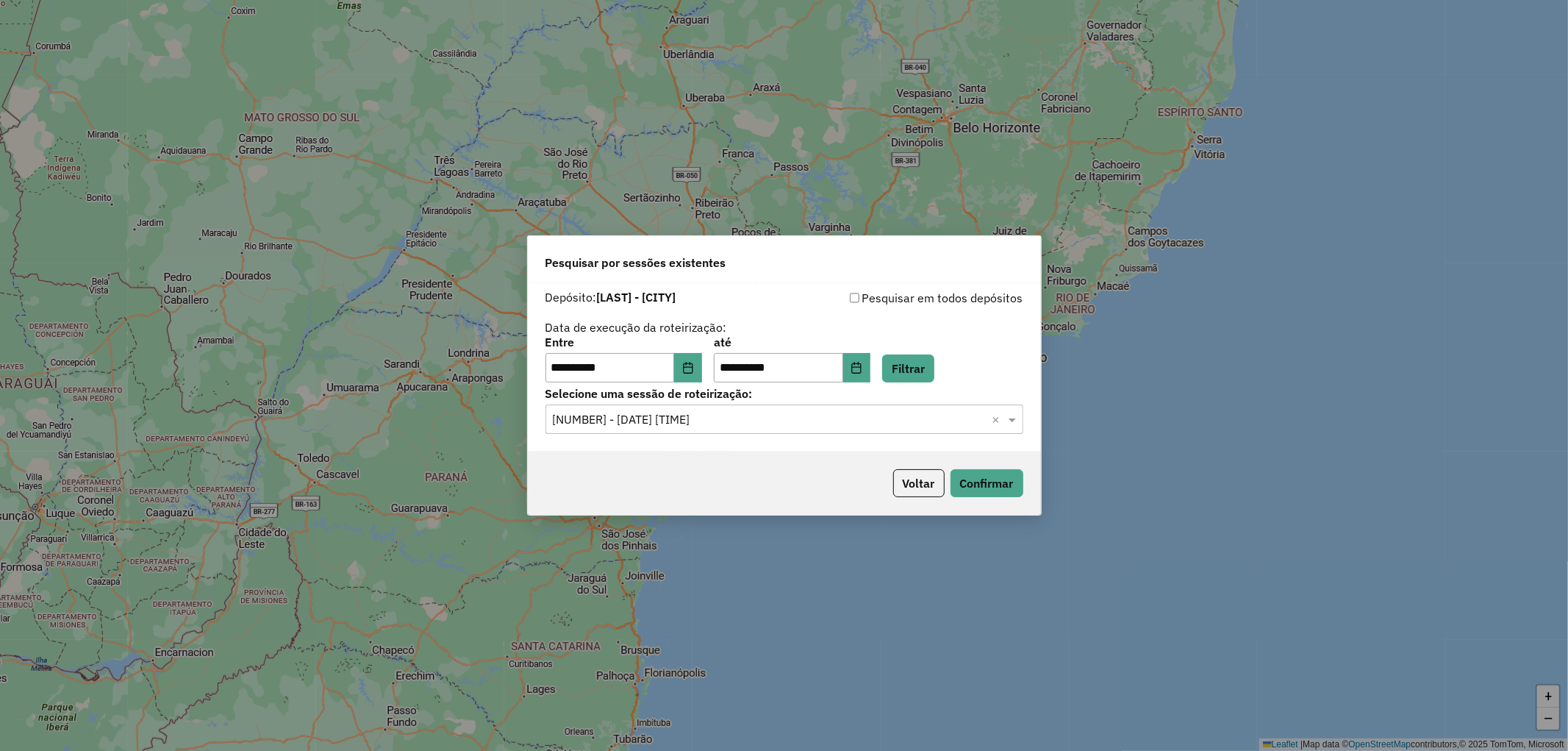 click 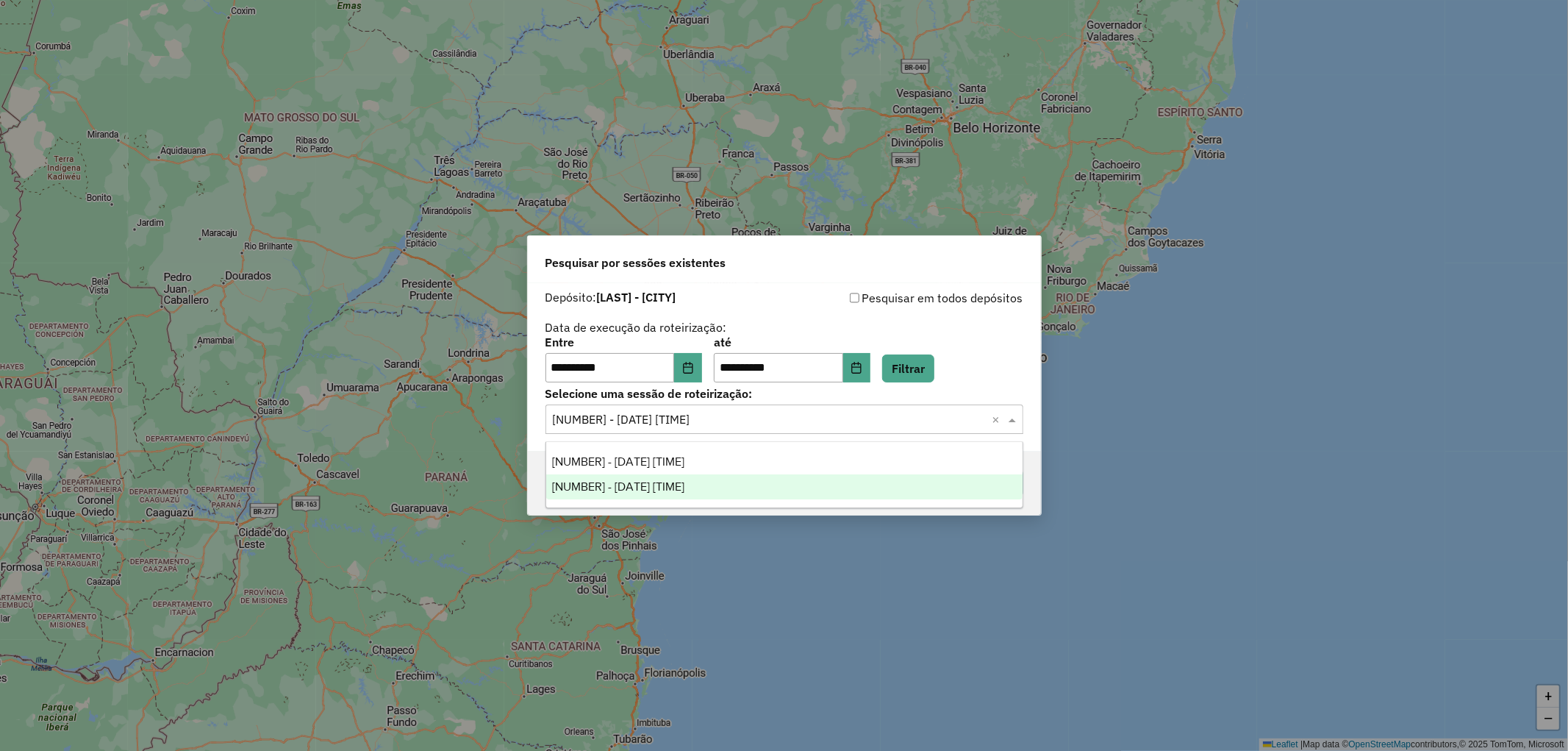click on "969762 - 24/07/2025 19:25" at bounding box center (784, 487) 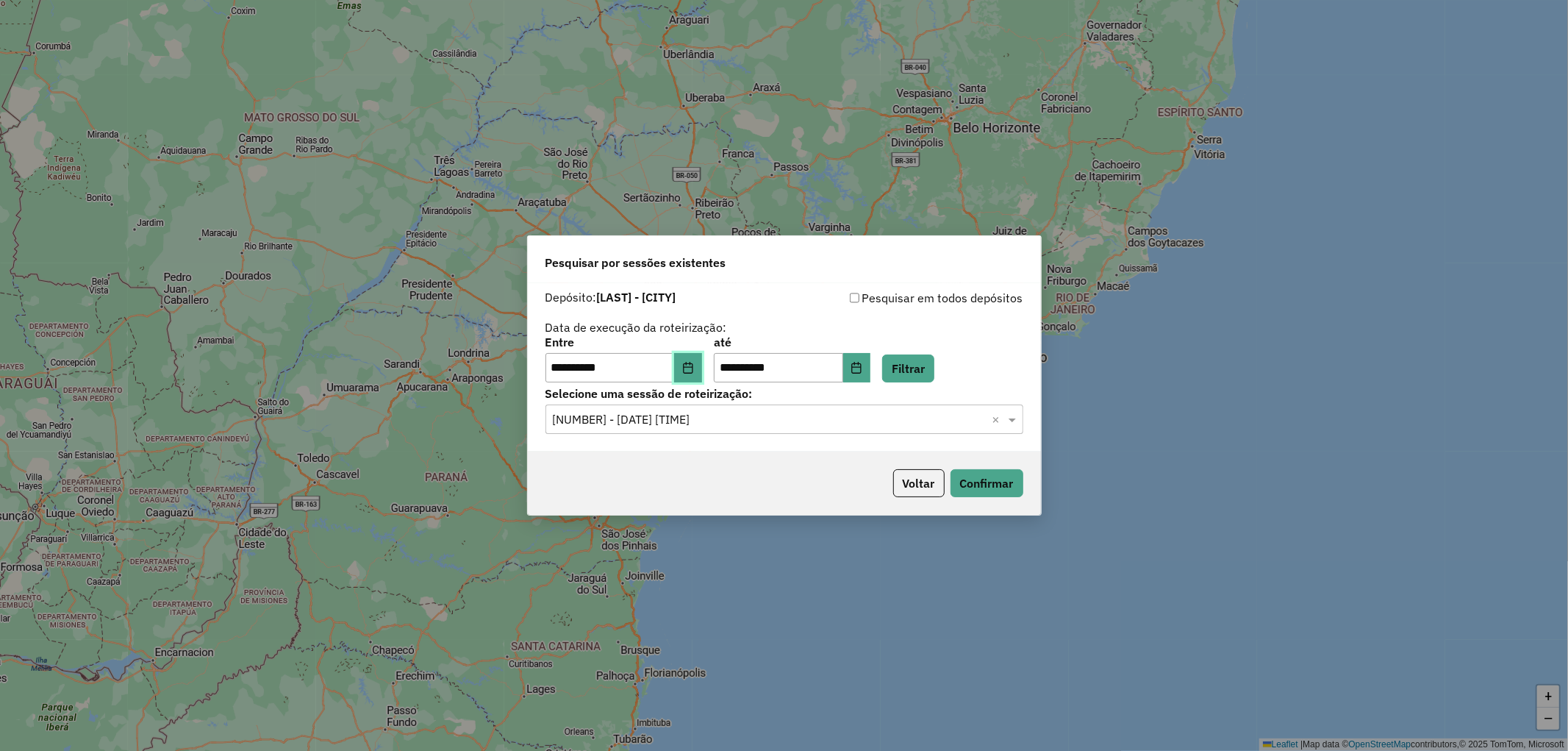 click 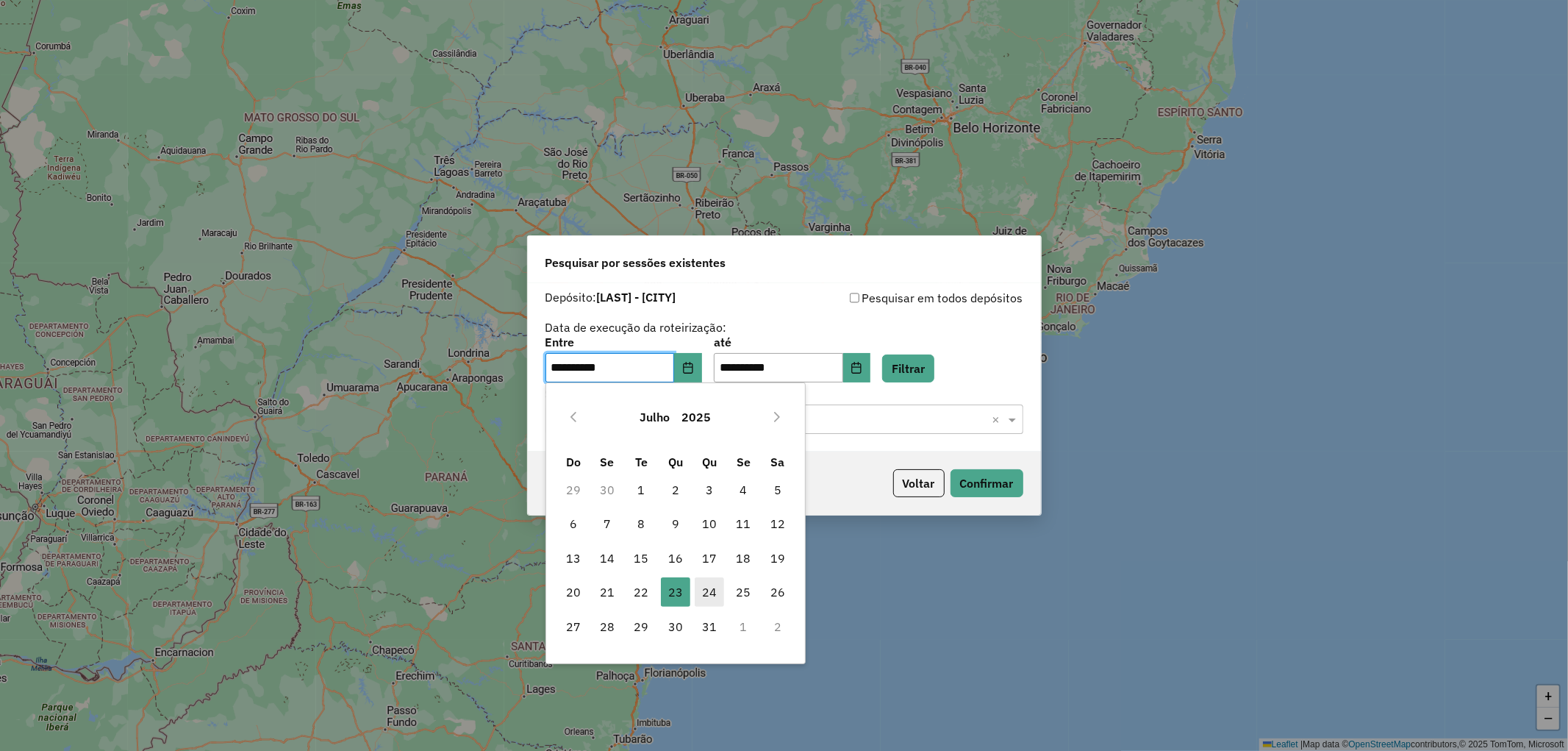 click on "24" at bounding box center [709, 592] 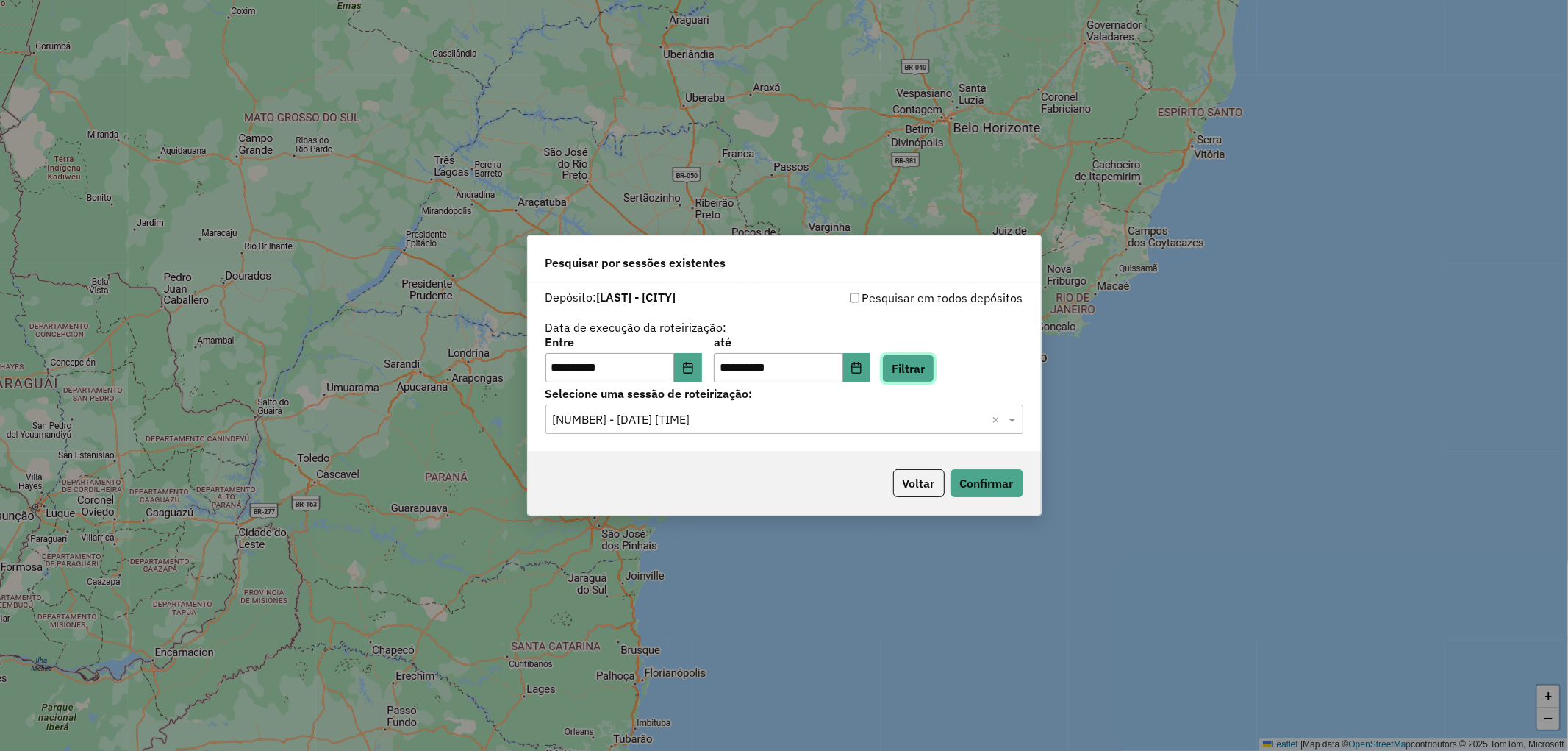 click on "Filtrar" 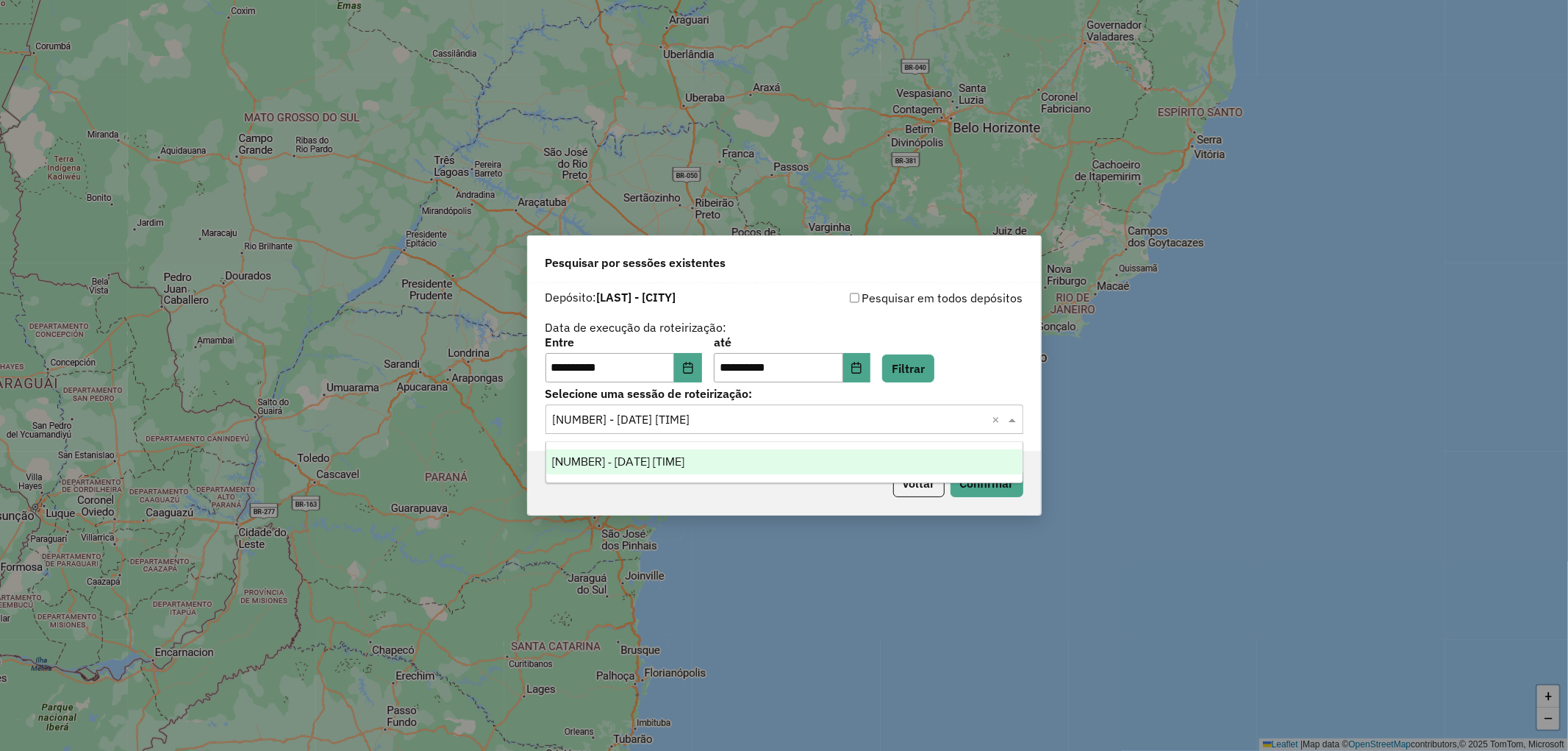 click 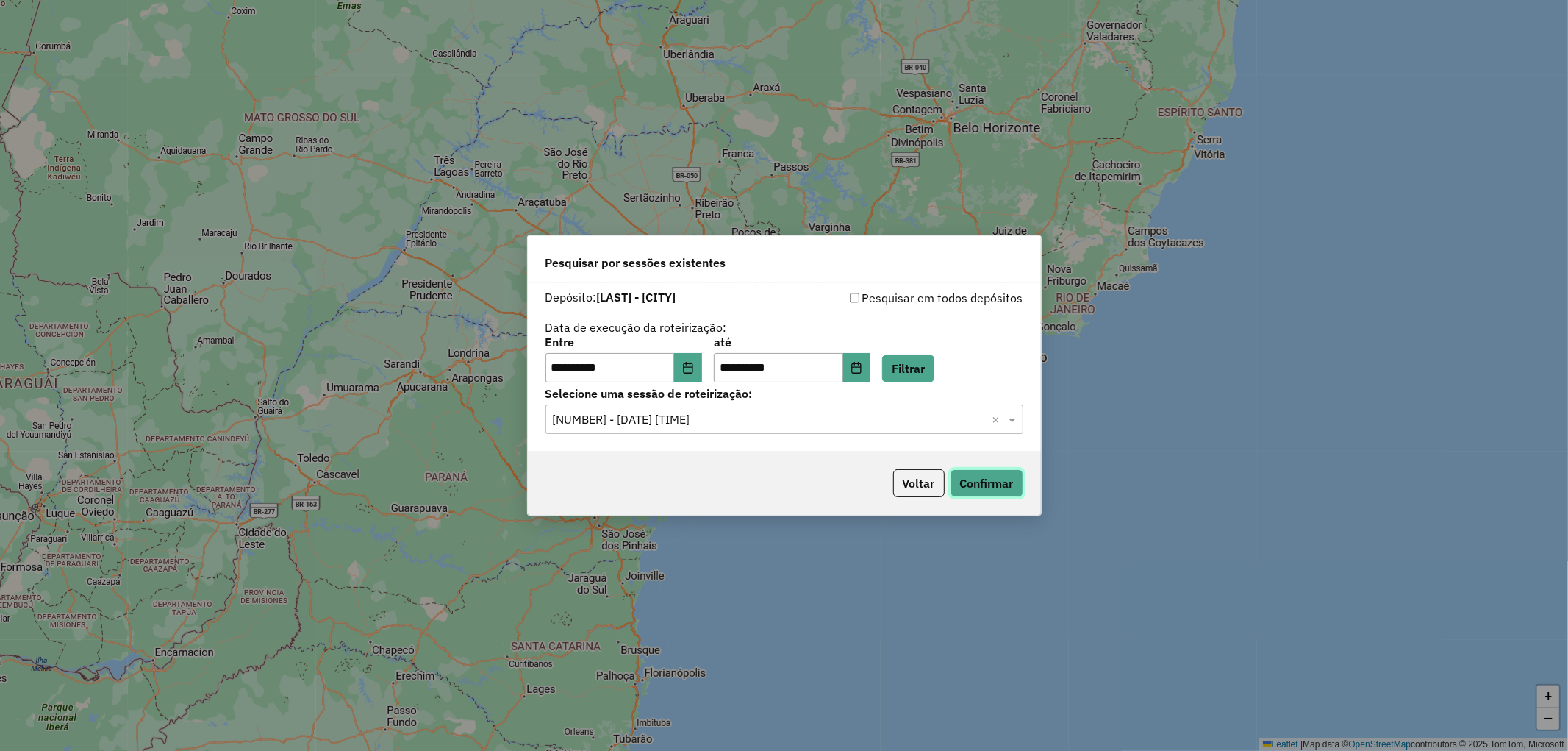 click on "Confirmar" 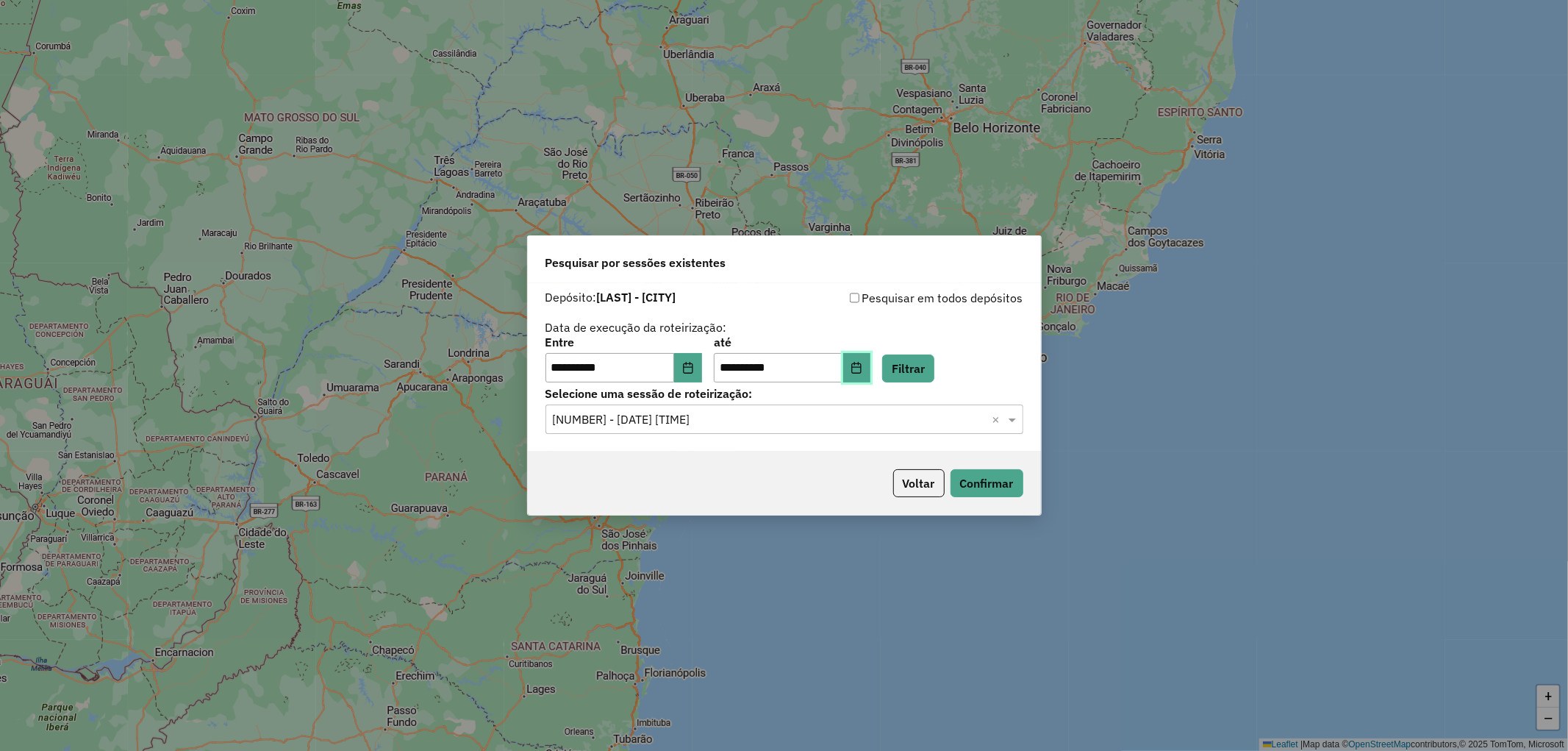 click at bounding box center [857, 368] 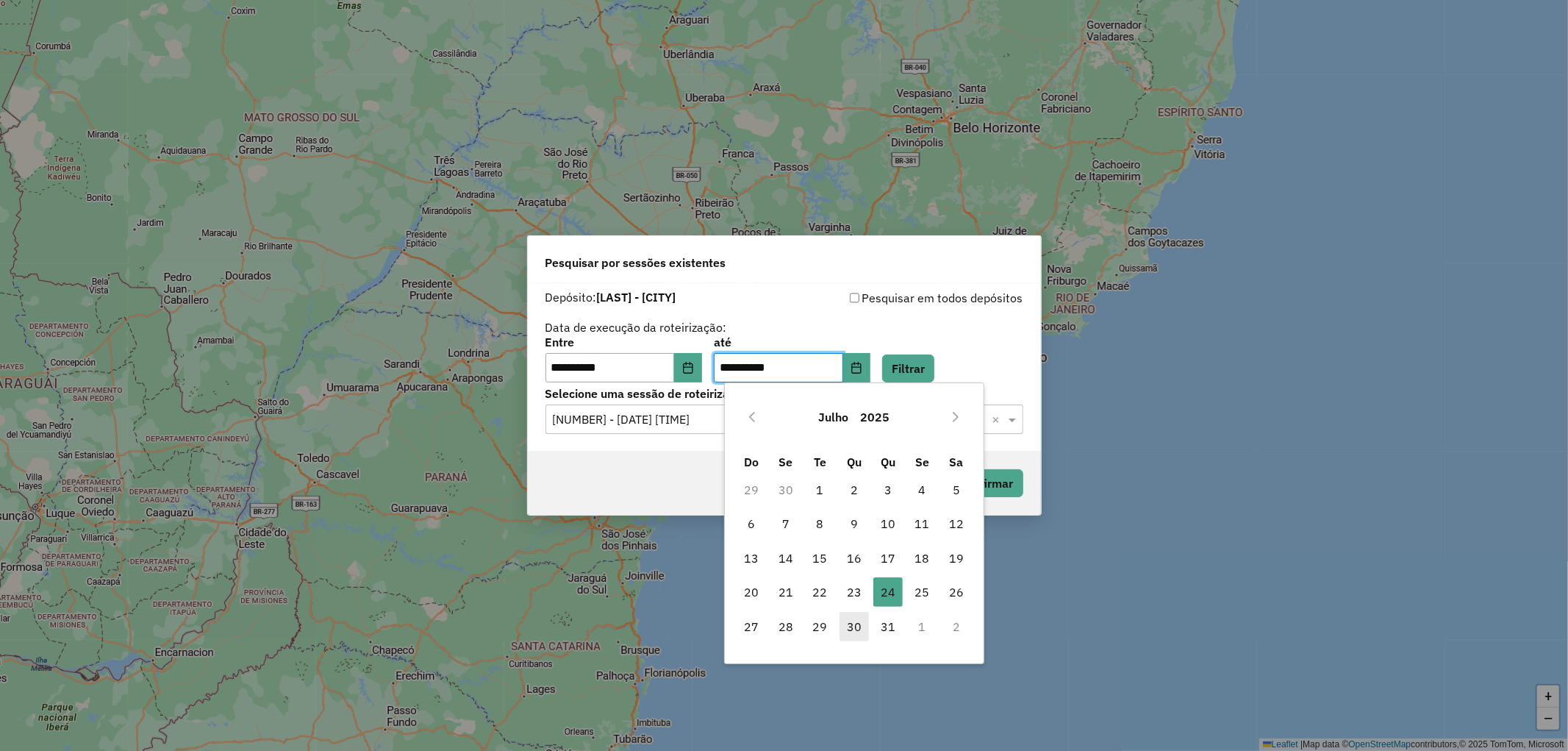 click on "30" at bounding box center [854, 627] 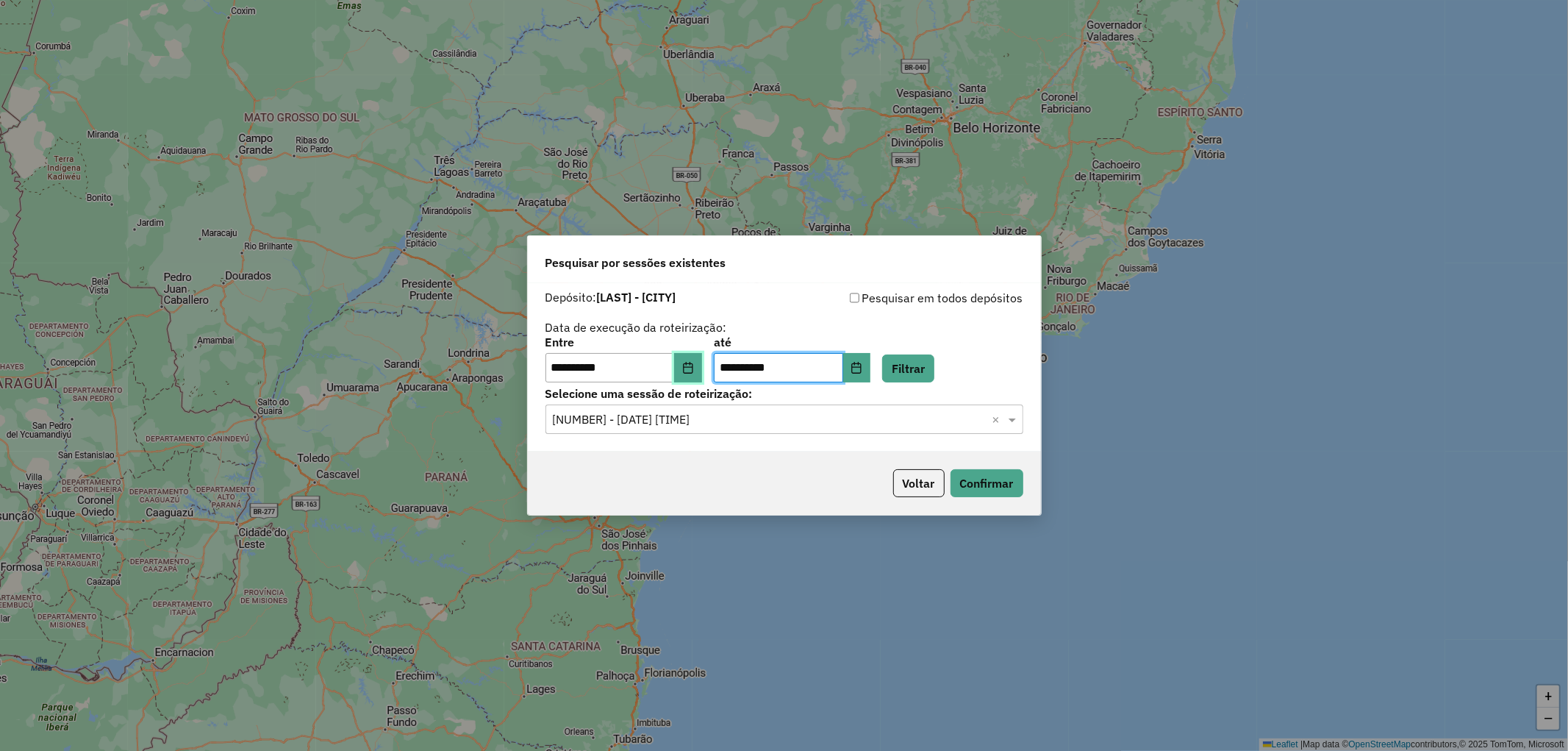 click at bounding box center (688, 368) 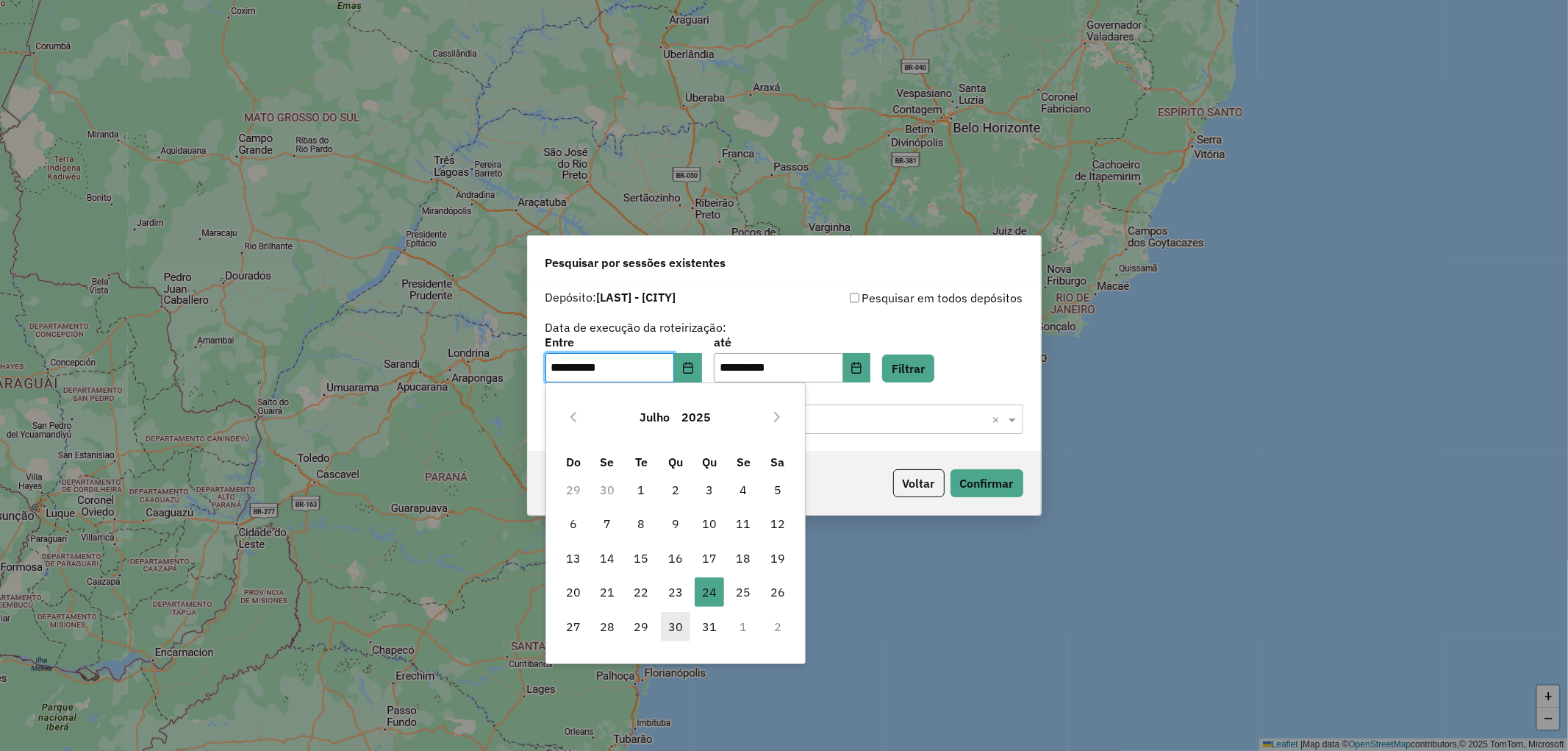 click on "30" at bounding box center (676, 627) 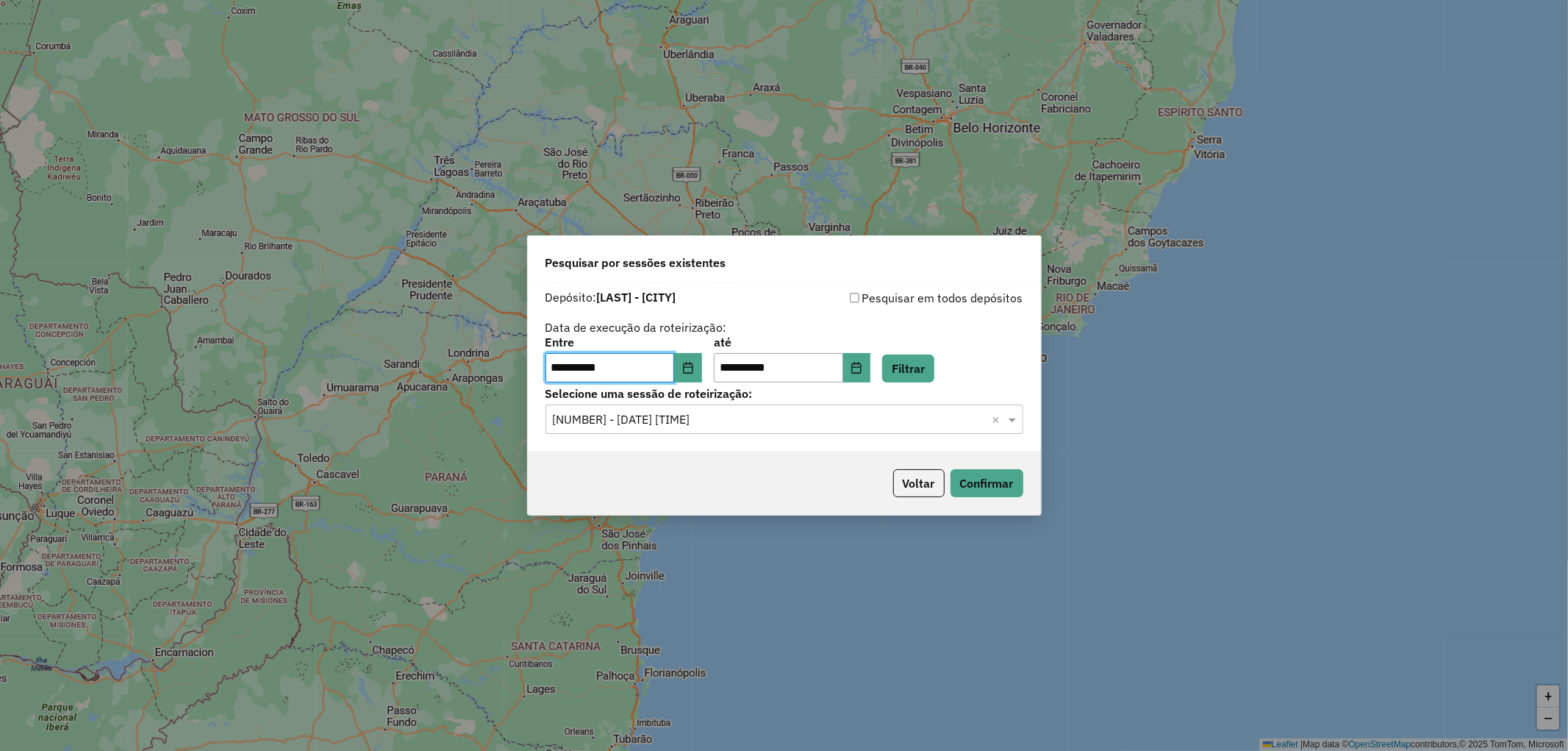 click on "**********" 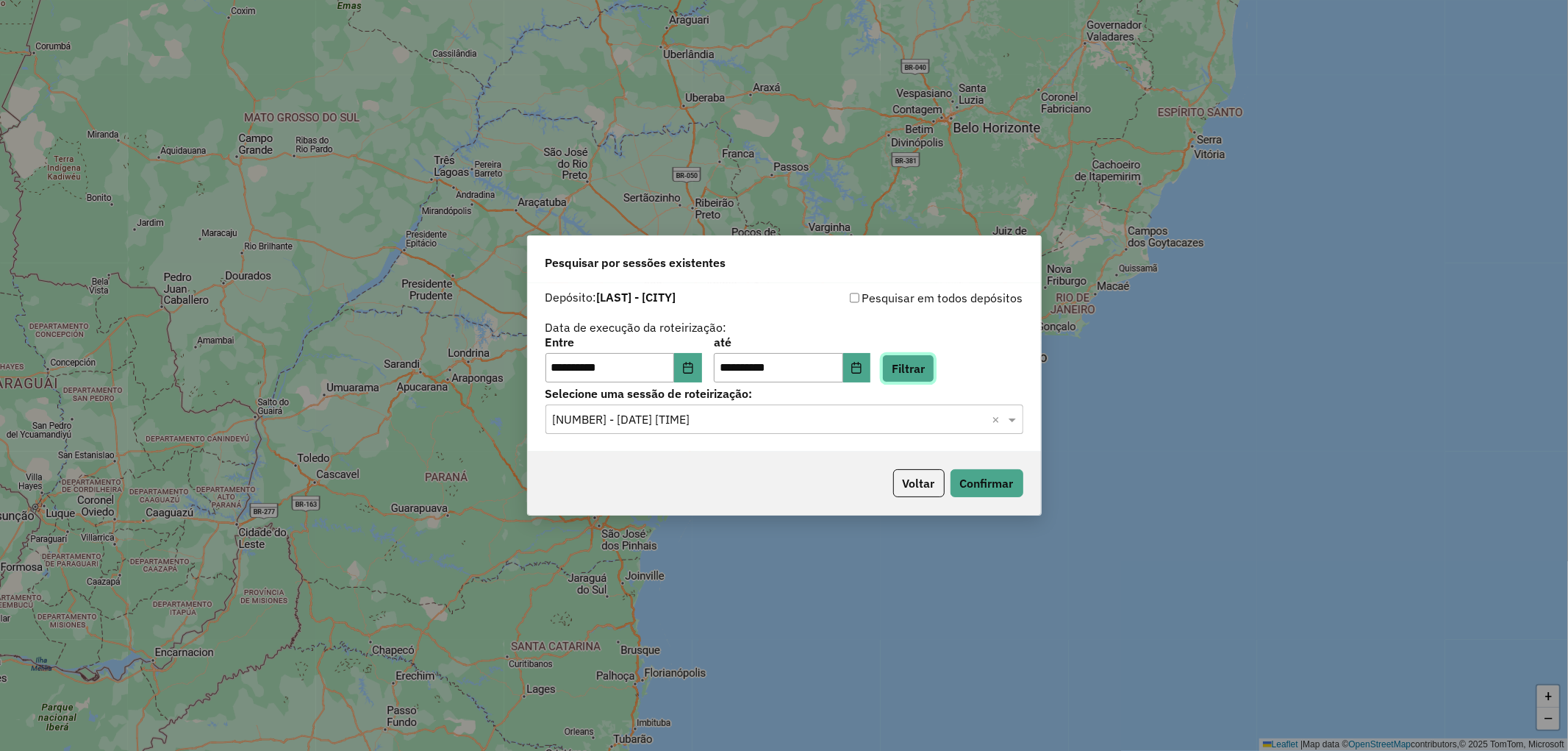 click on "Filtrar" 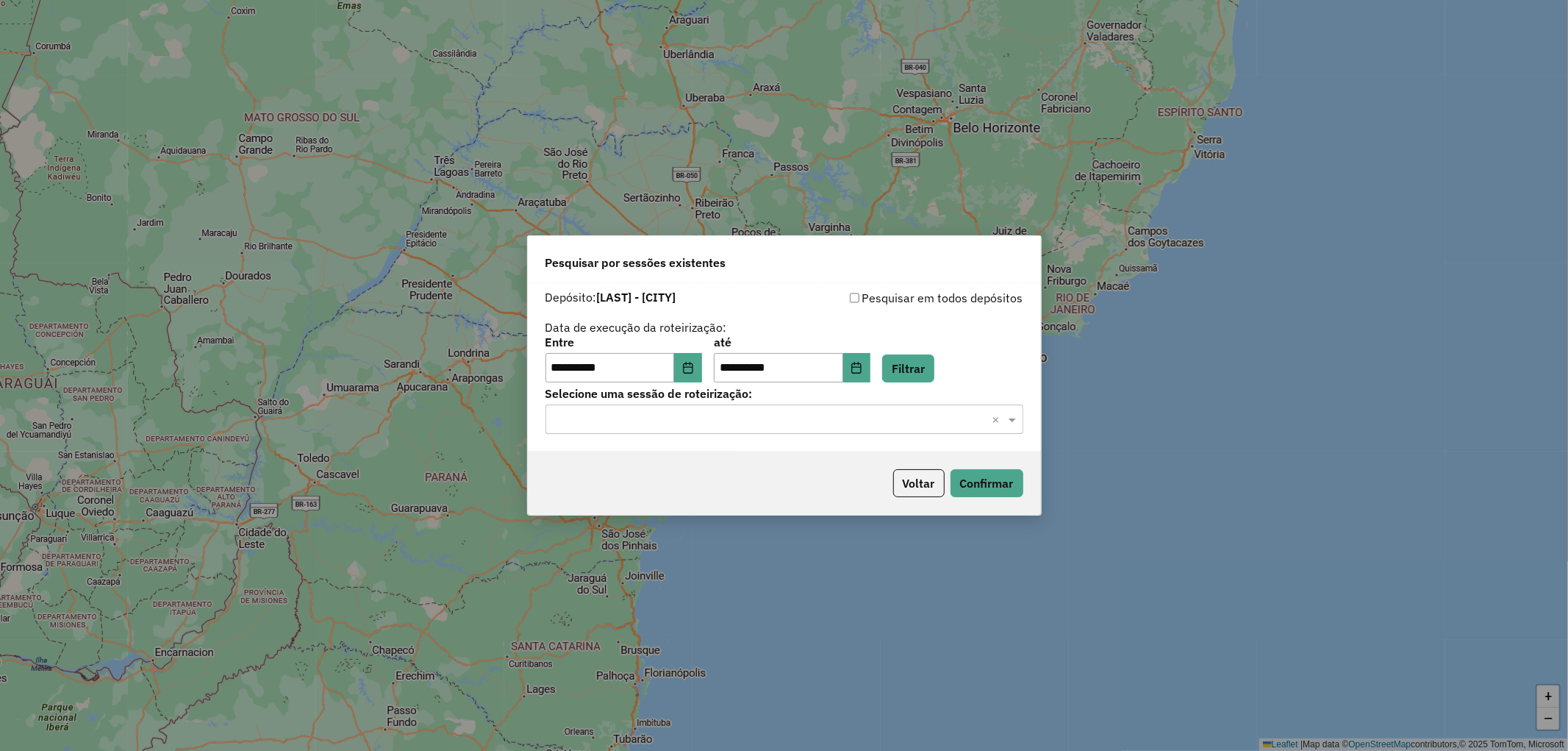 click 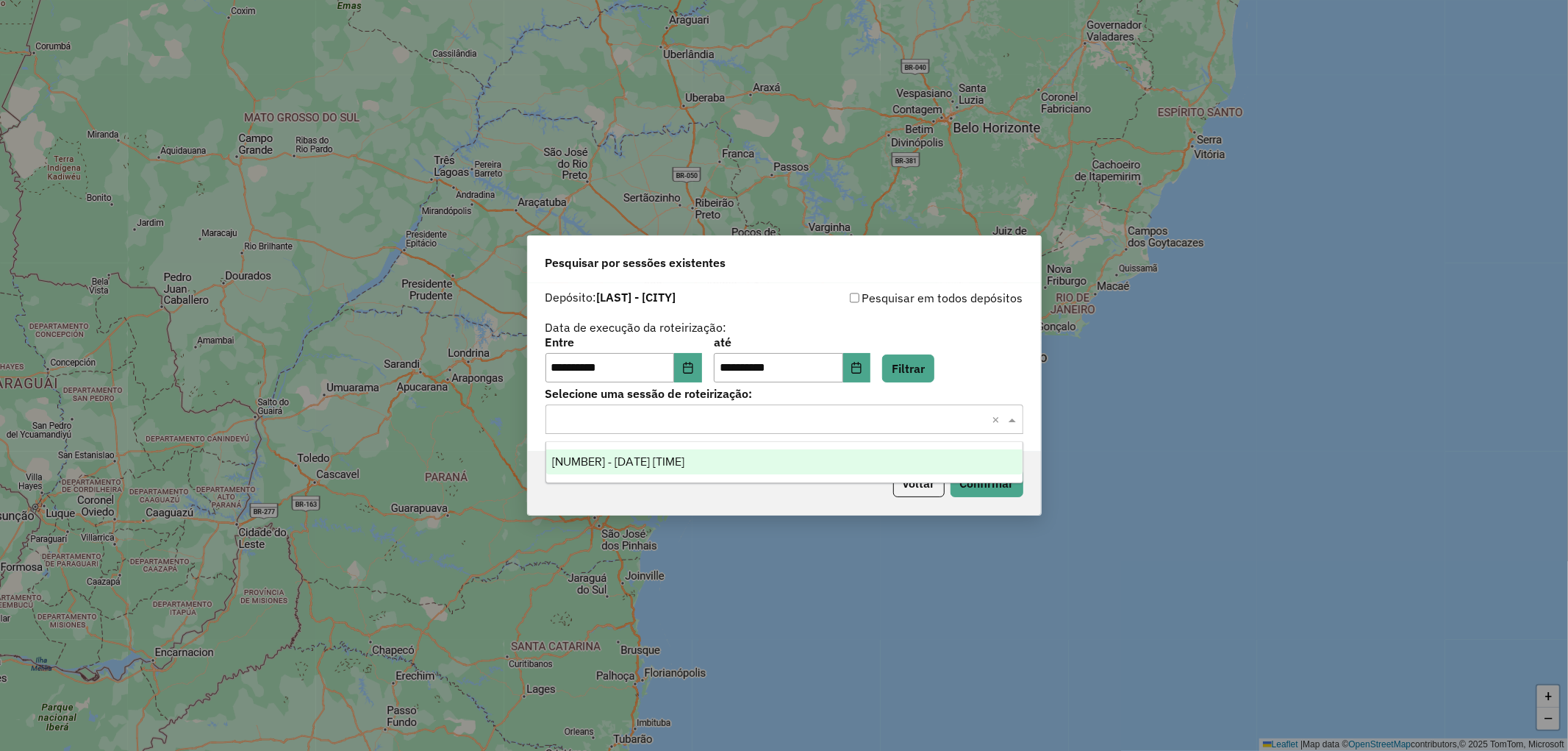 click on "972270 - 30/07/2025 18:55" at bounding box center [784, 462] 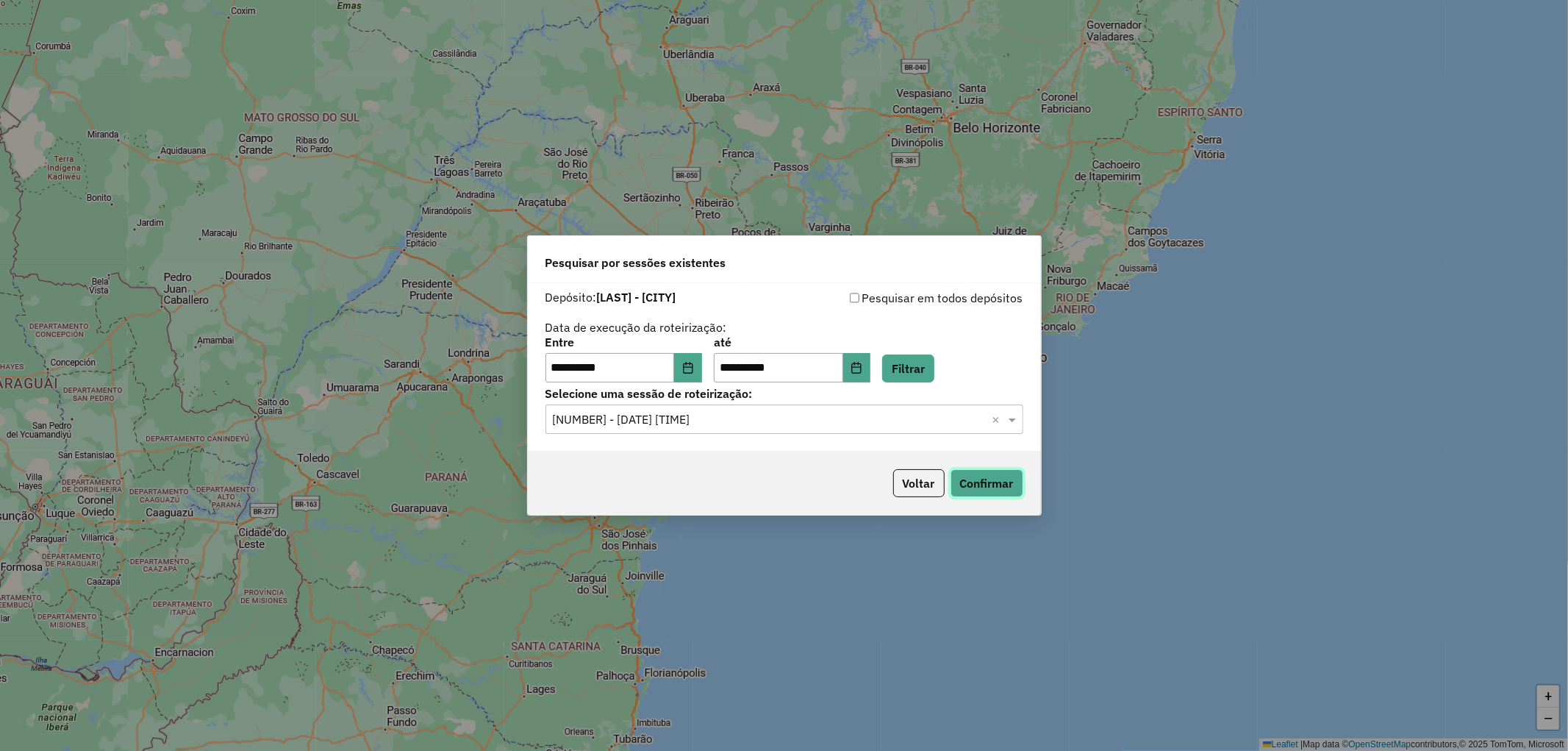 click on "Confirmar" 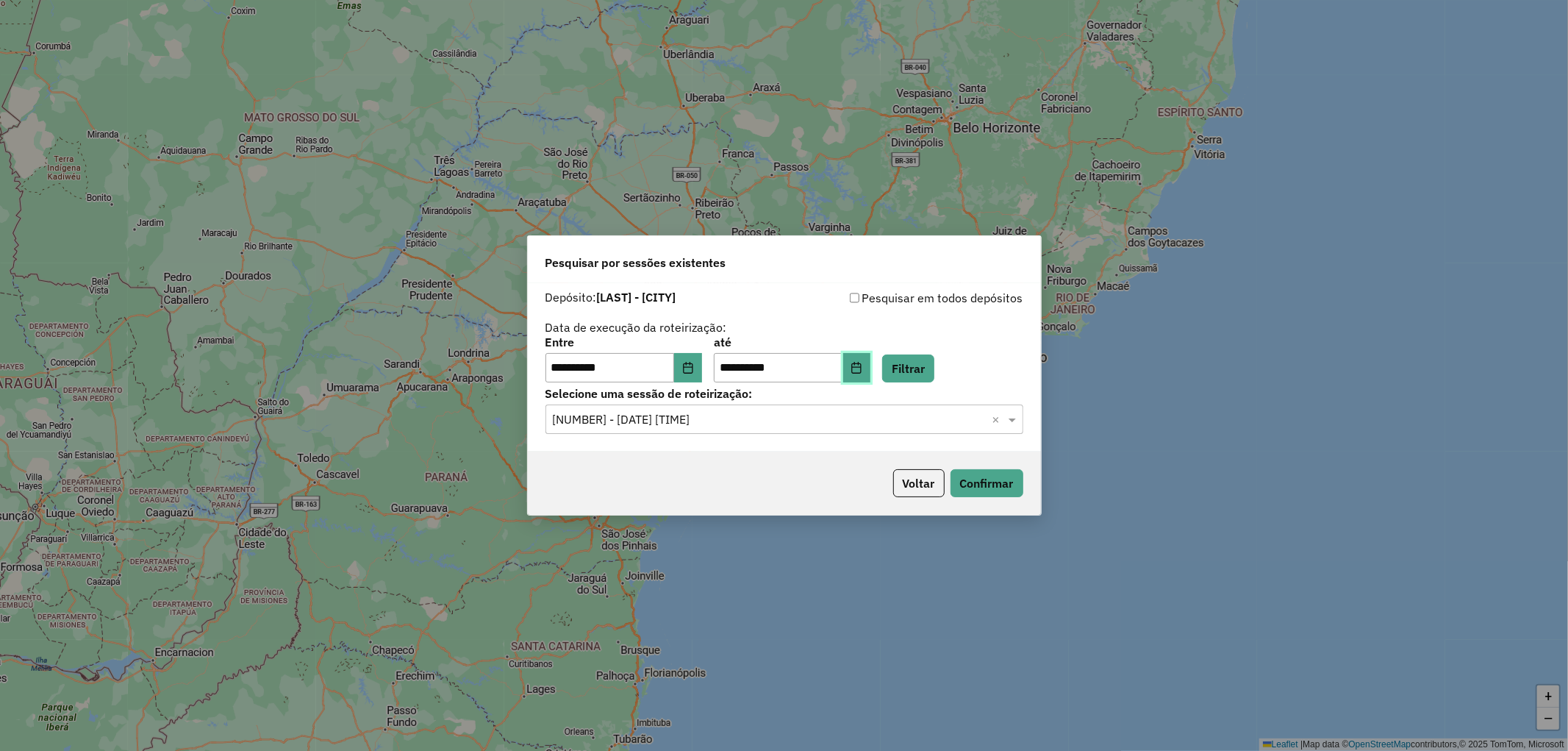 click 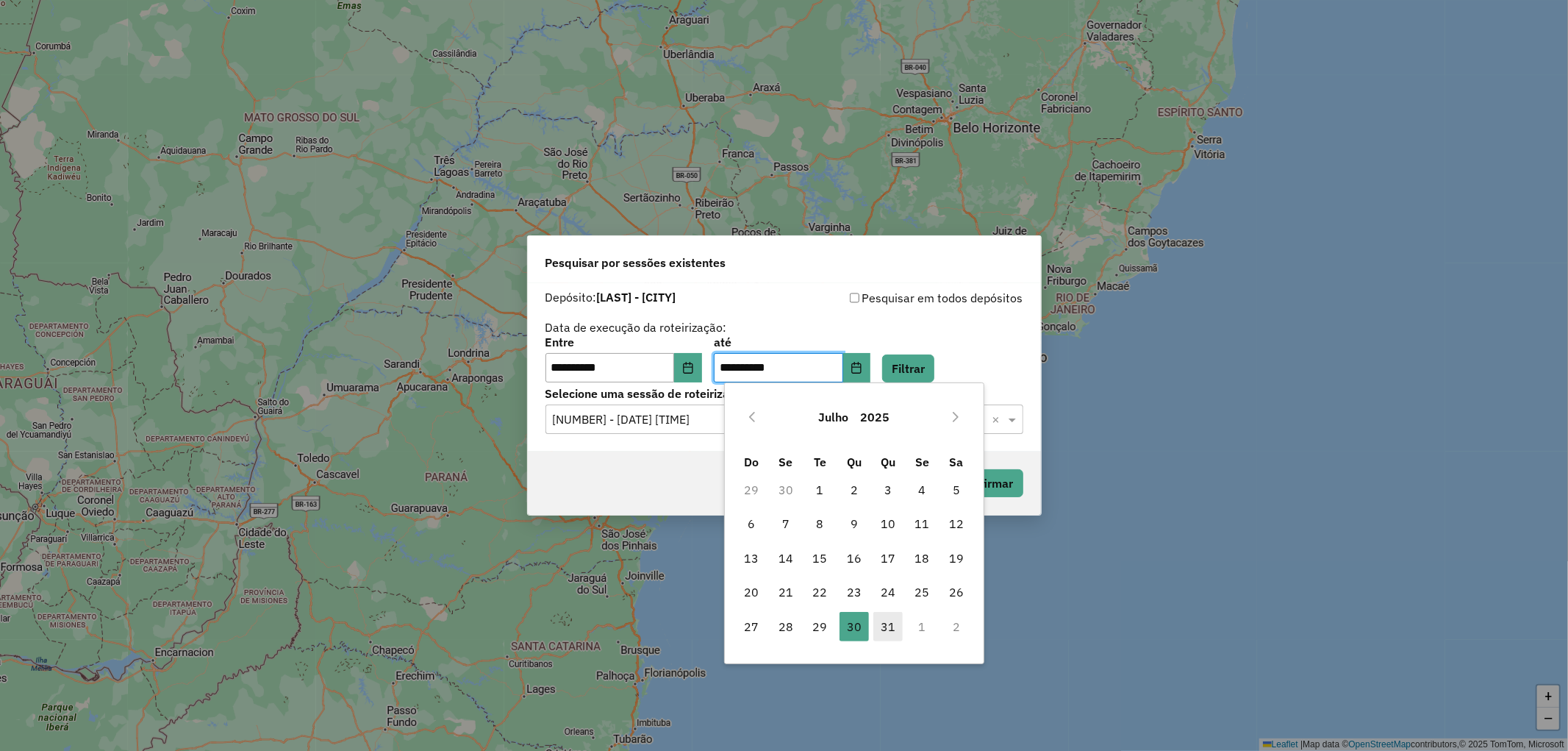 click on "31" at bounding box center (888, 627) 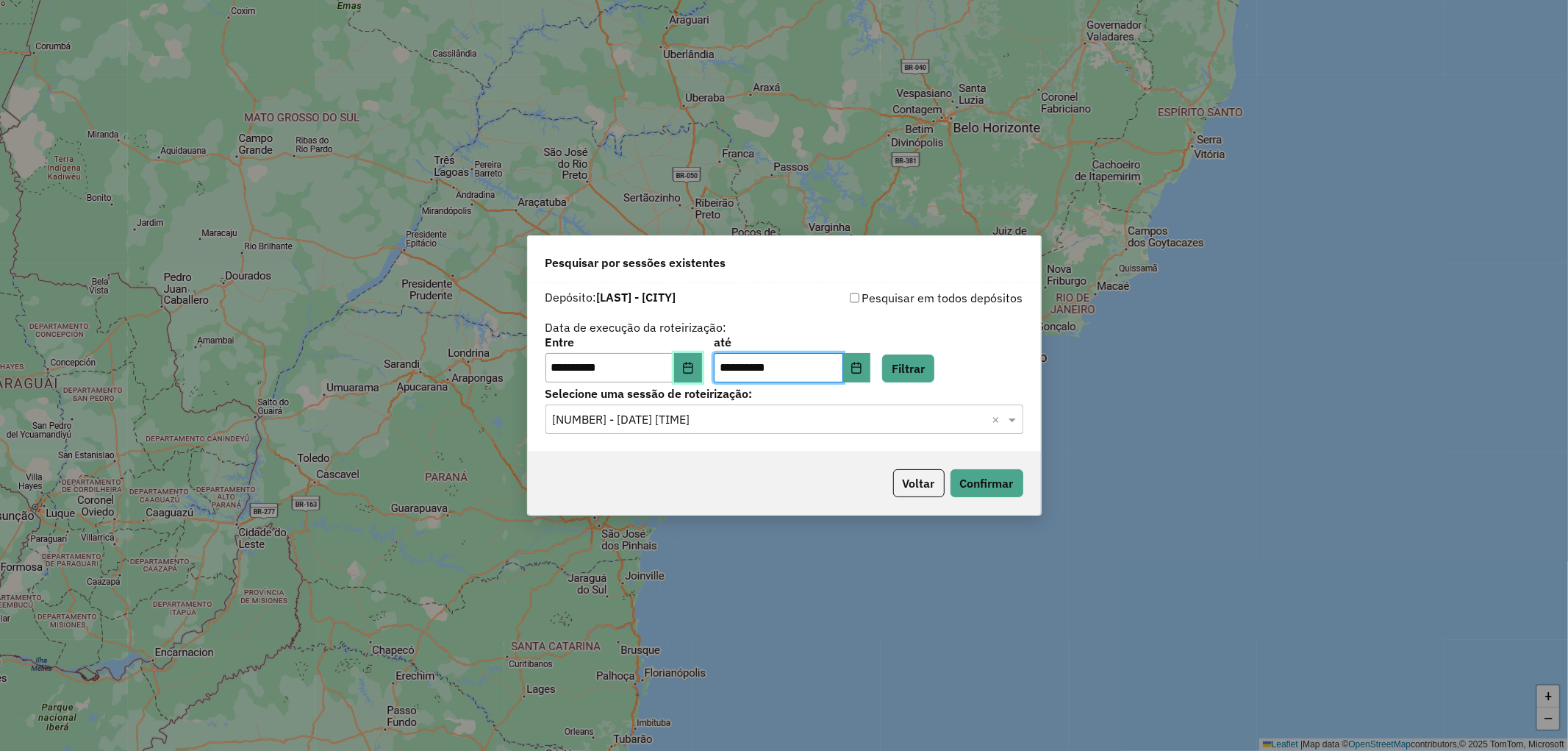 click at bounding box center (688, 368) 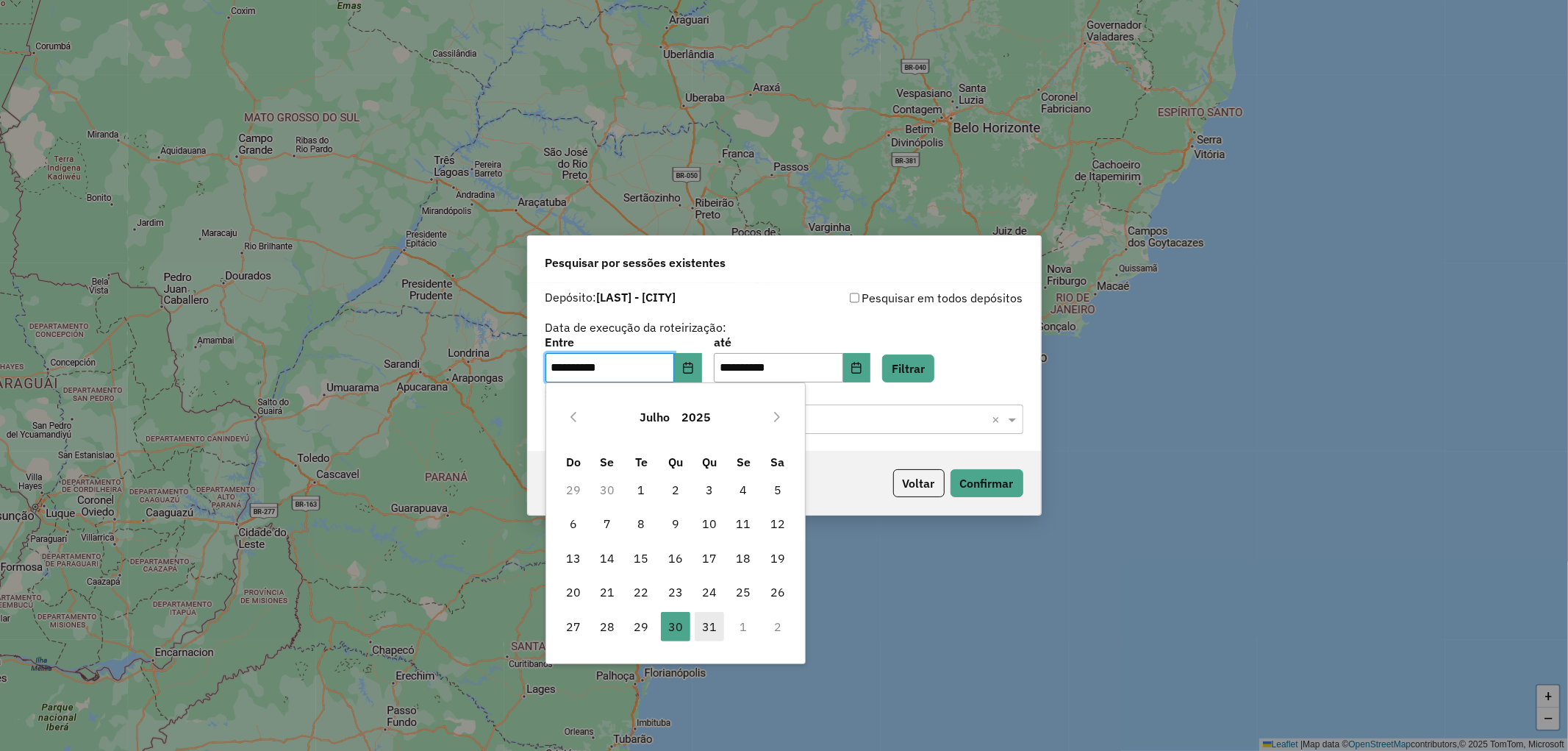 click on "31" at bounding box center [709, 627] 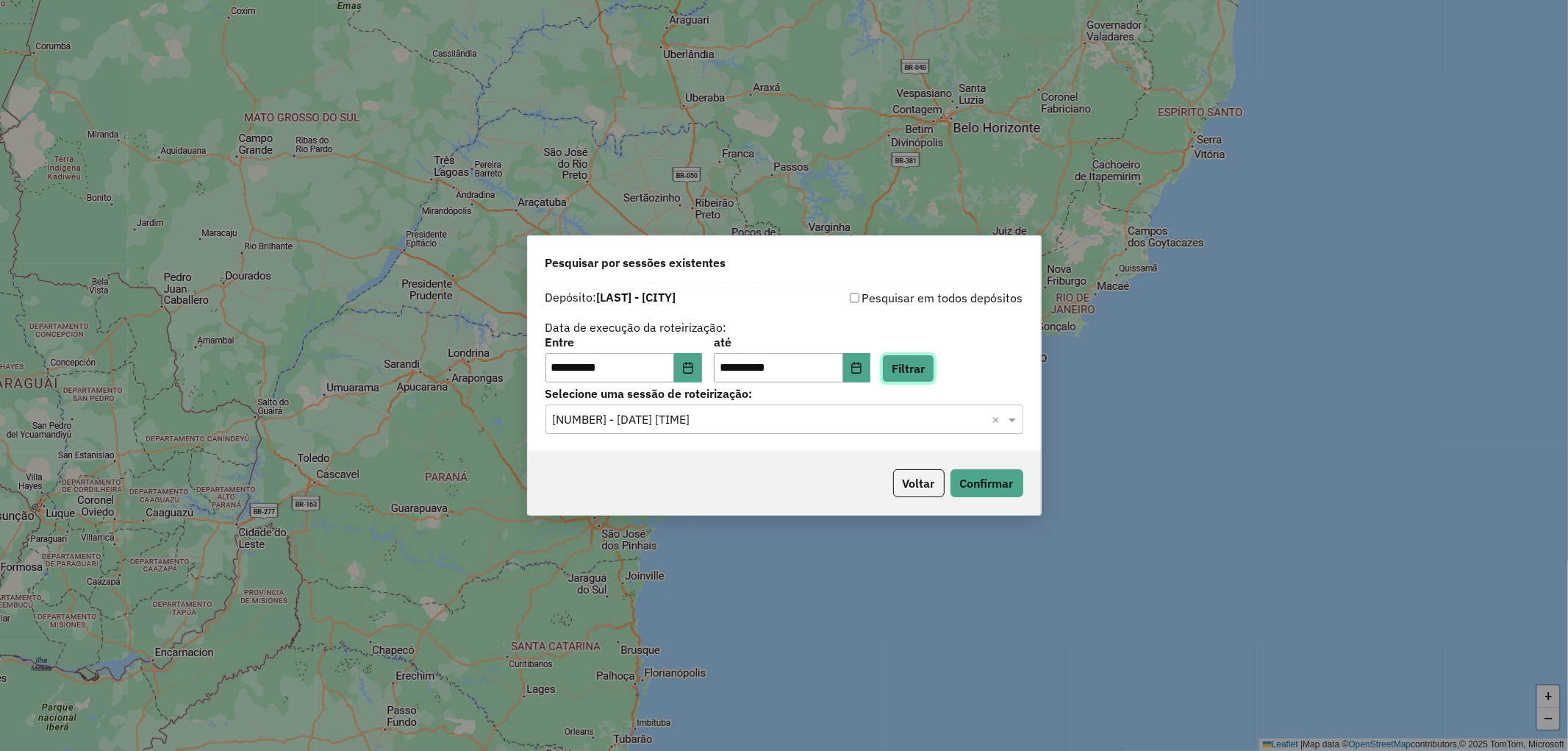 click on "Filtrar" 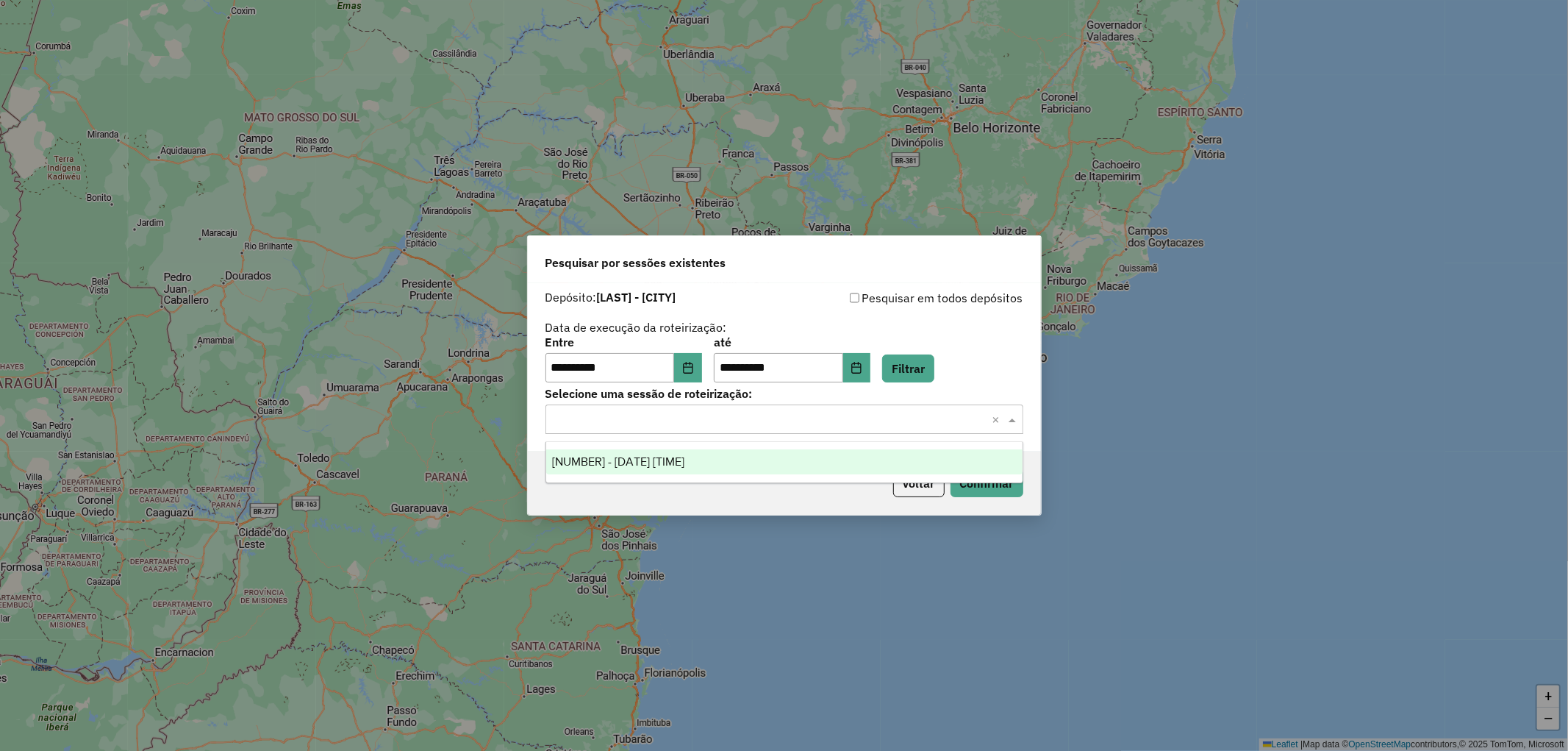 click 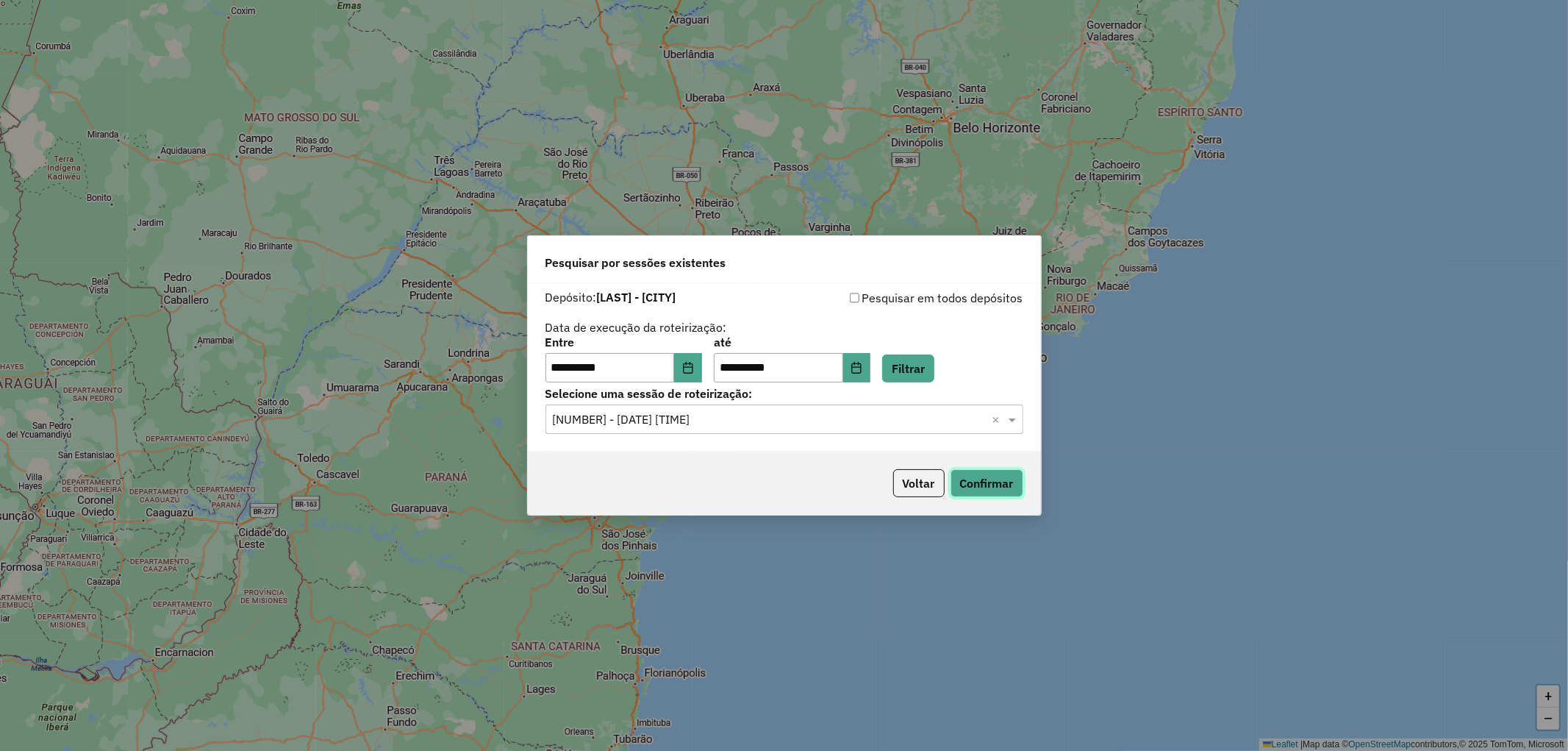 click on "Confirmar" 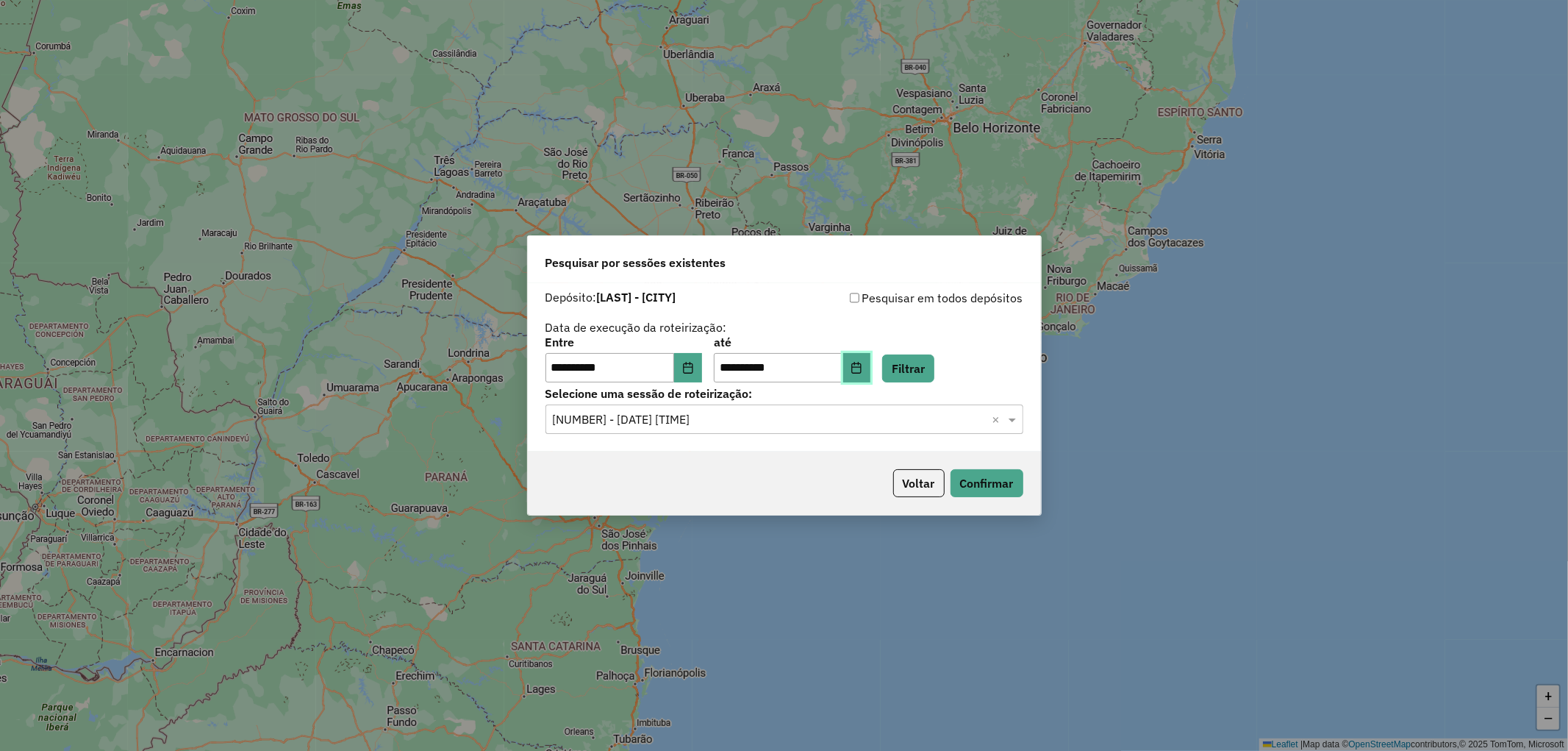 click at bounding box center [857, 368] 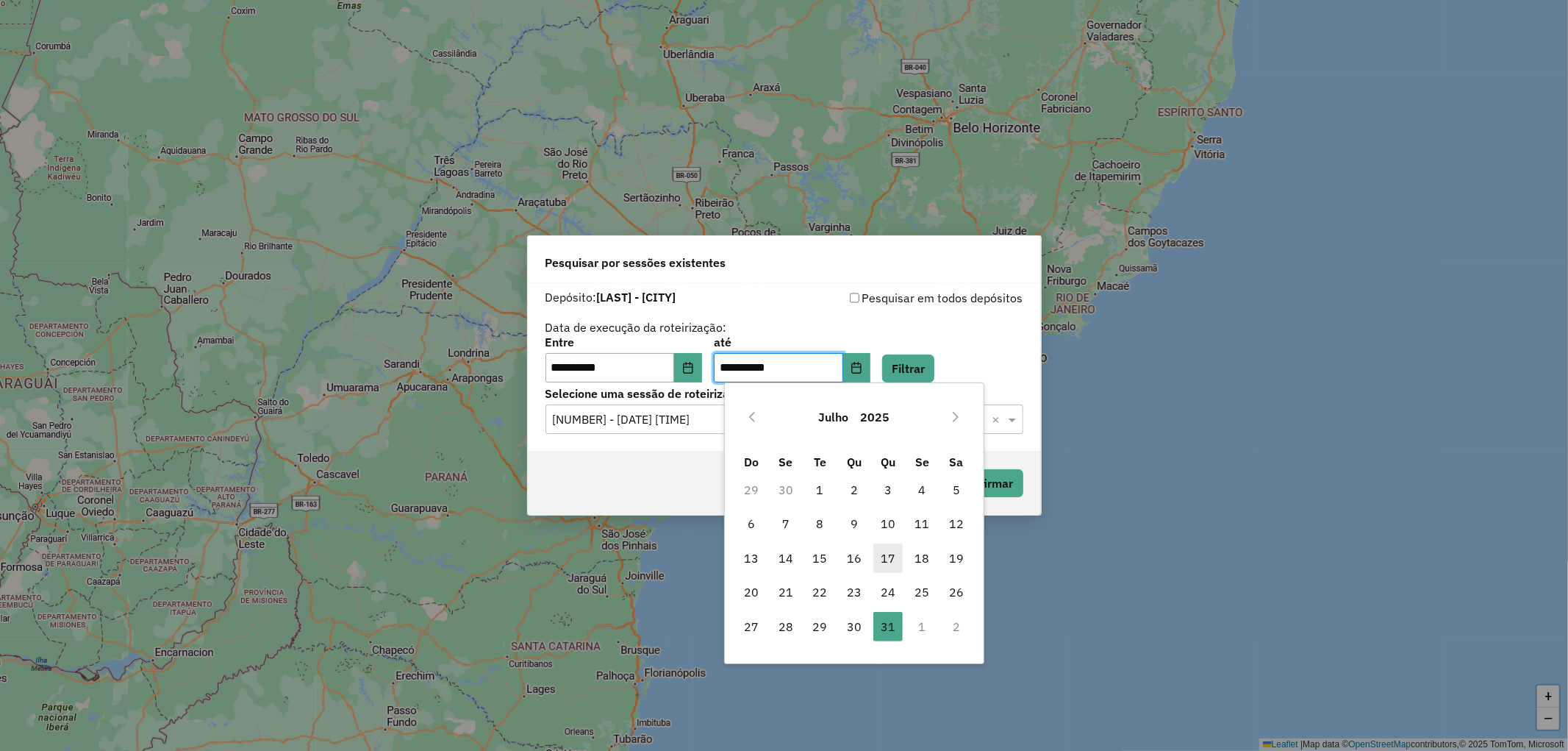 click on "17" at bounding box center (888, 558) 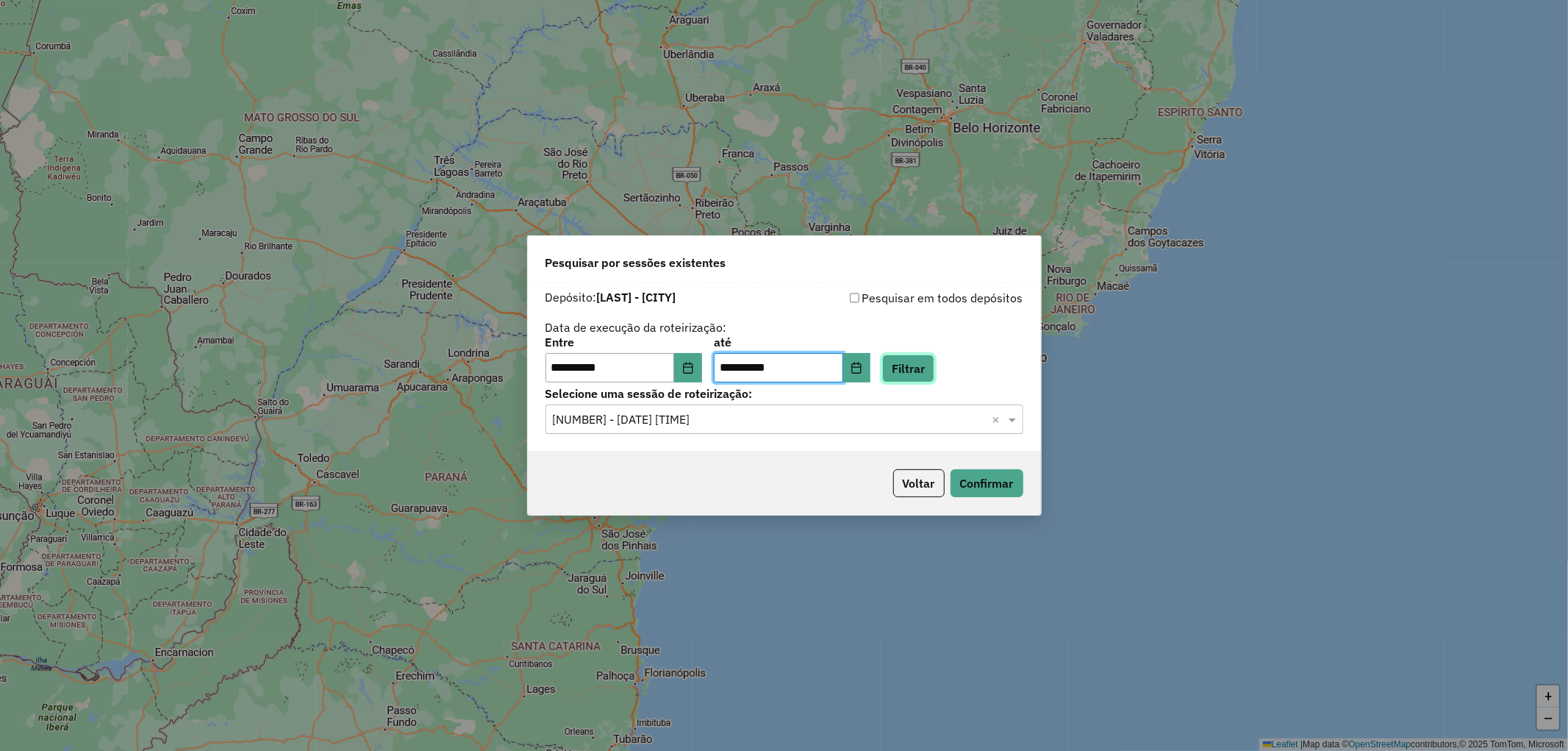 click on "Filtrar" 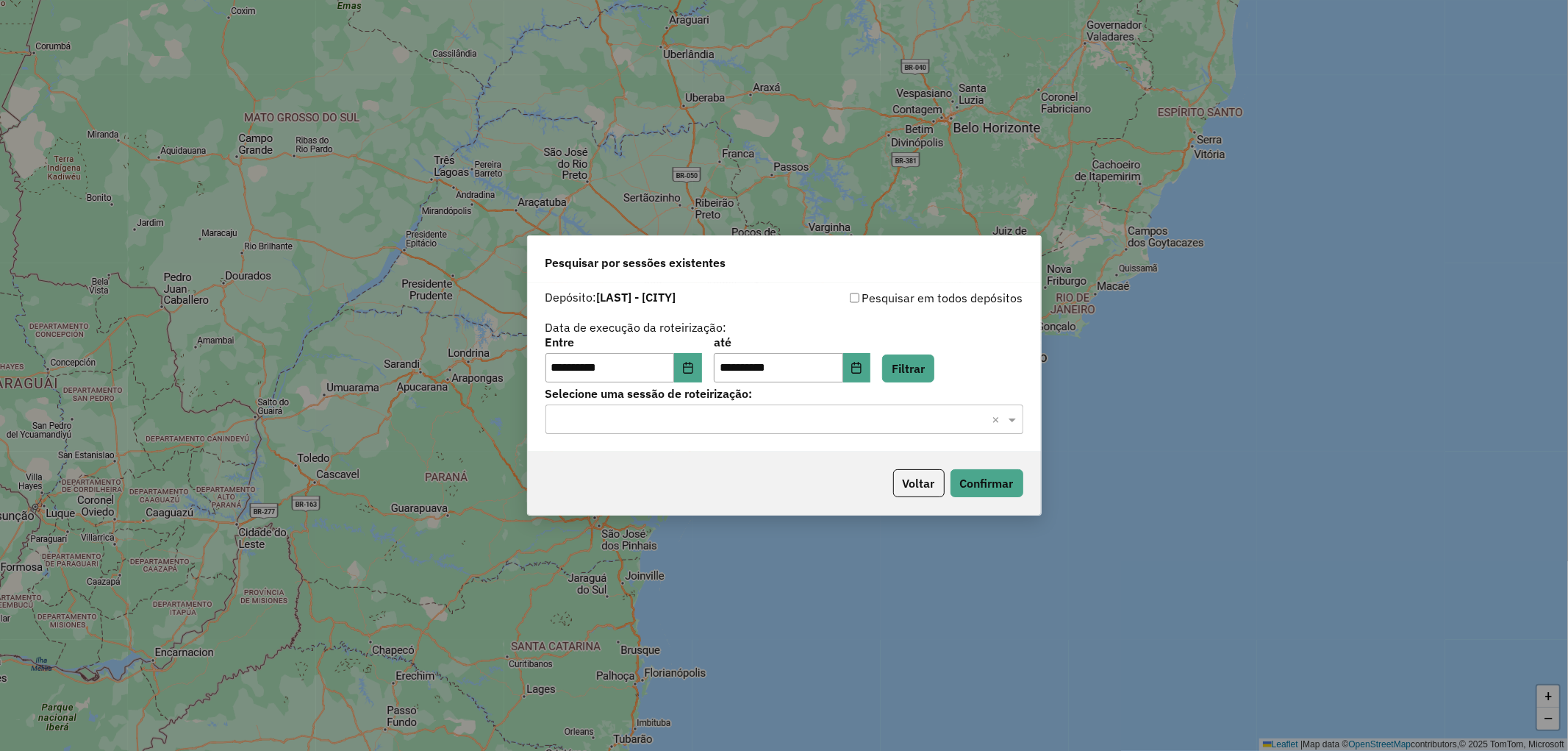 click 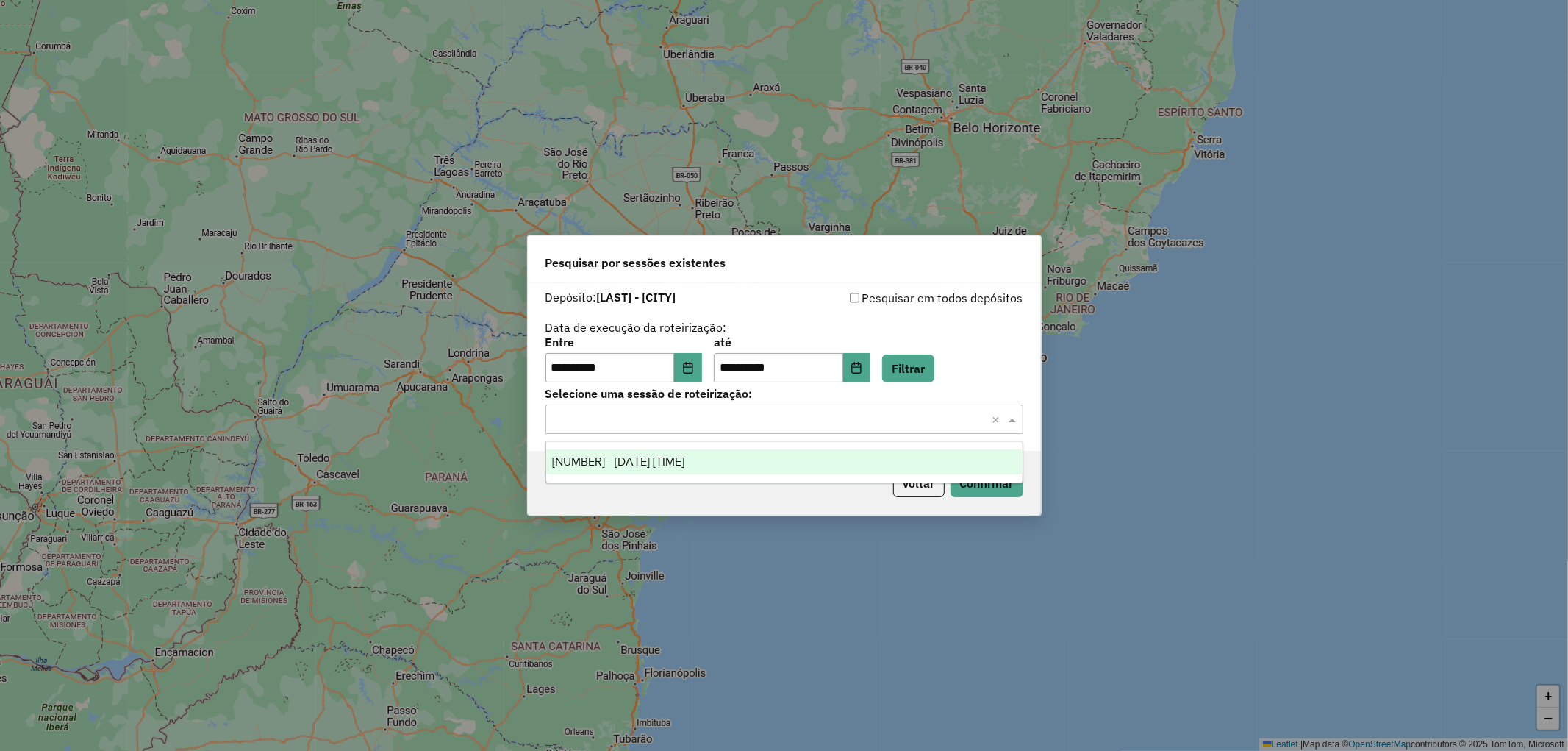 click on "966546 - 17/07/2025 18:57" at bounding box center (784, 462) 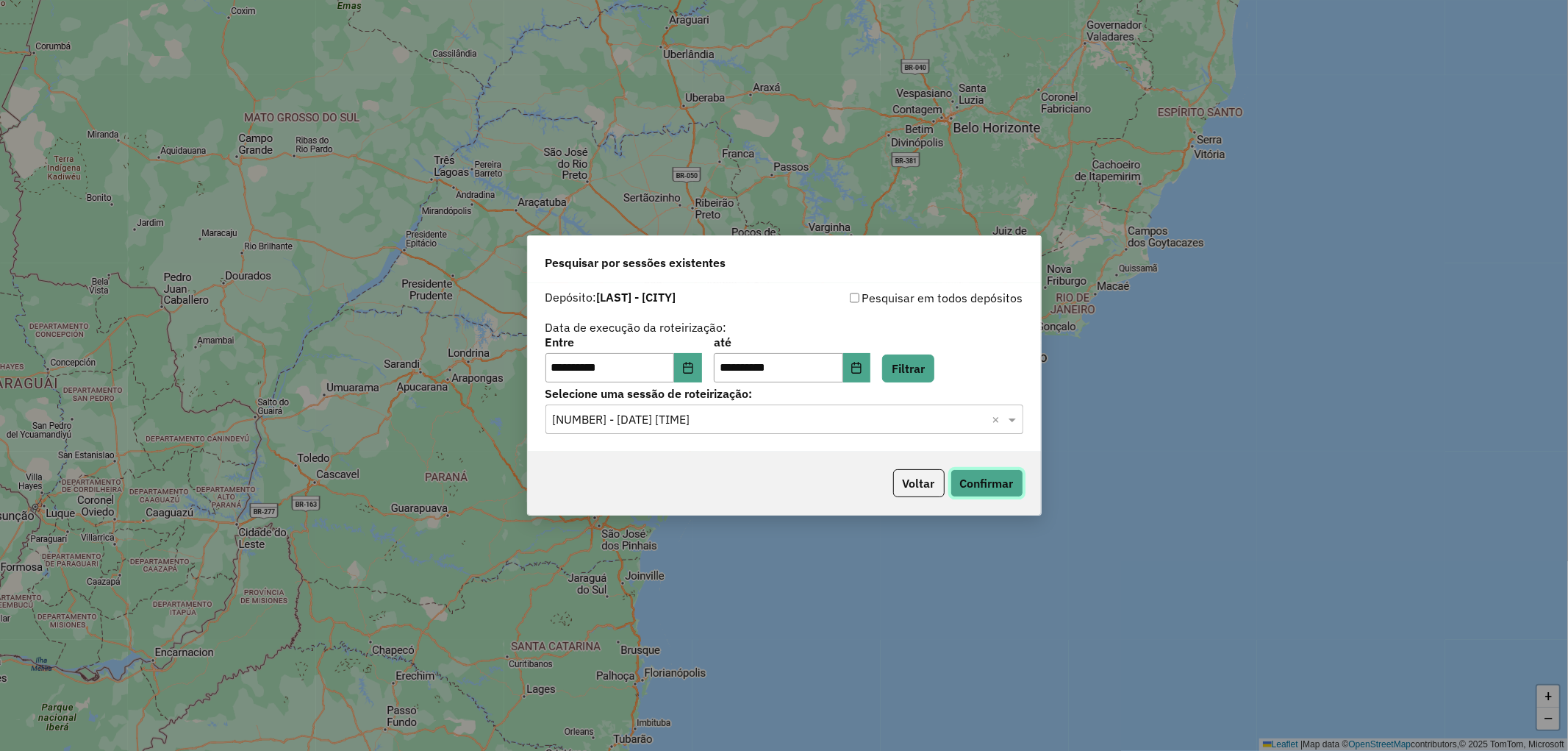 click on "Confirmar" 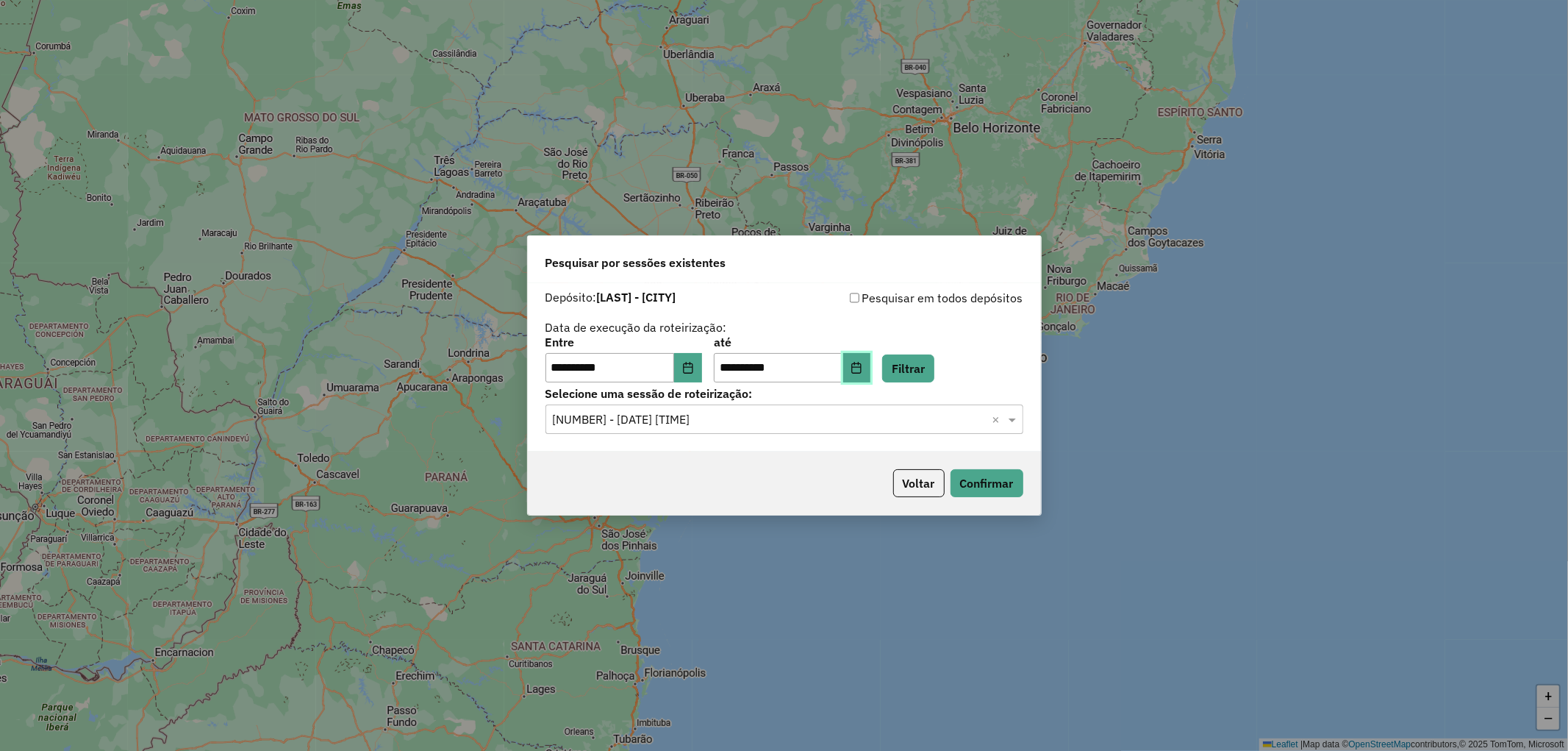 click 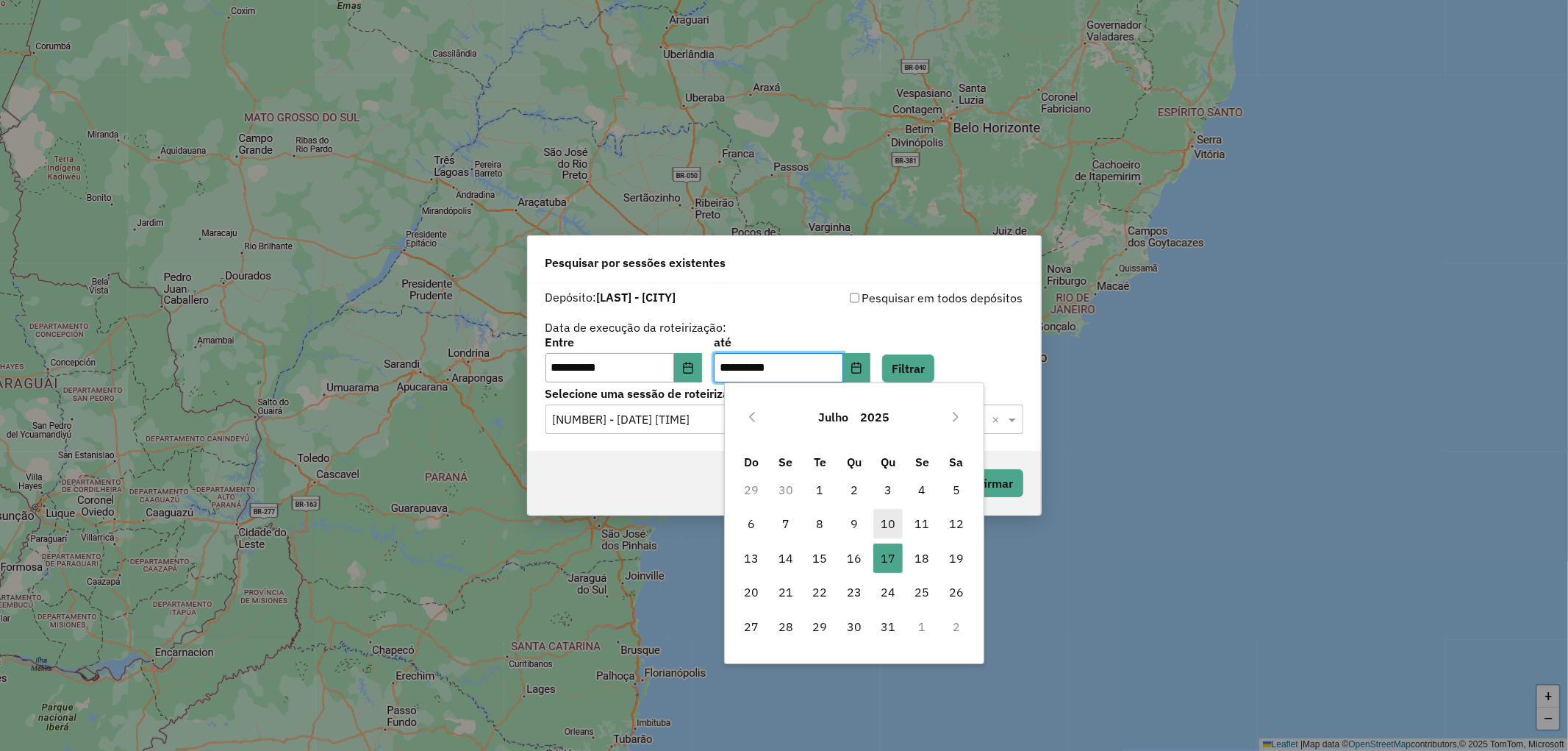 click on "10" at bounding box center [888, 524] 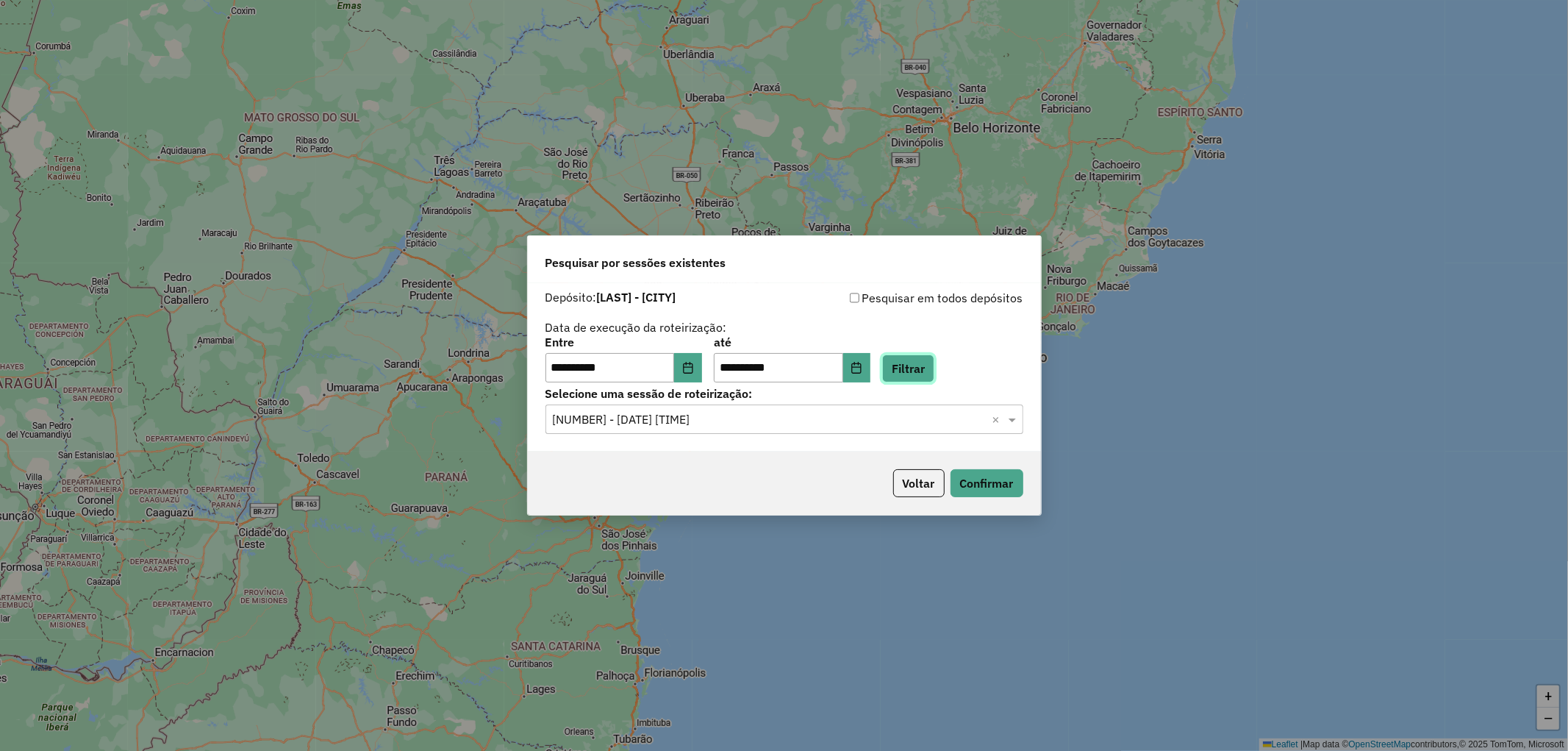click on "Filtrar" 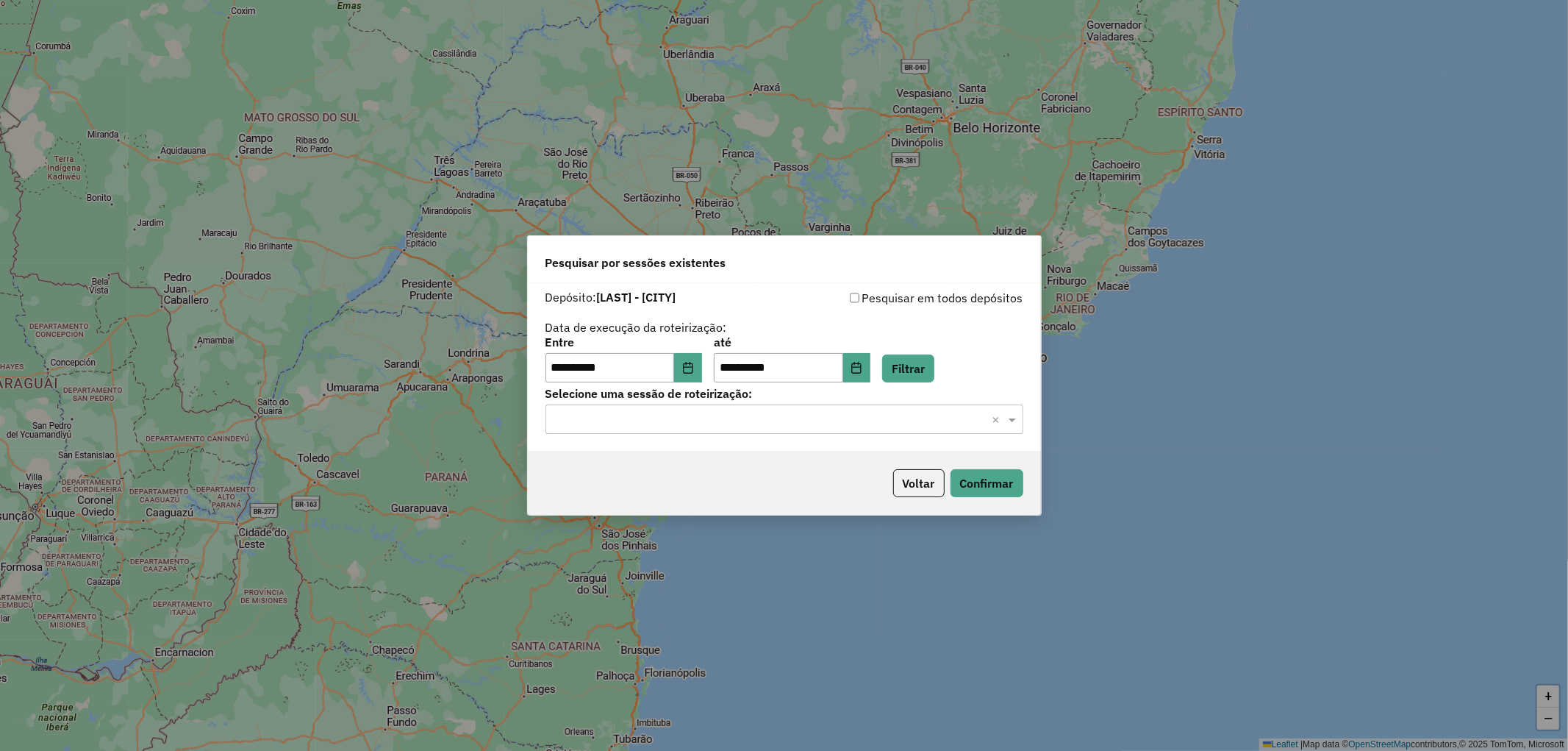 click 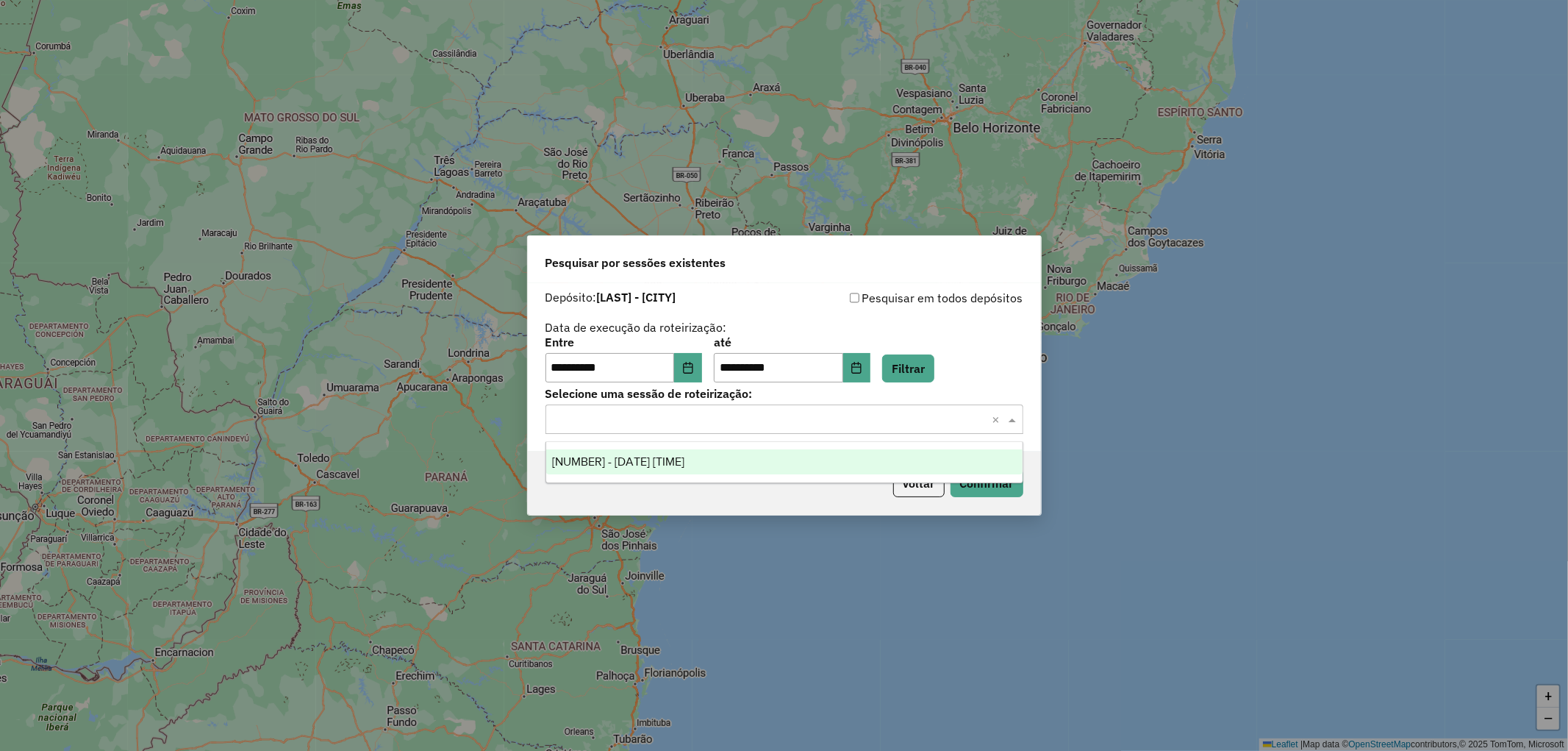 click on "962615 - 10/07/2025 18:59" at bounding box center [784, 462] 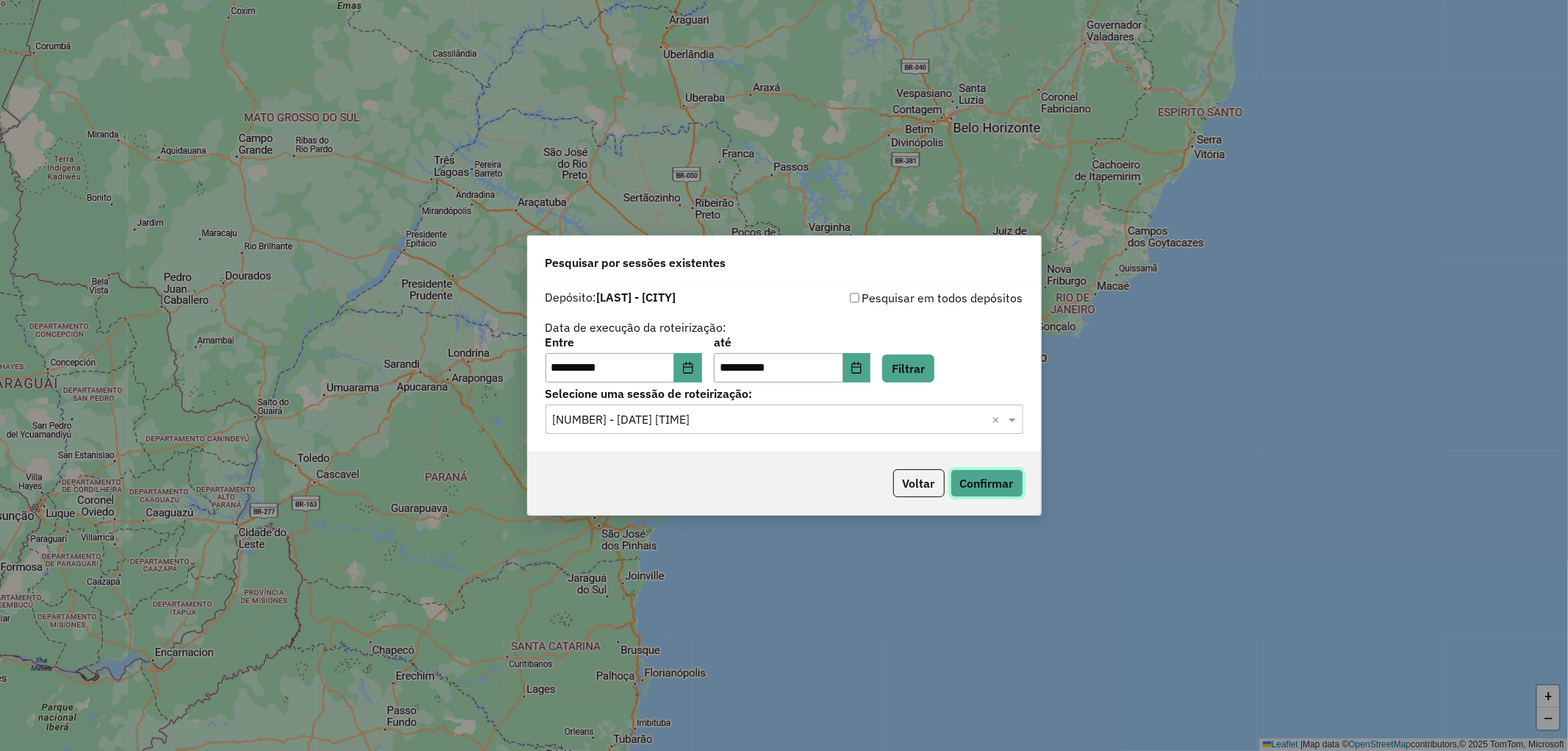 click on "Confirmar" 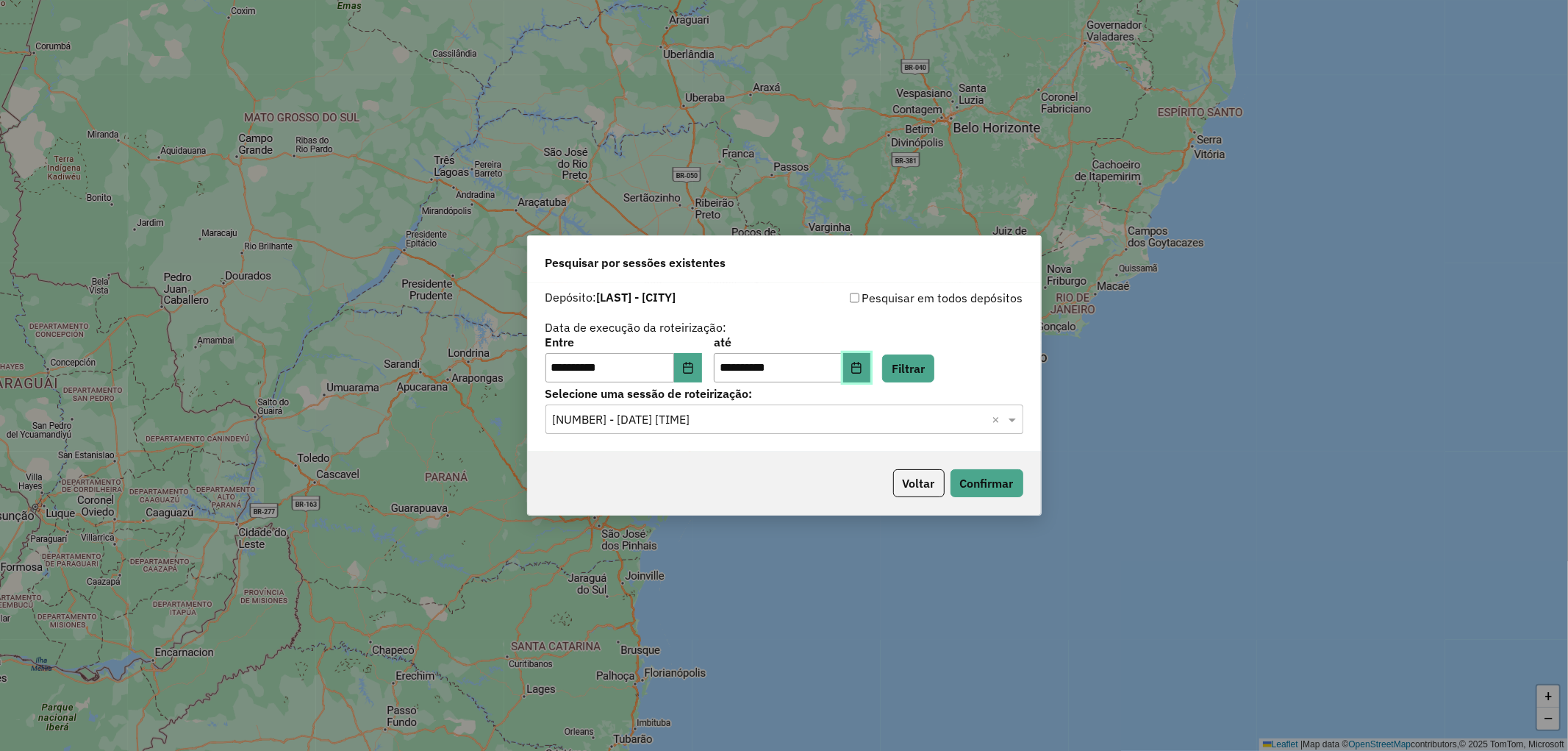 click at bounding box center [857, 368] 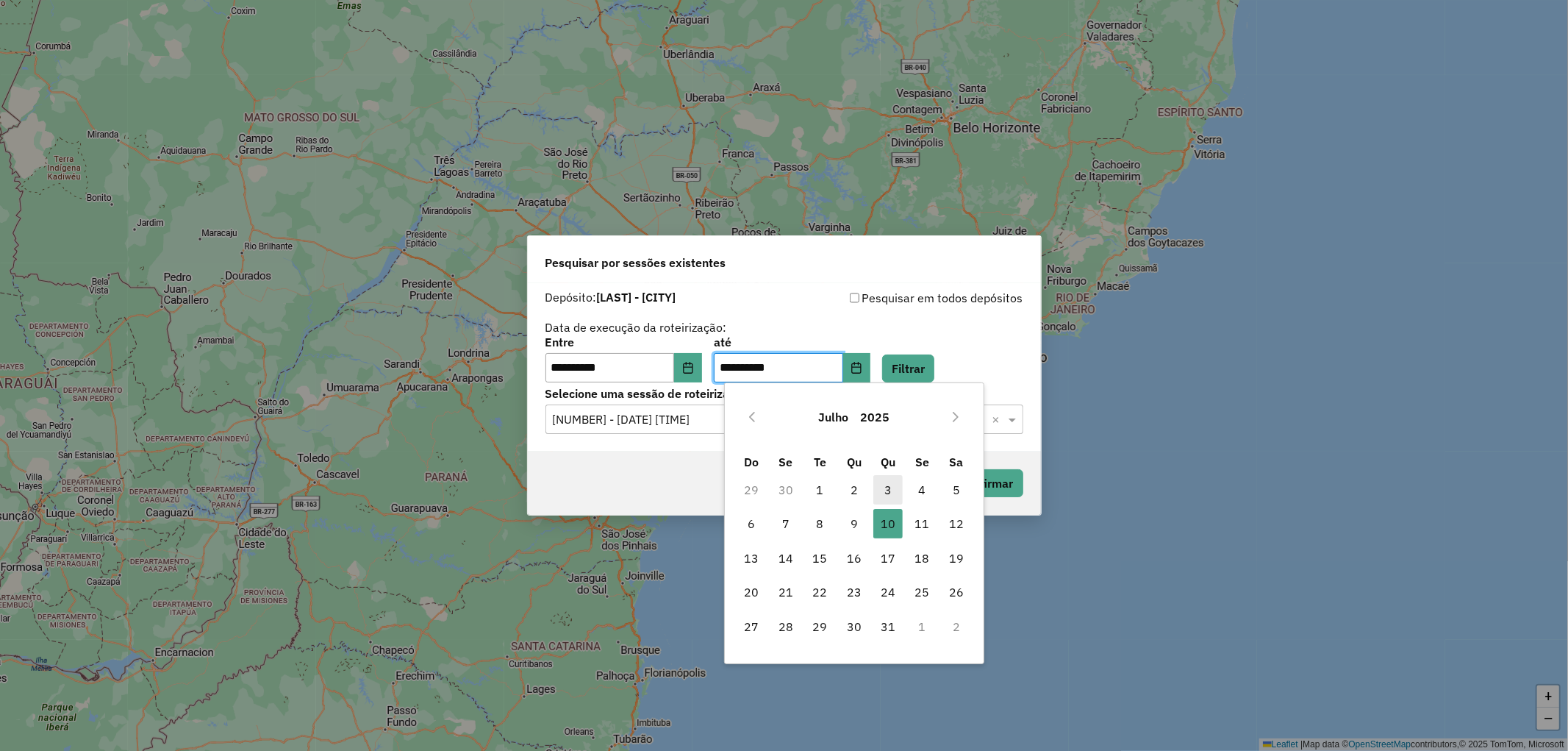 click on "3" at bounding box center (888, 490) 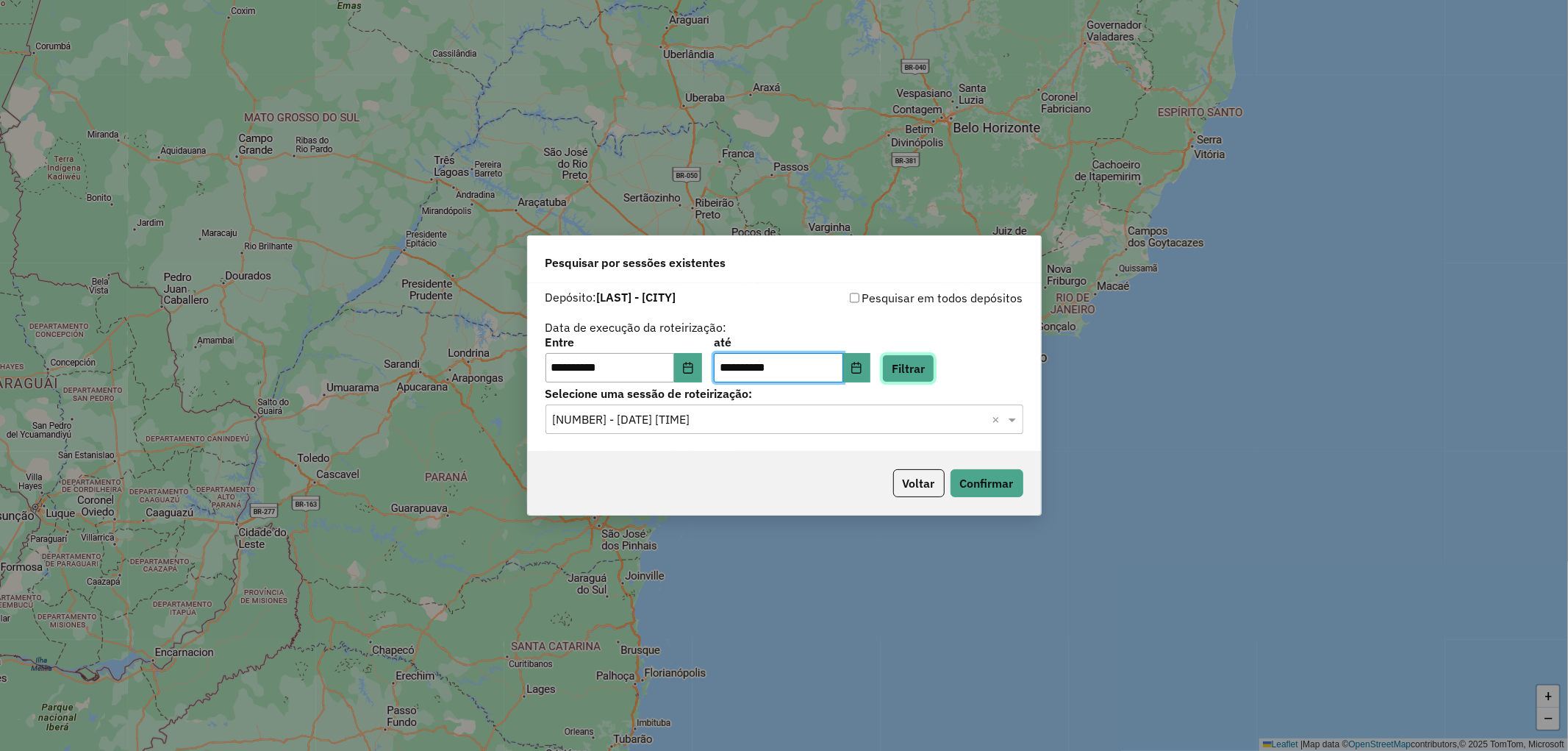 click on "Filtrar" 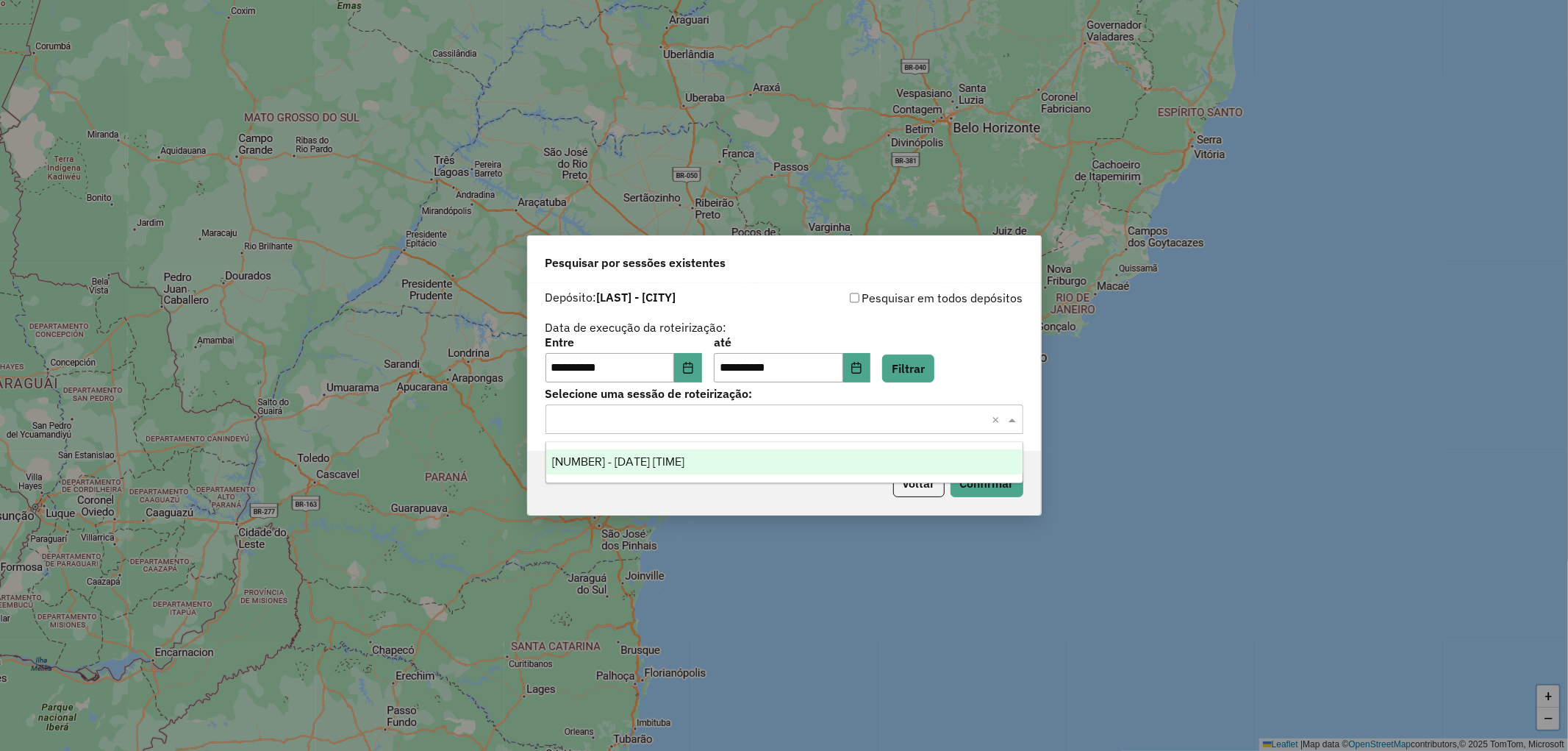 drag, startPoint x: 840, startPoint y: 422, endPoint x: 835, endPoint y: 436, distance: 14.866069 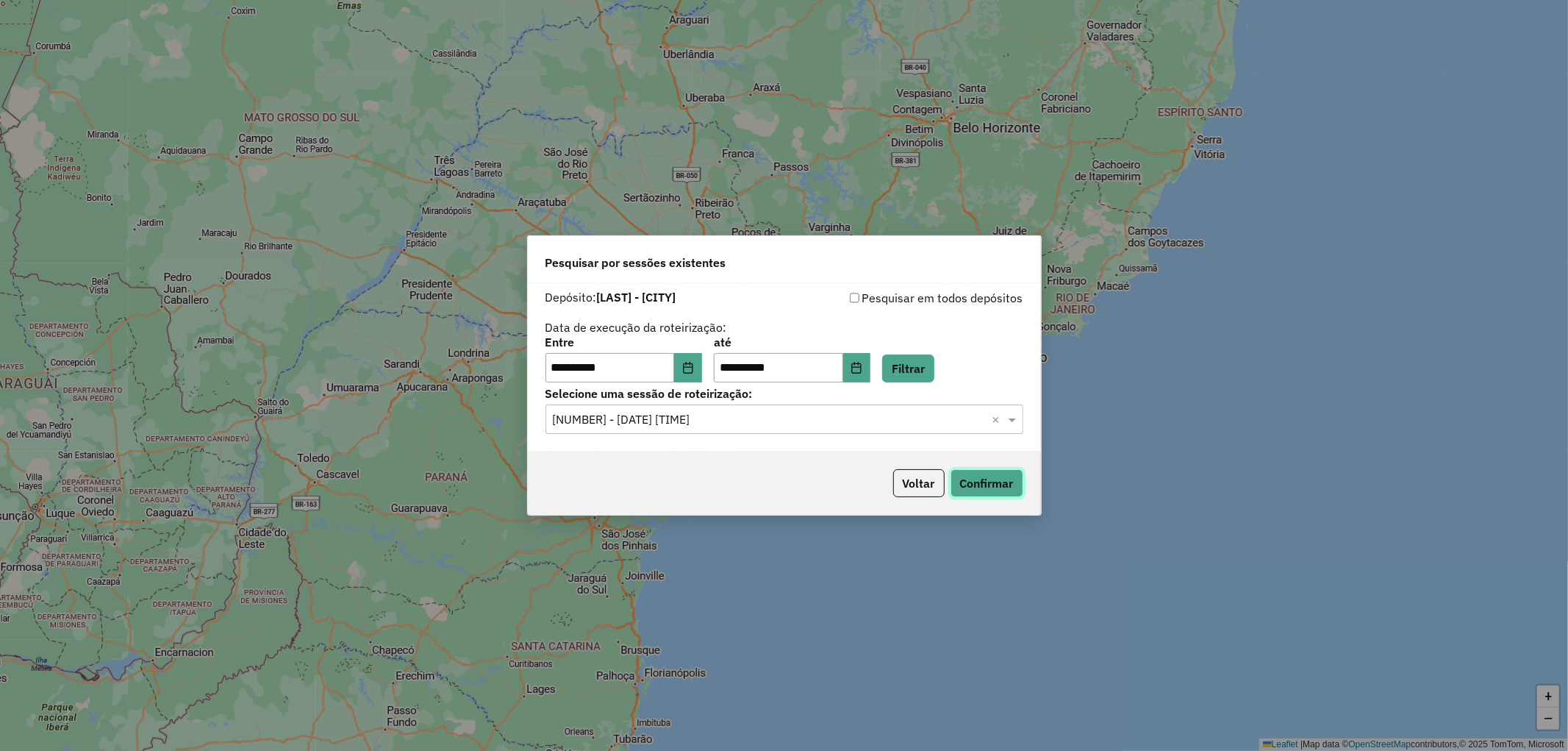 click on "Confirmar" 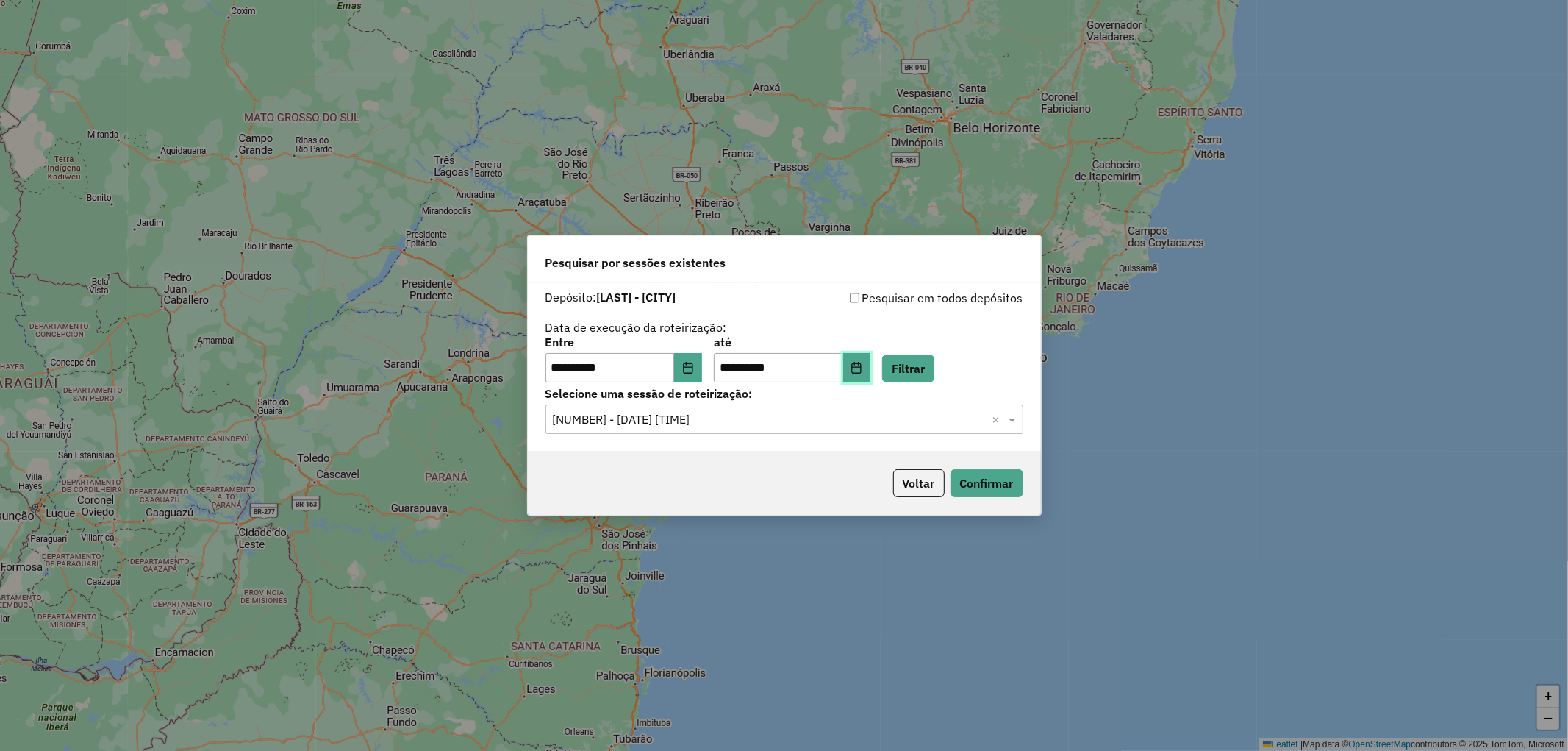 click at bounding box center [857, 368] 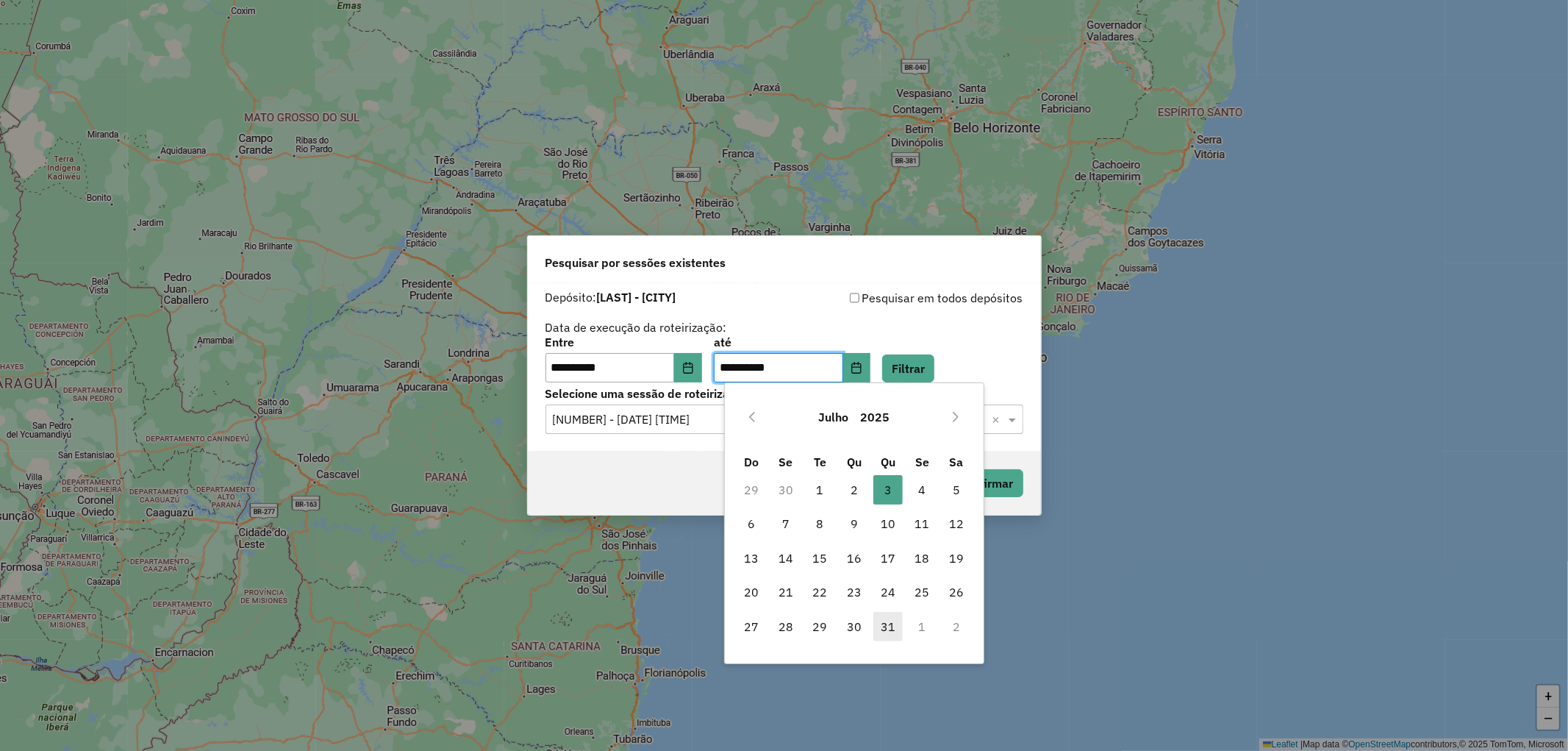 click on "31" at bounding box center [888, 627] 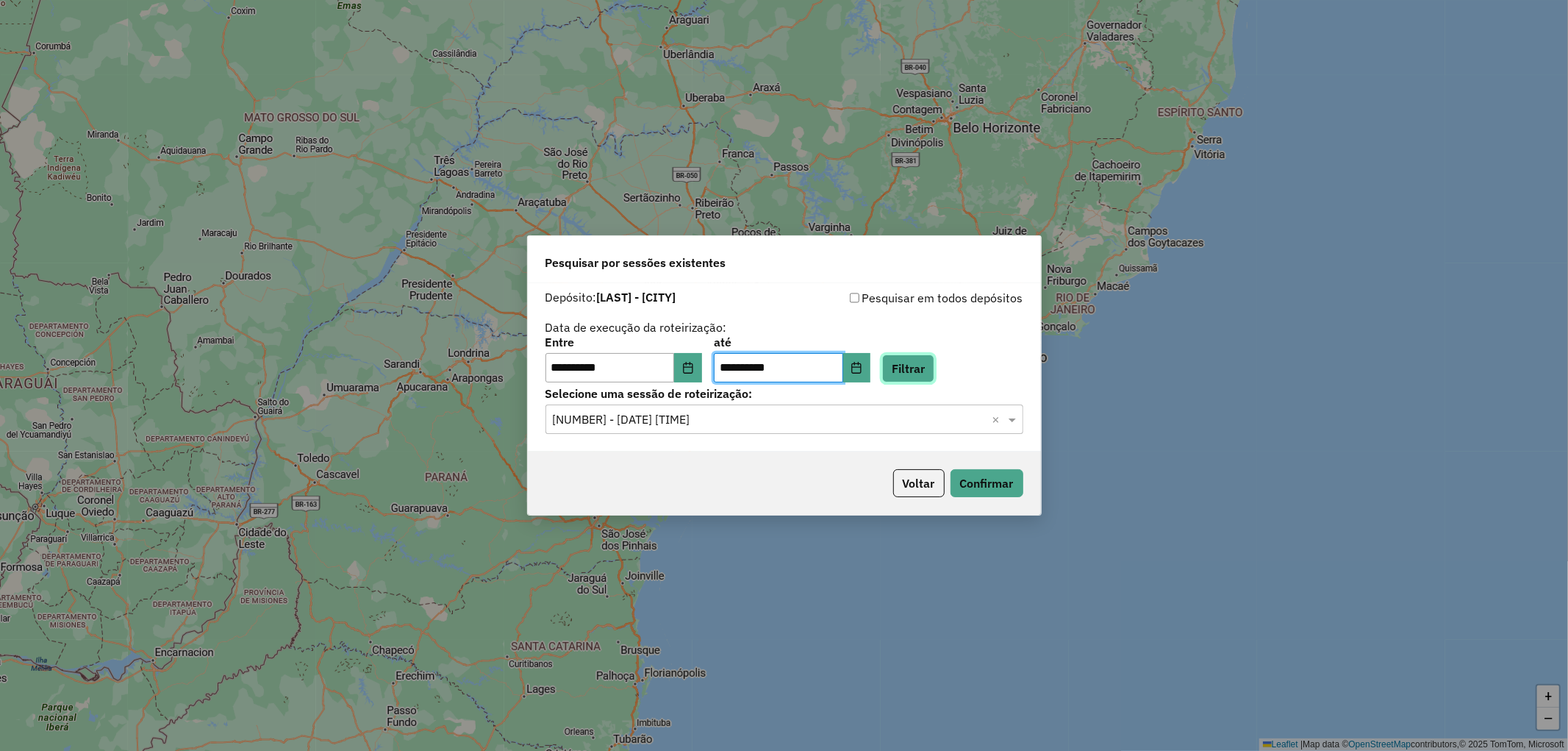 click on "Filtrar" 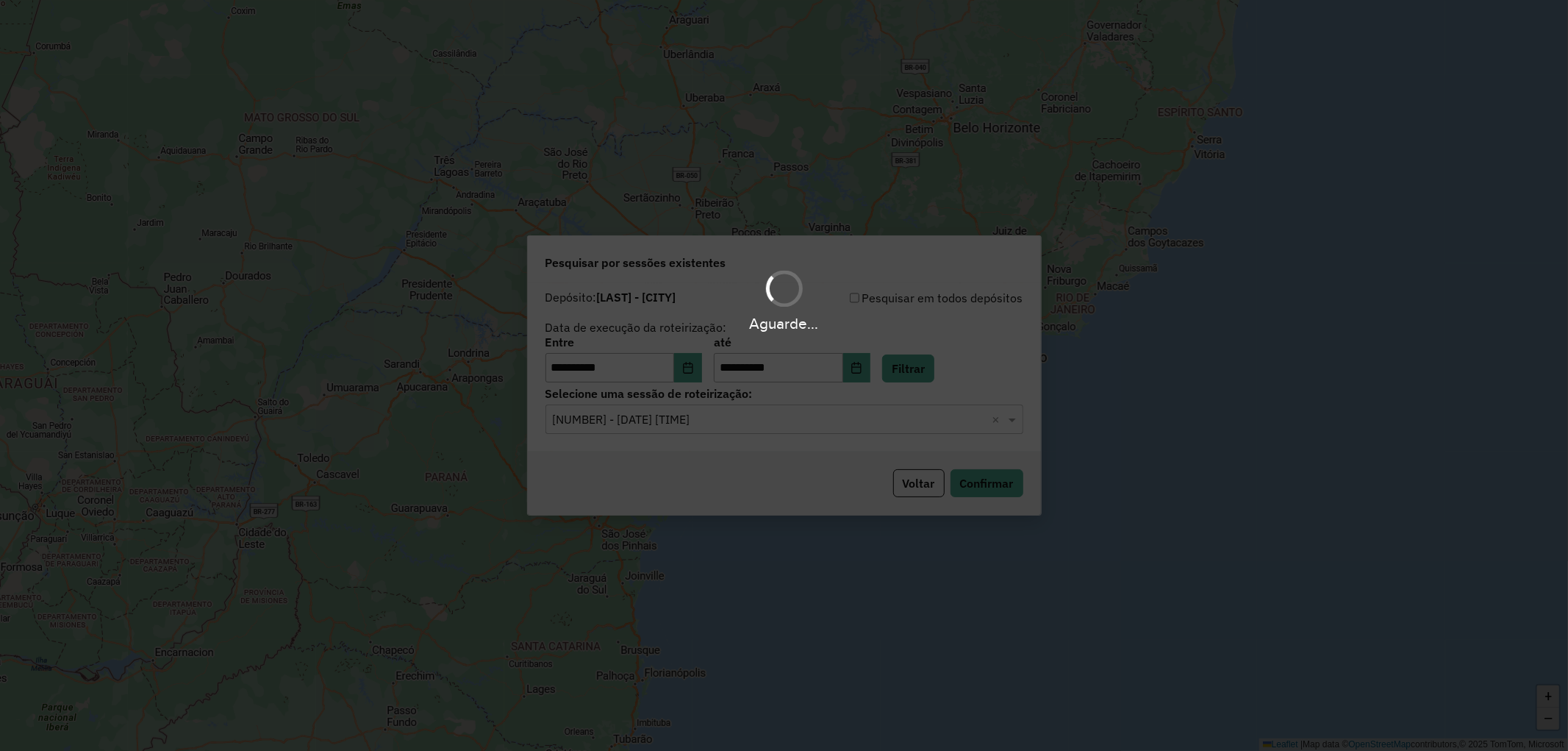 click 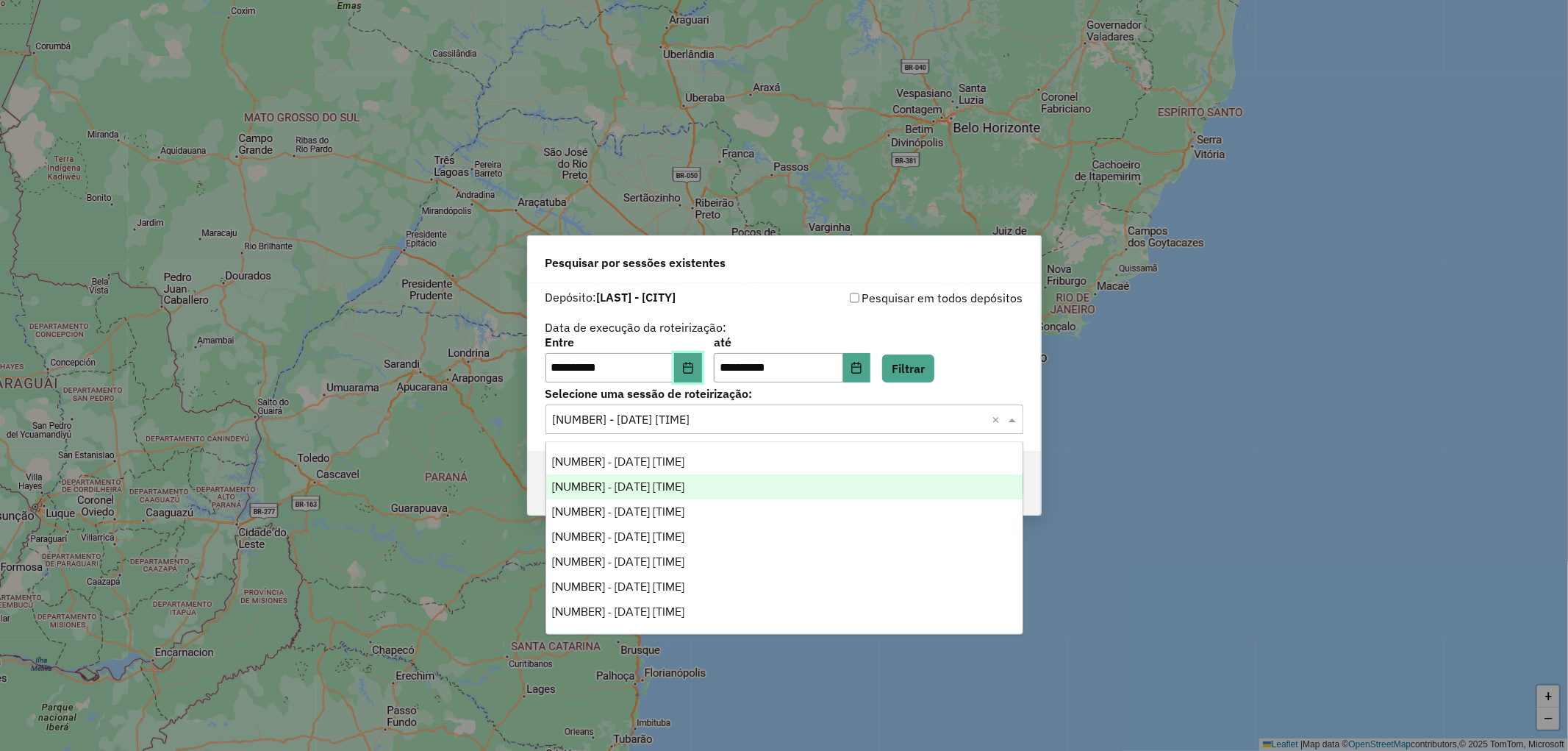 click at bounding box center [688, 368] 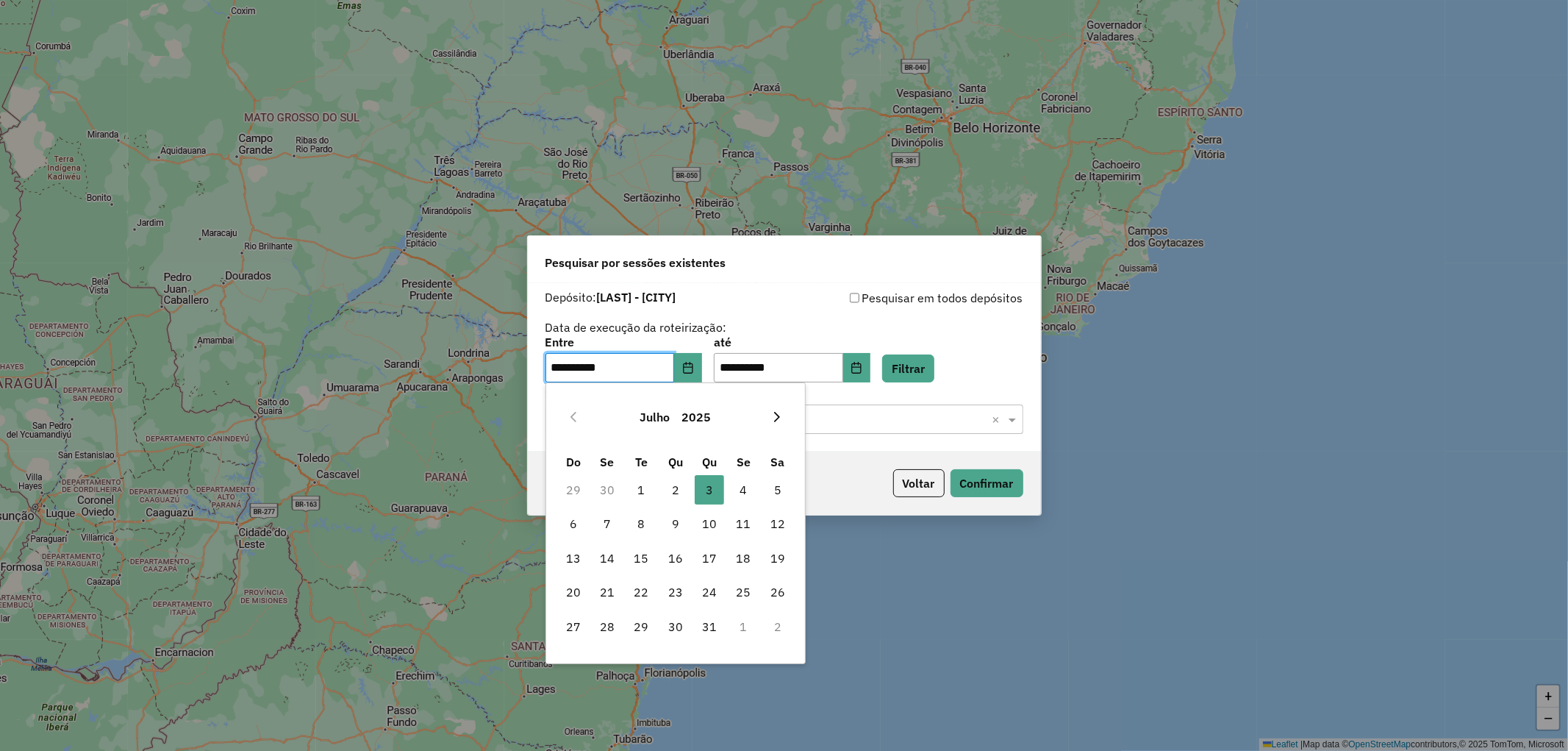 click 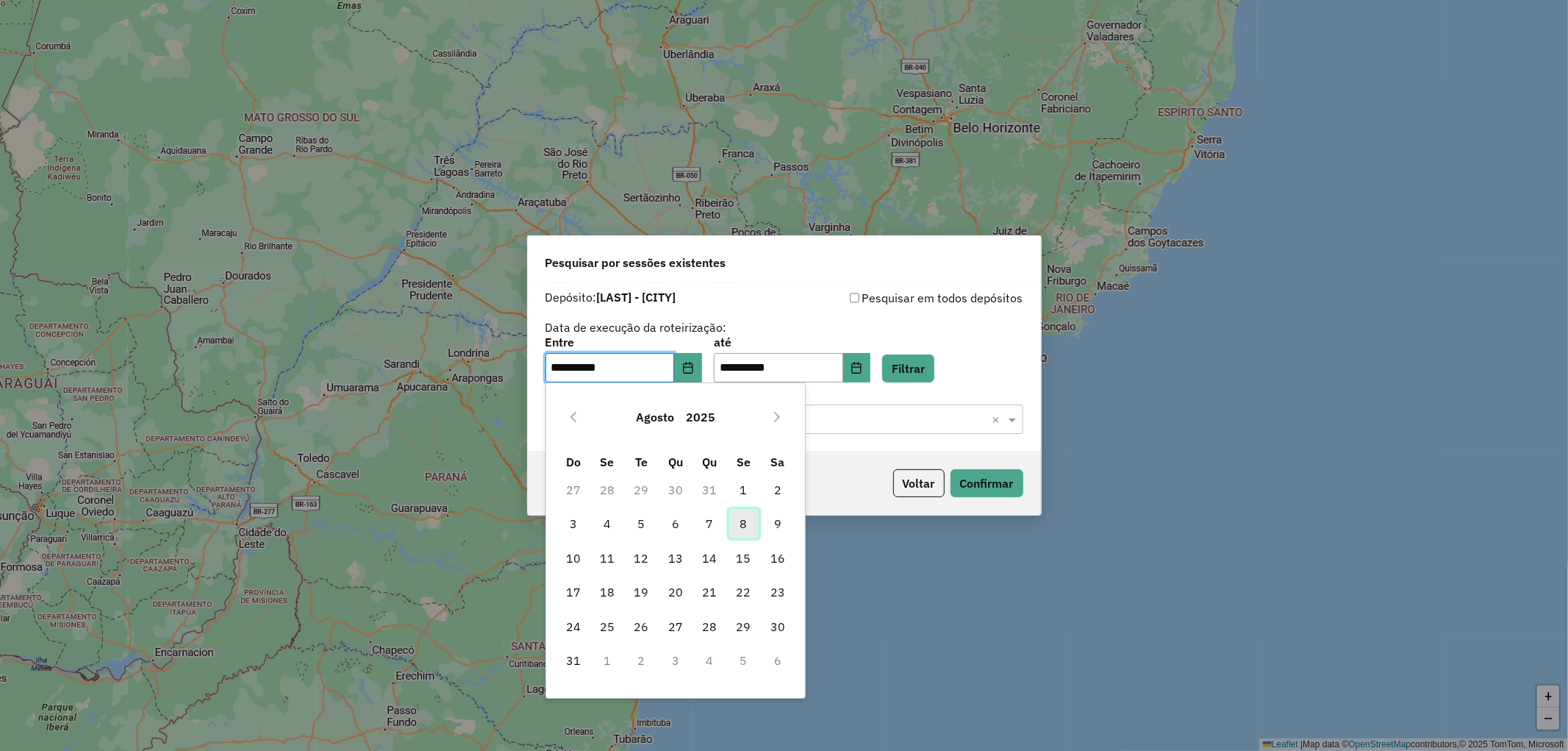 click on "8" at bounding box center (744, 524) 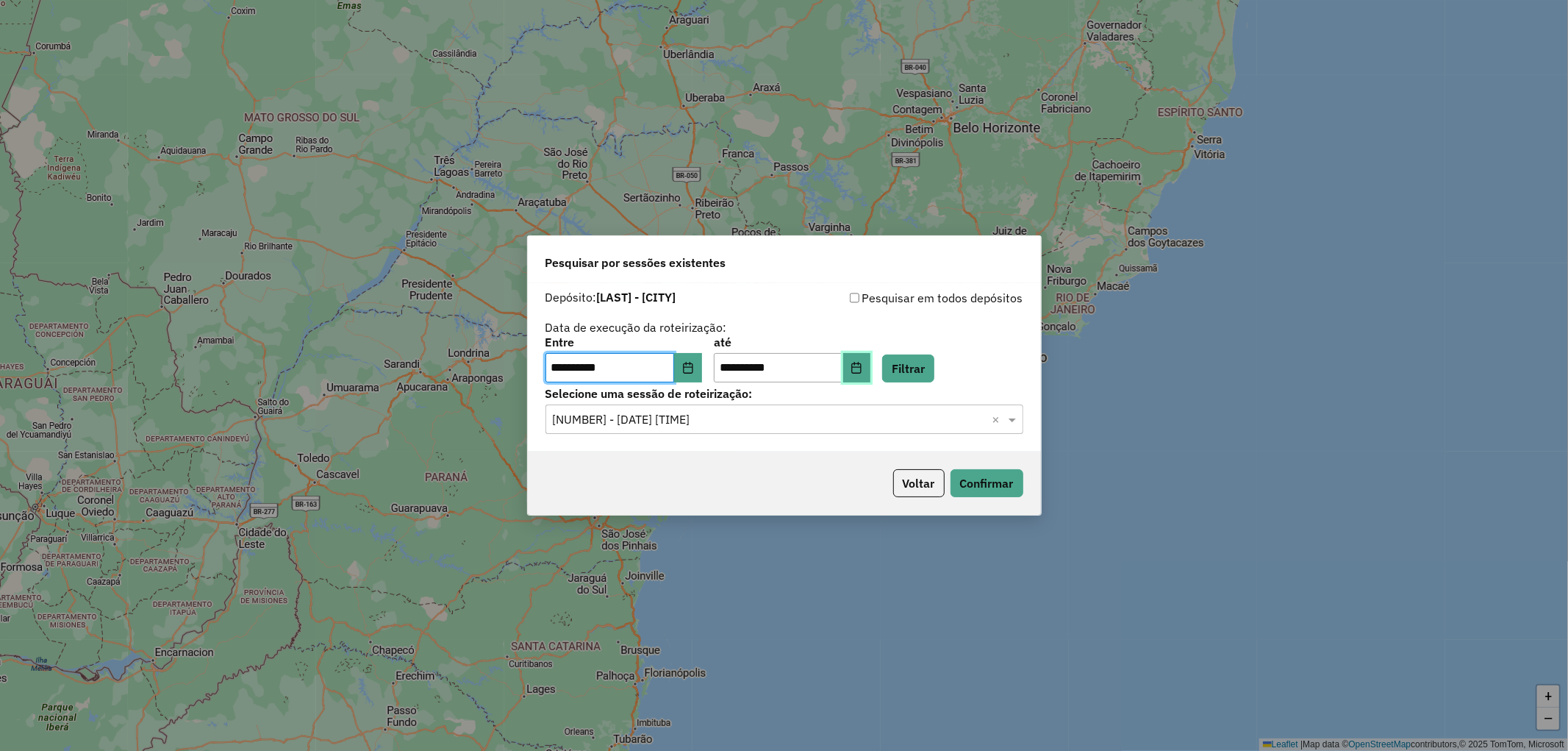 click at bounding box center [857, 368] 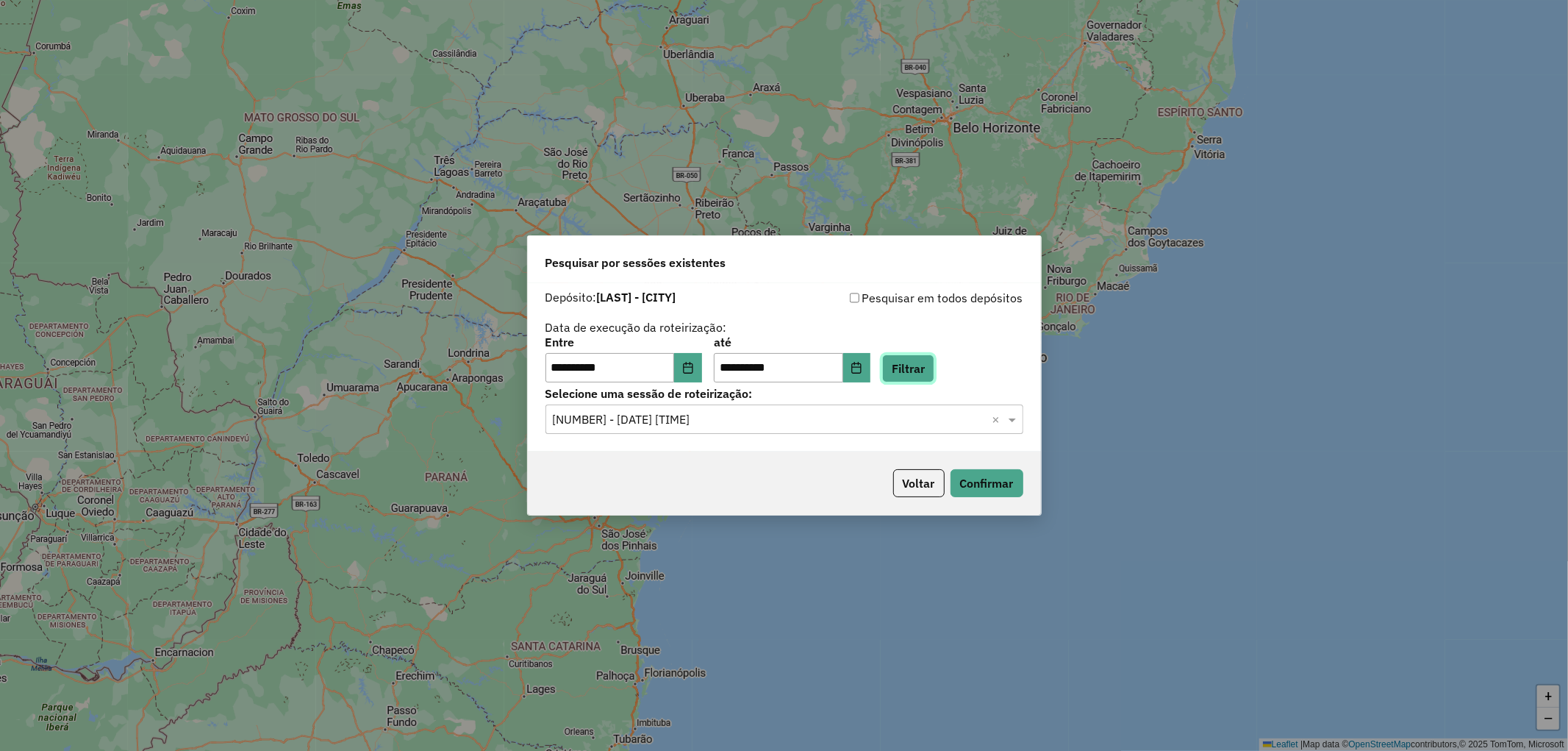 click on "Filtrar" 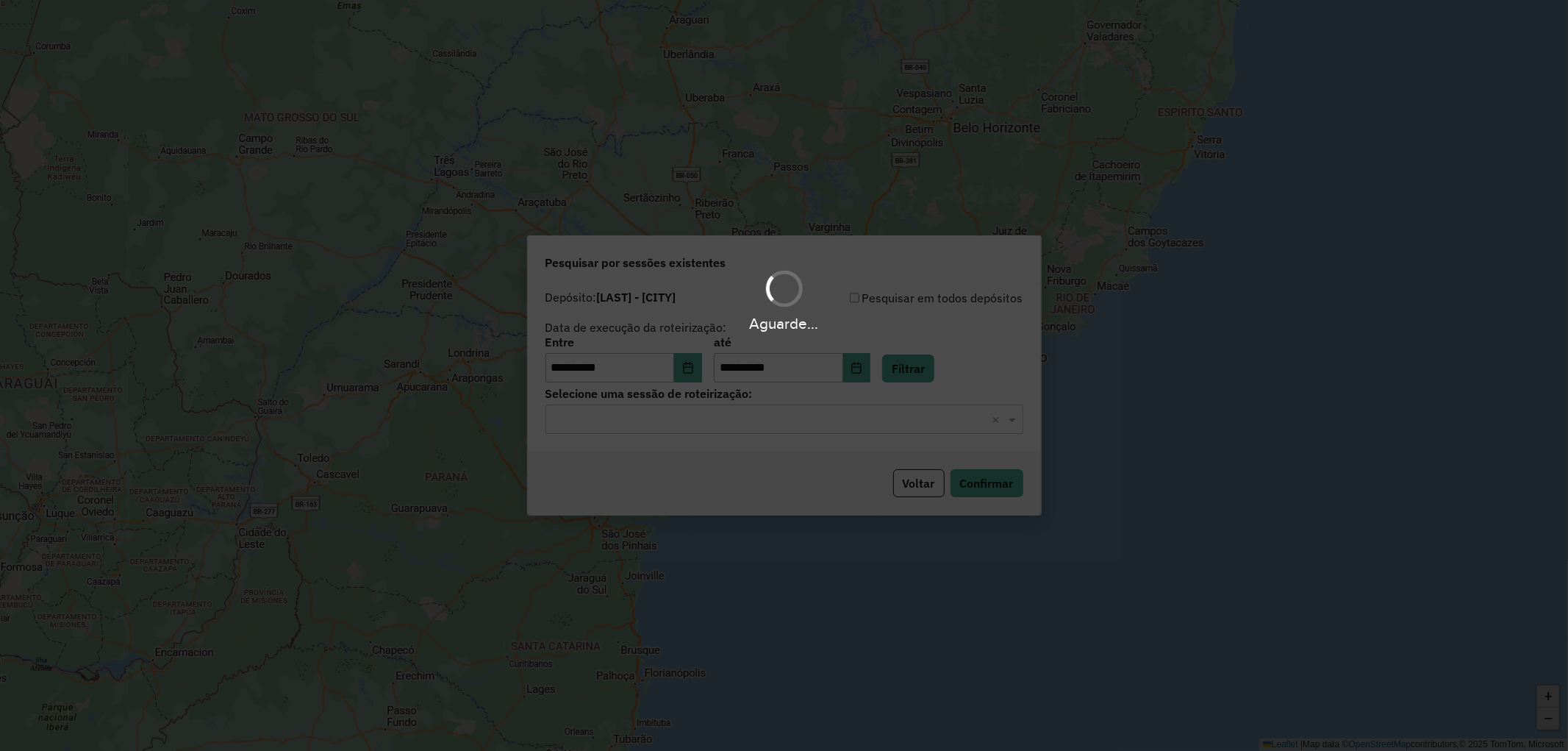 click 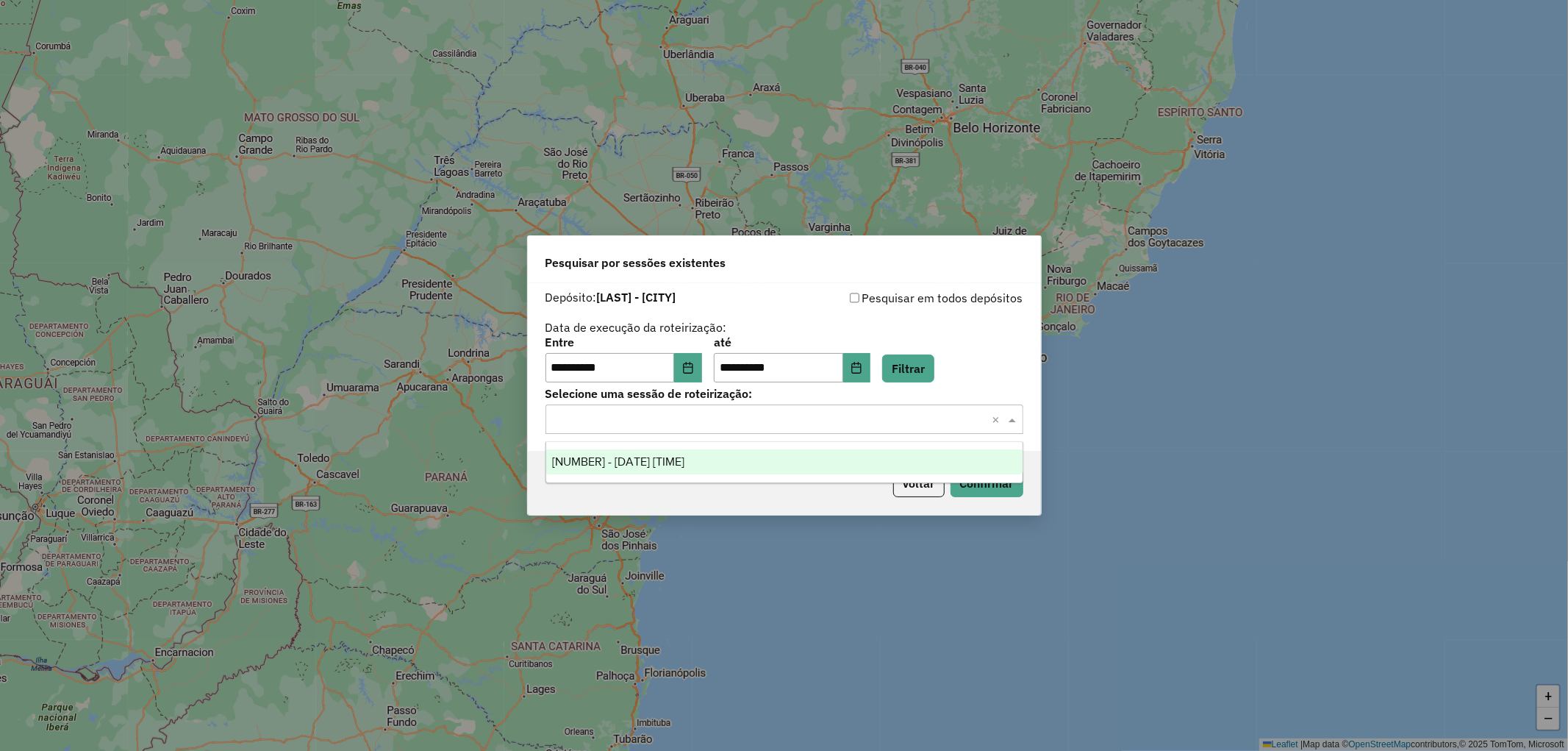 click on "976659 - 08/08/2025 18:10" at bounding box center [784, 462] 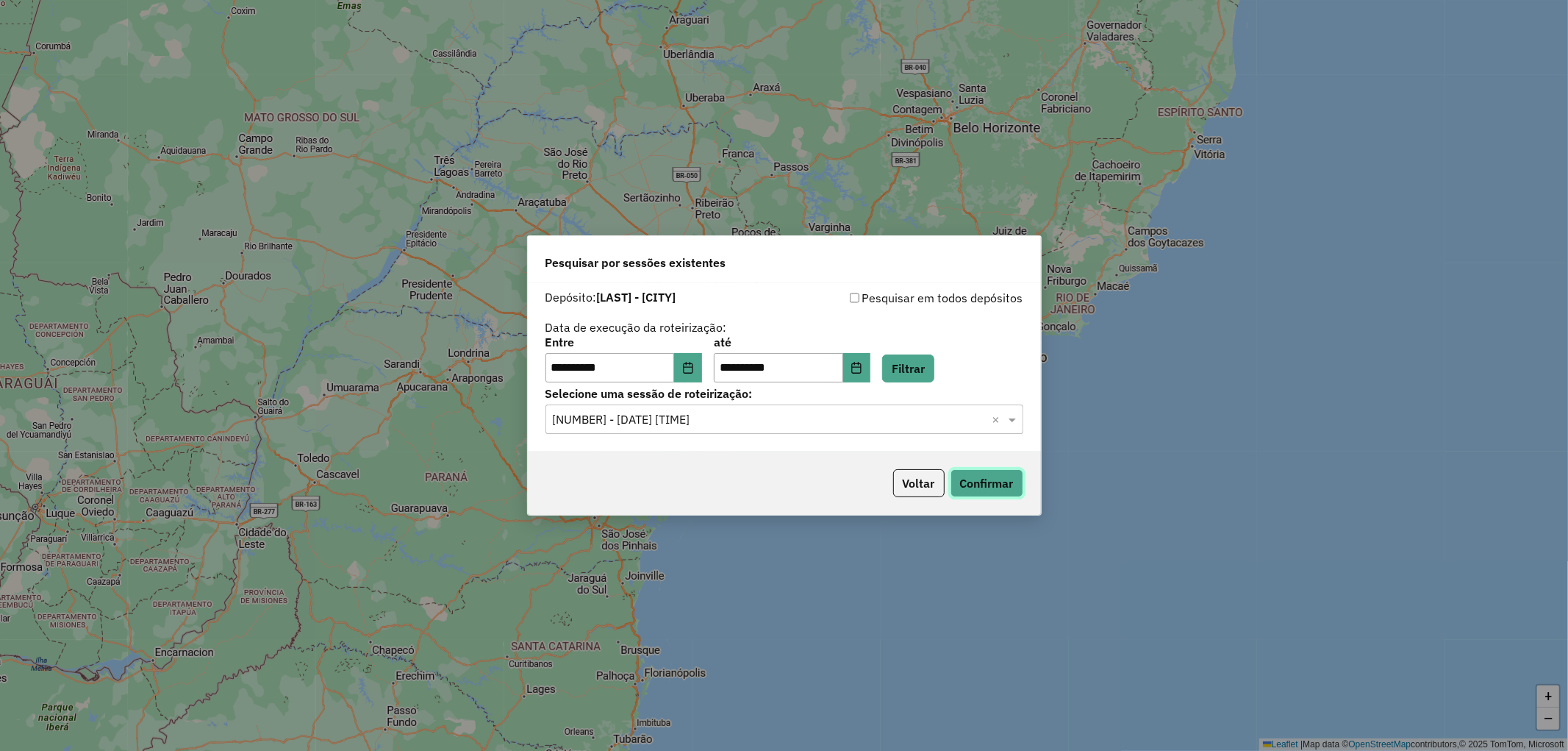click on "Confirmar" 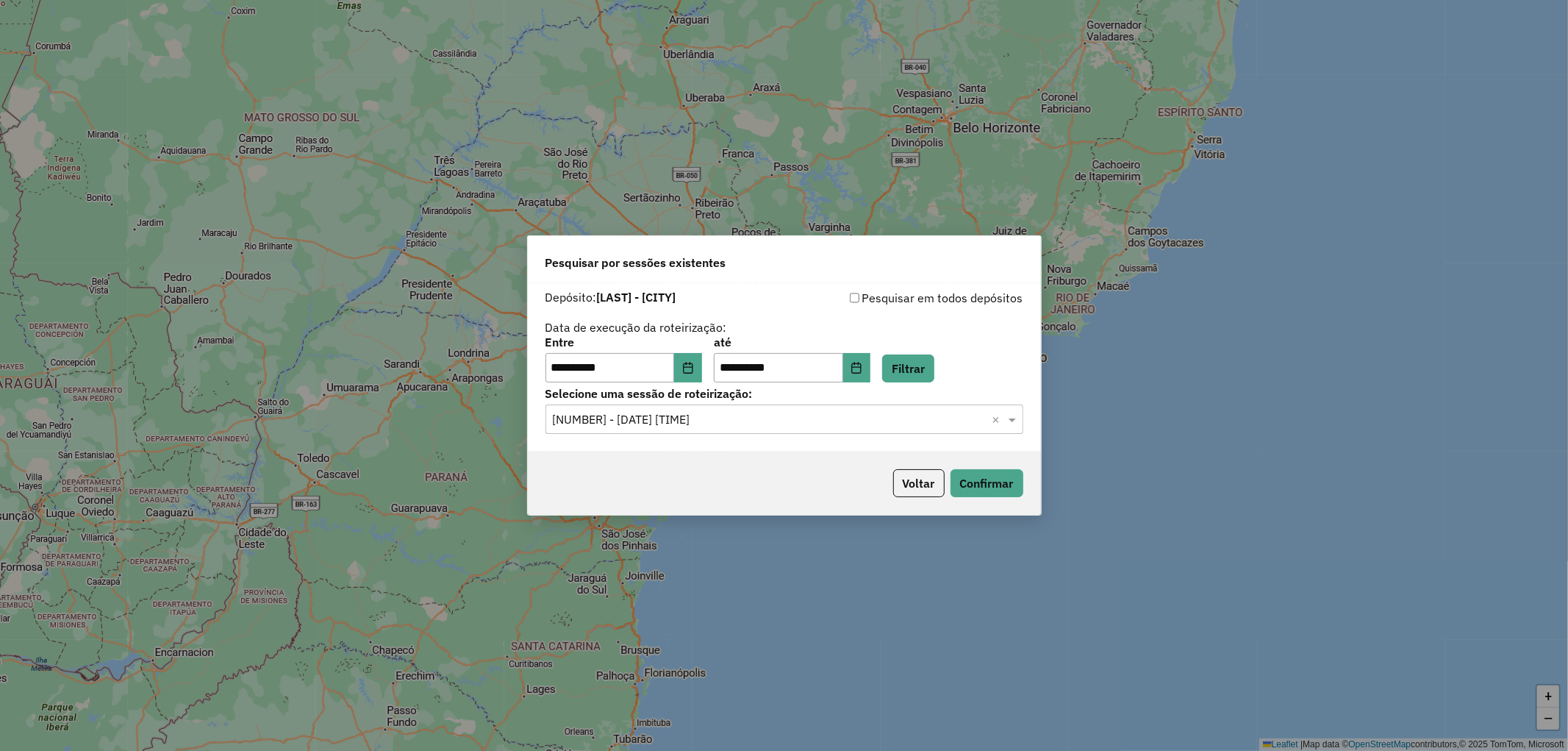 click on "**********" 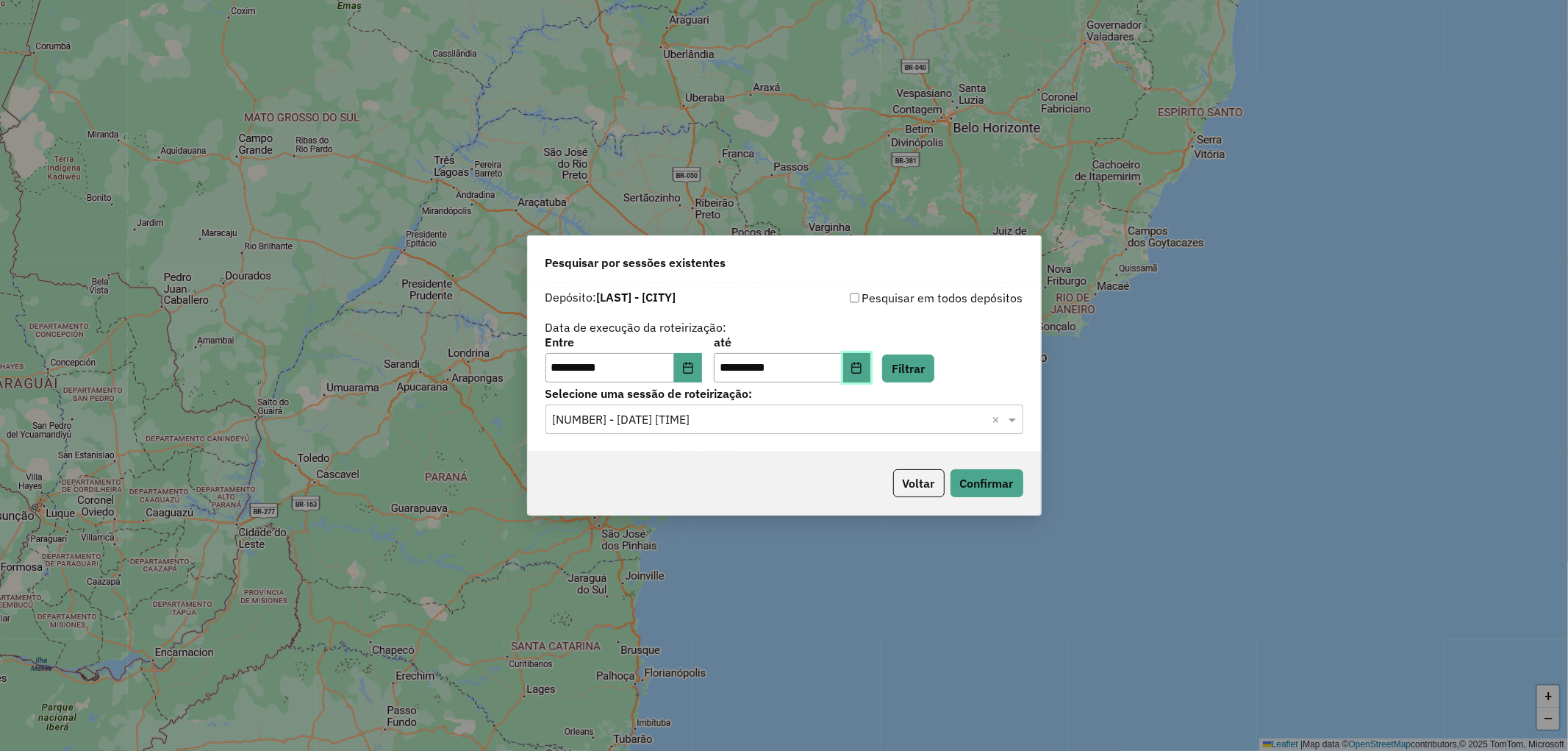 click at bounding box center [857, 368] 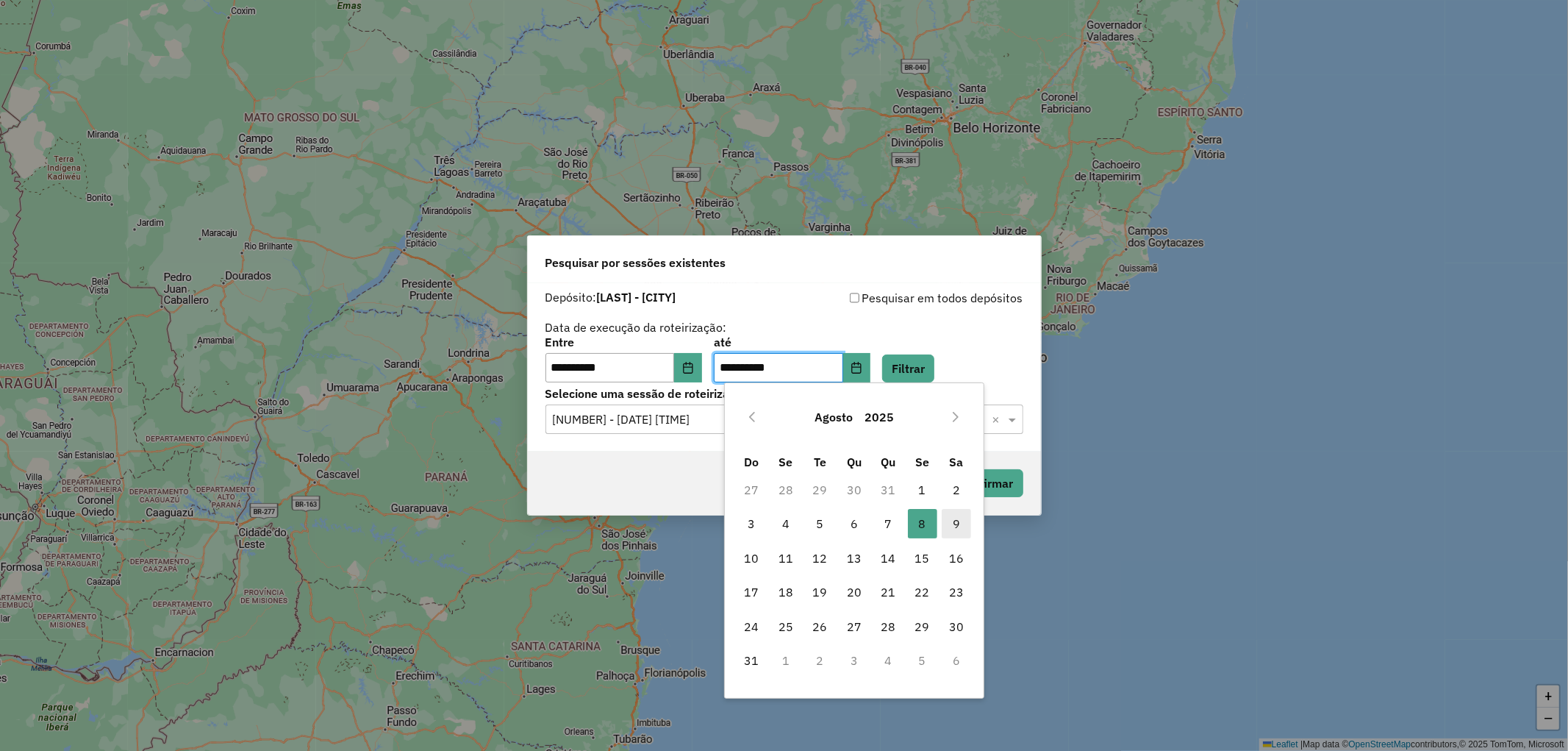 click on "9" at bounding box center [956, 524] 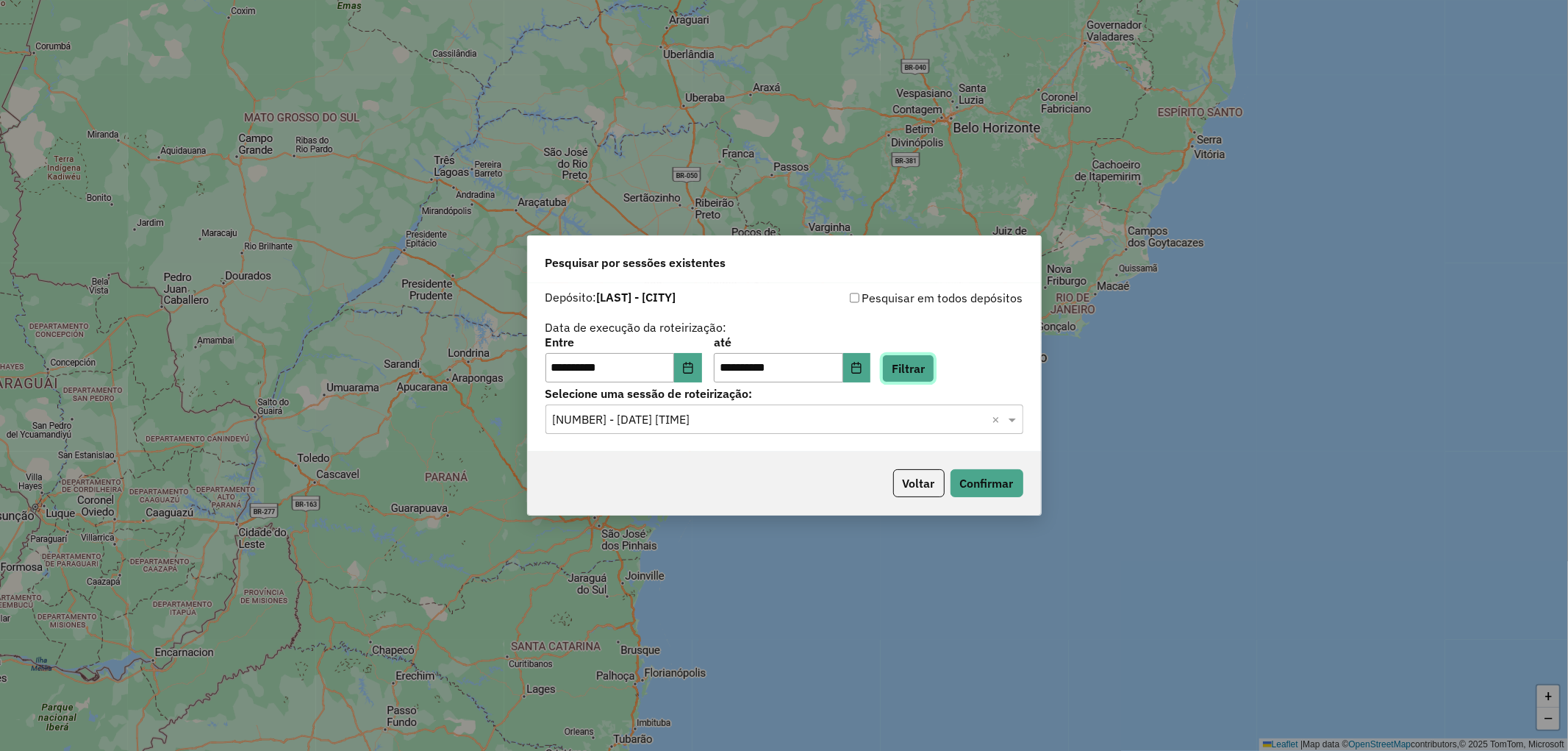 click on "Filtrar" 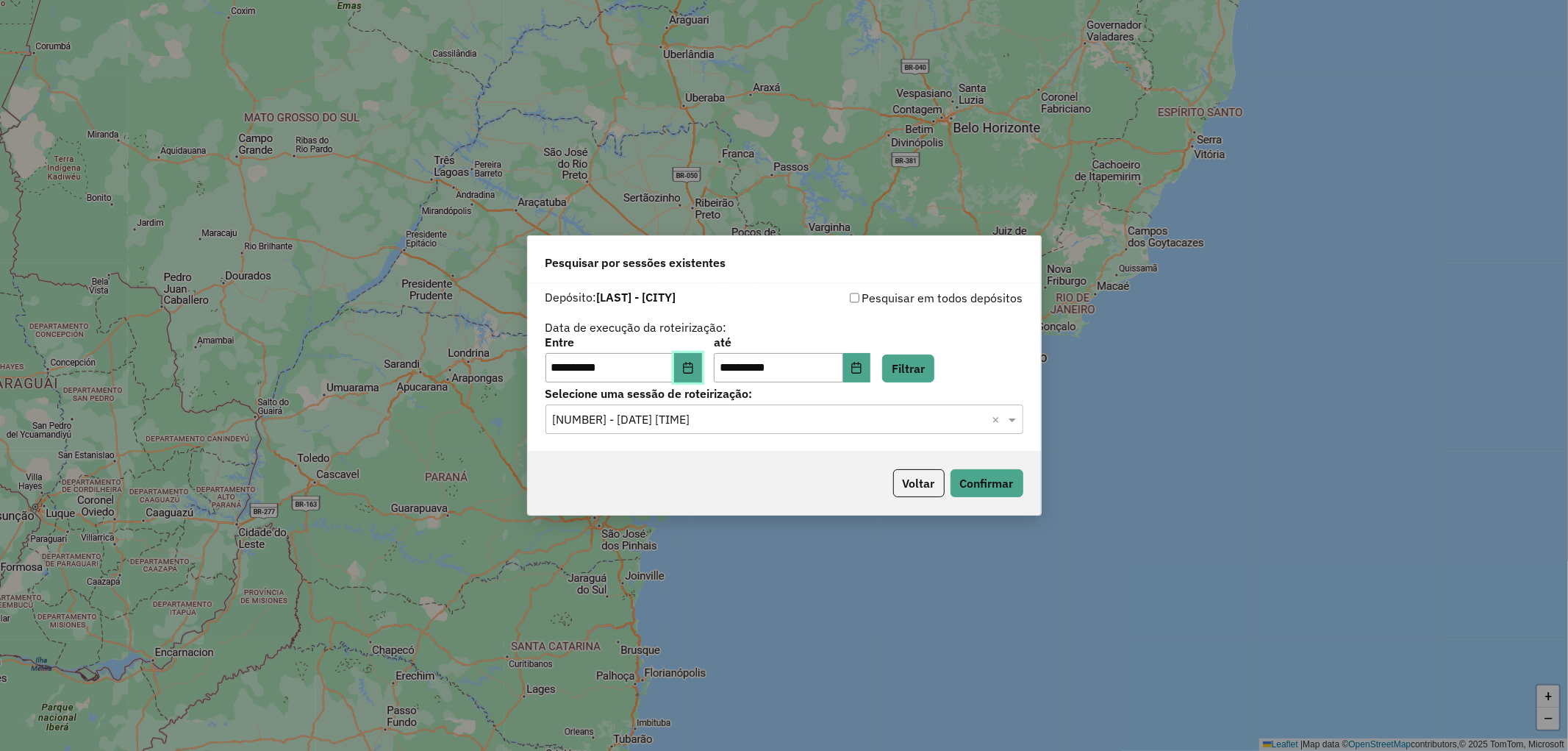 click 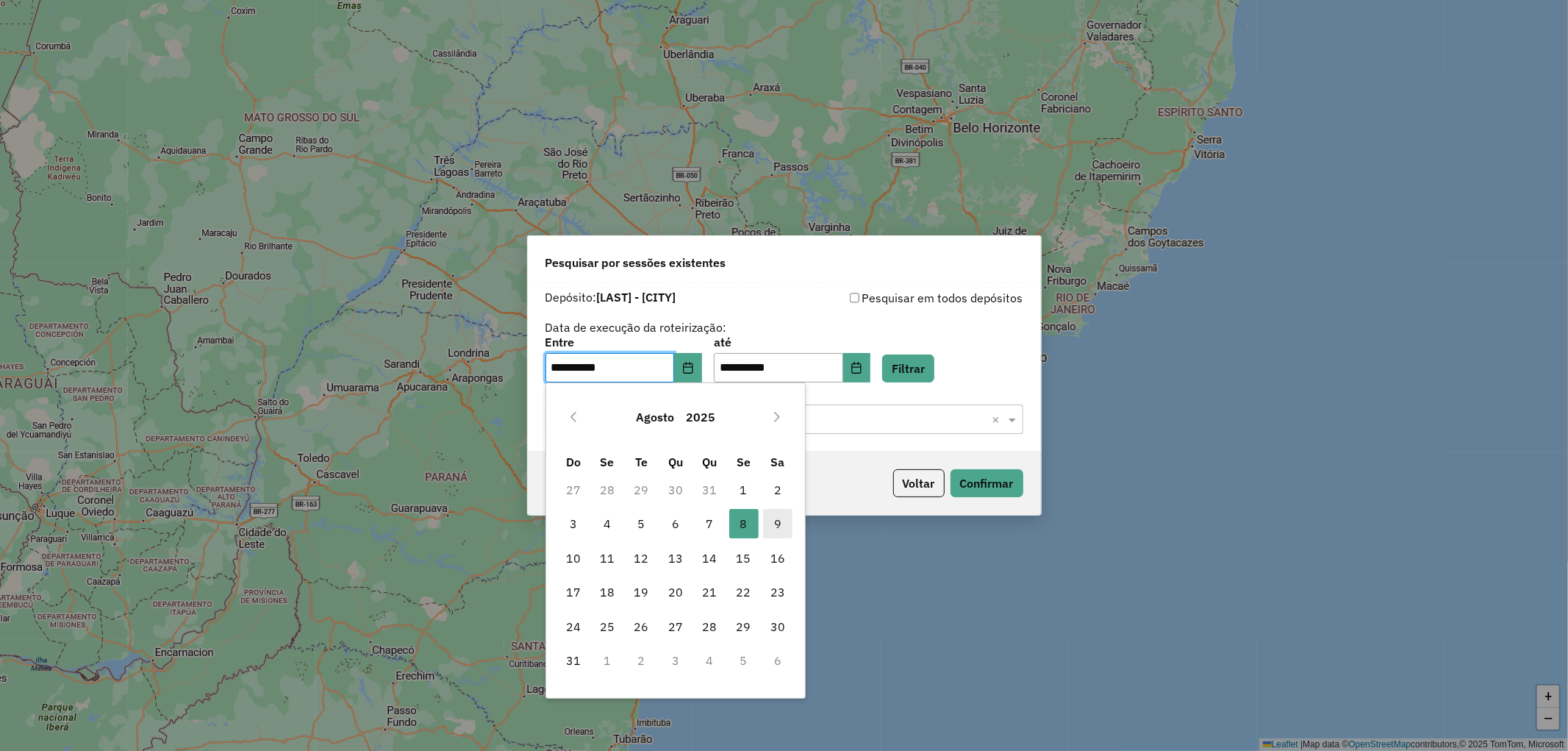 click on "9" at bounding box center [778, 524] 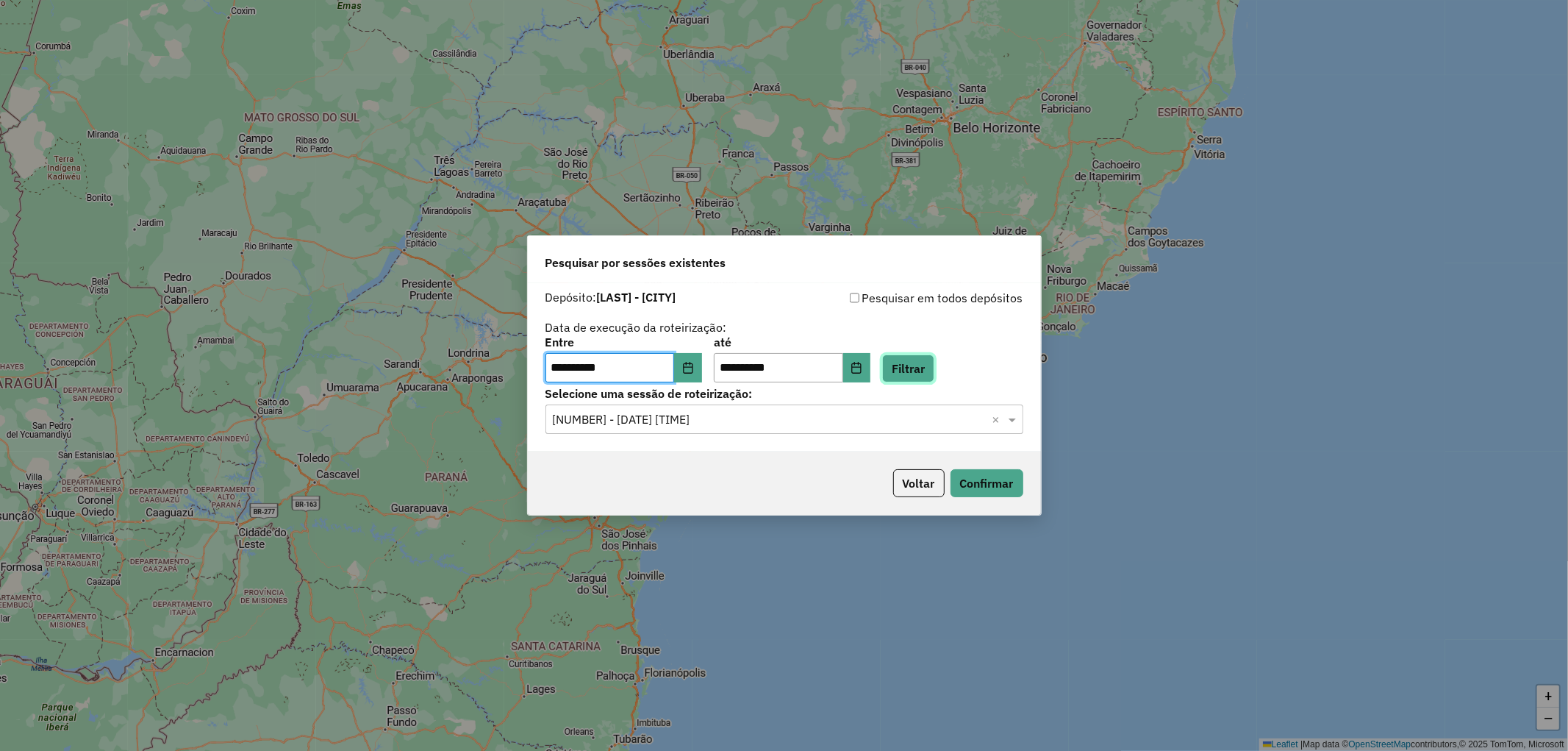 click on "Filtrar" 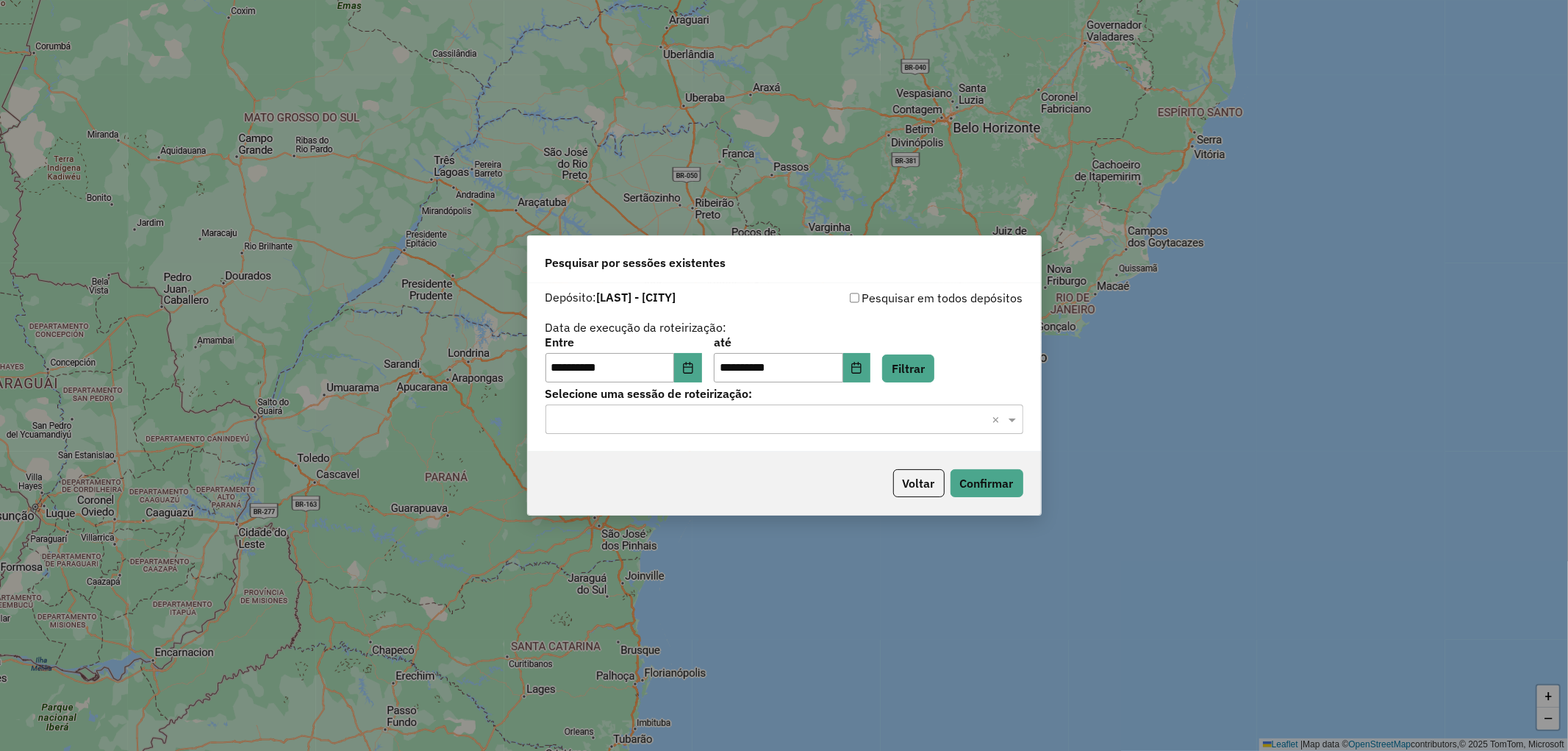 click 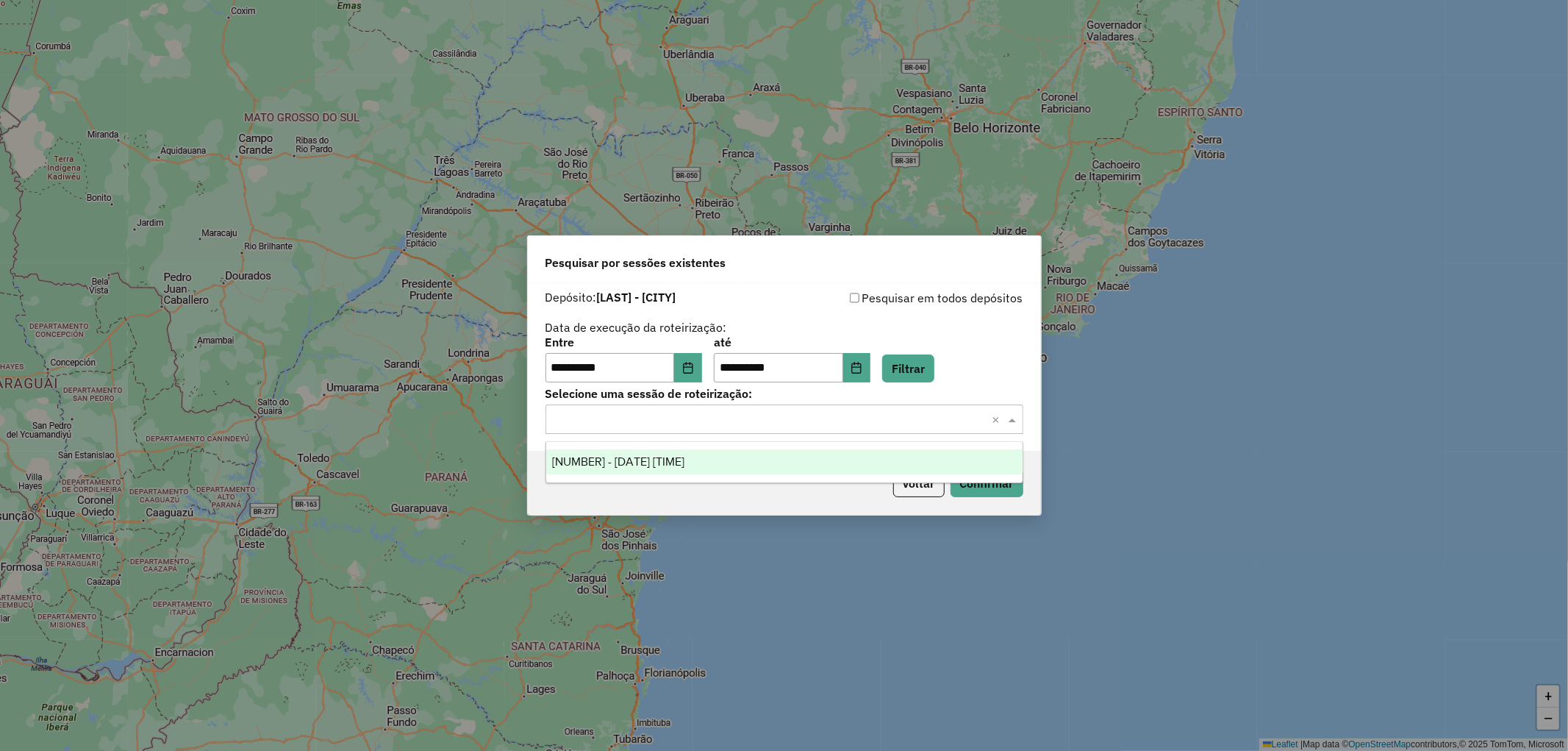 click on "977293 - 09/08/2025 18:21" at bounding box center (784, 462) 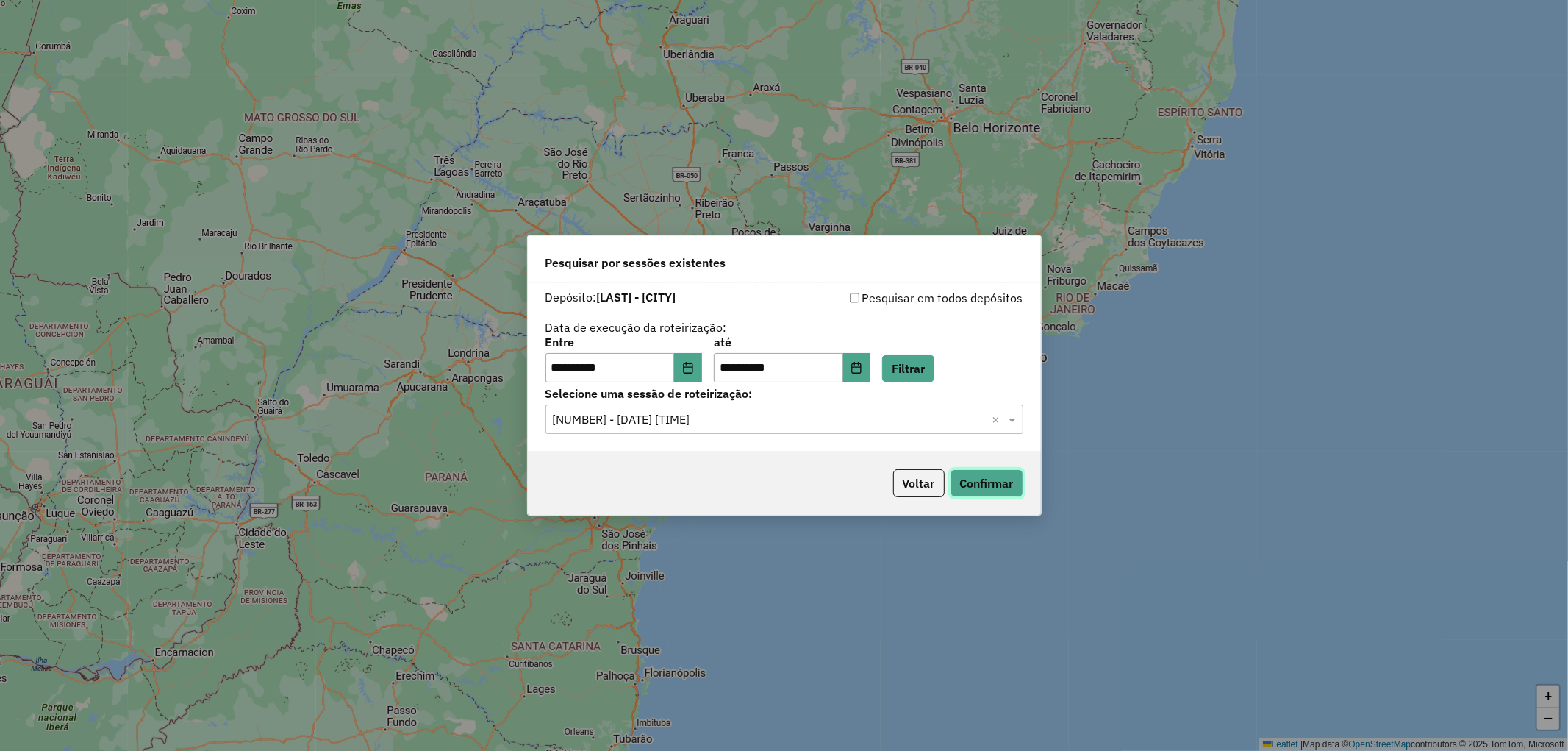click on "Confirmar" 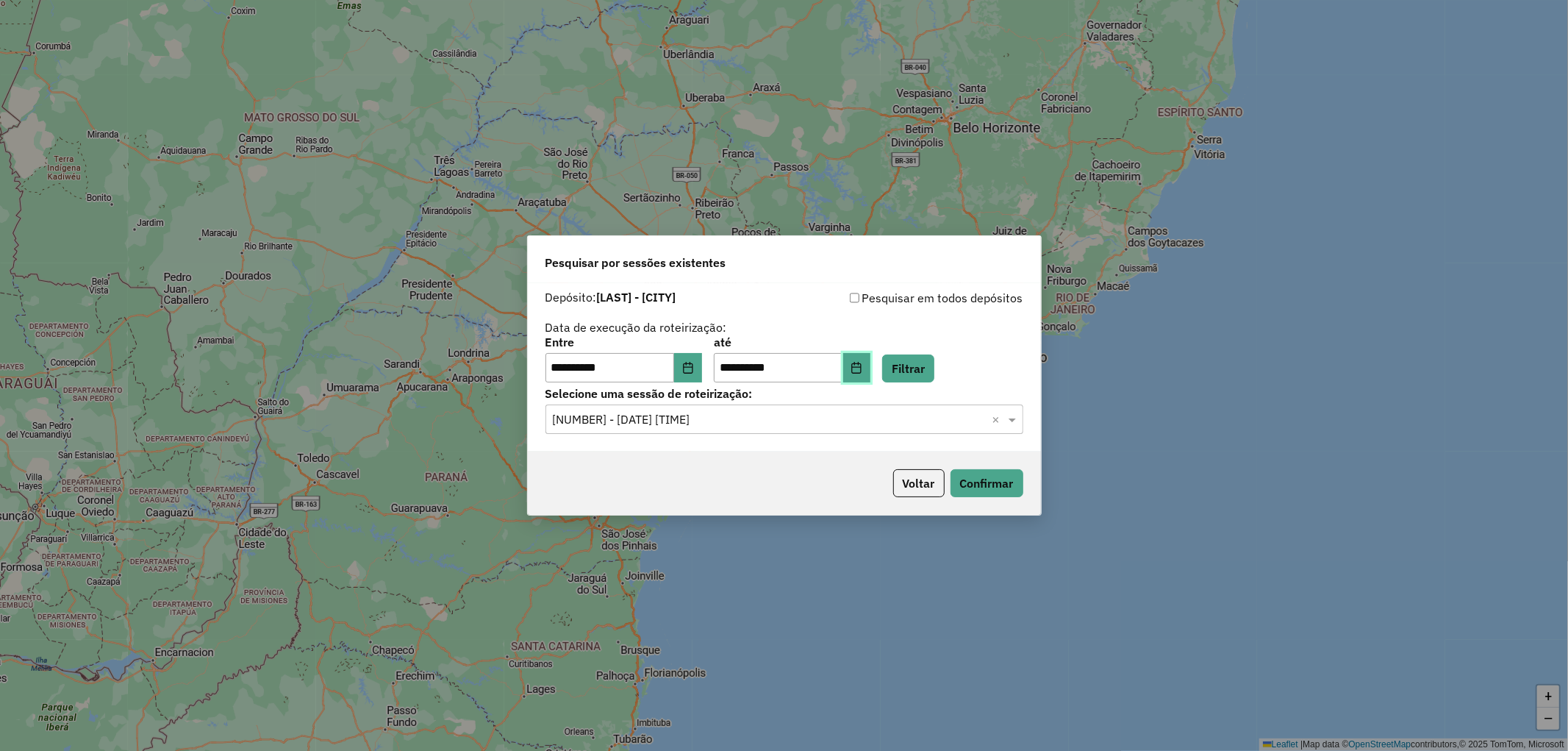click 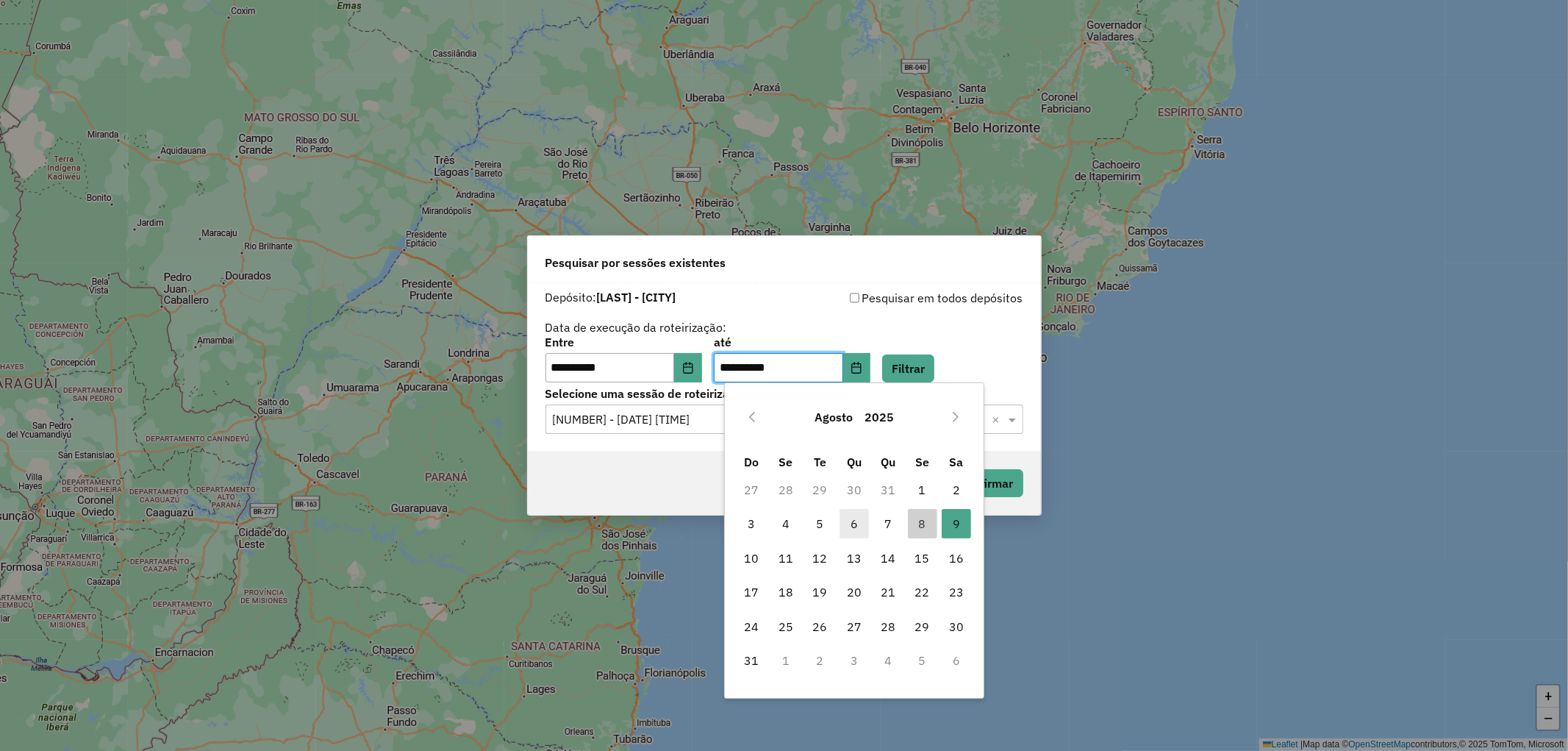 click on "6" at bounding box center [854, 524] 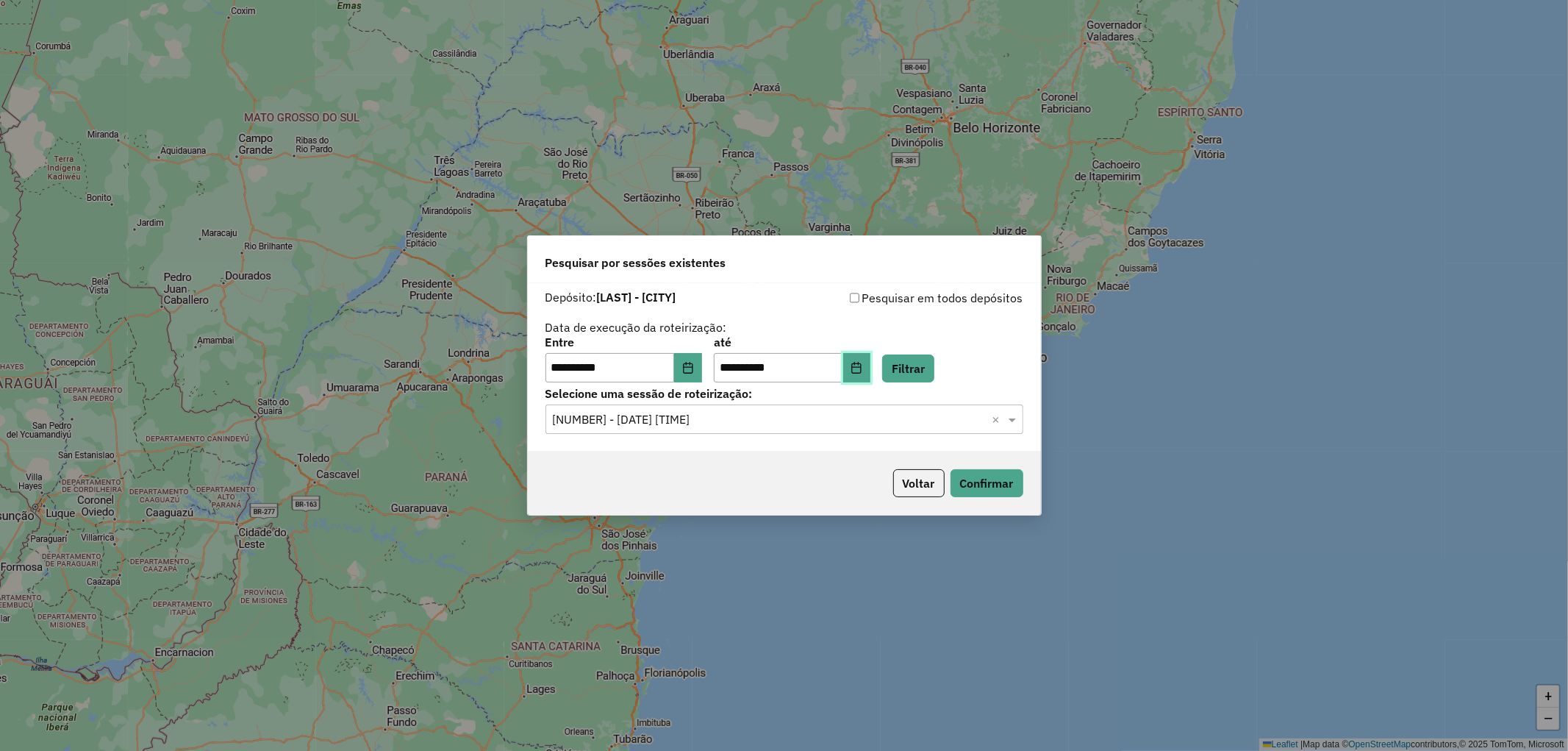 click 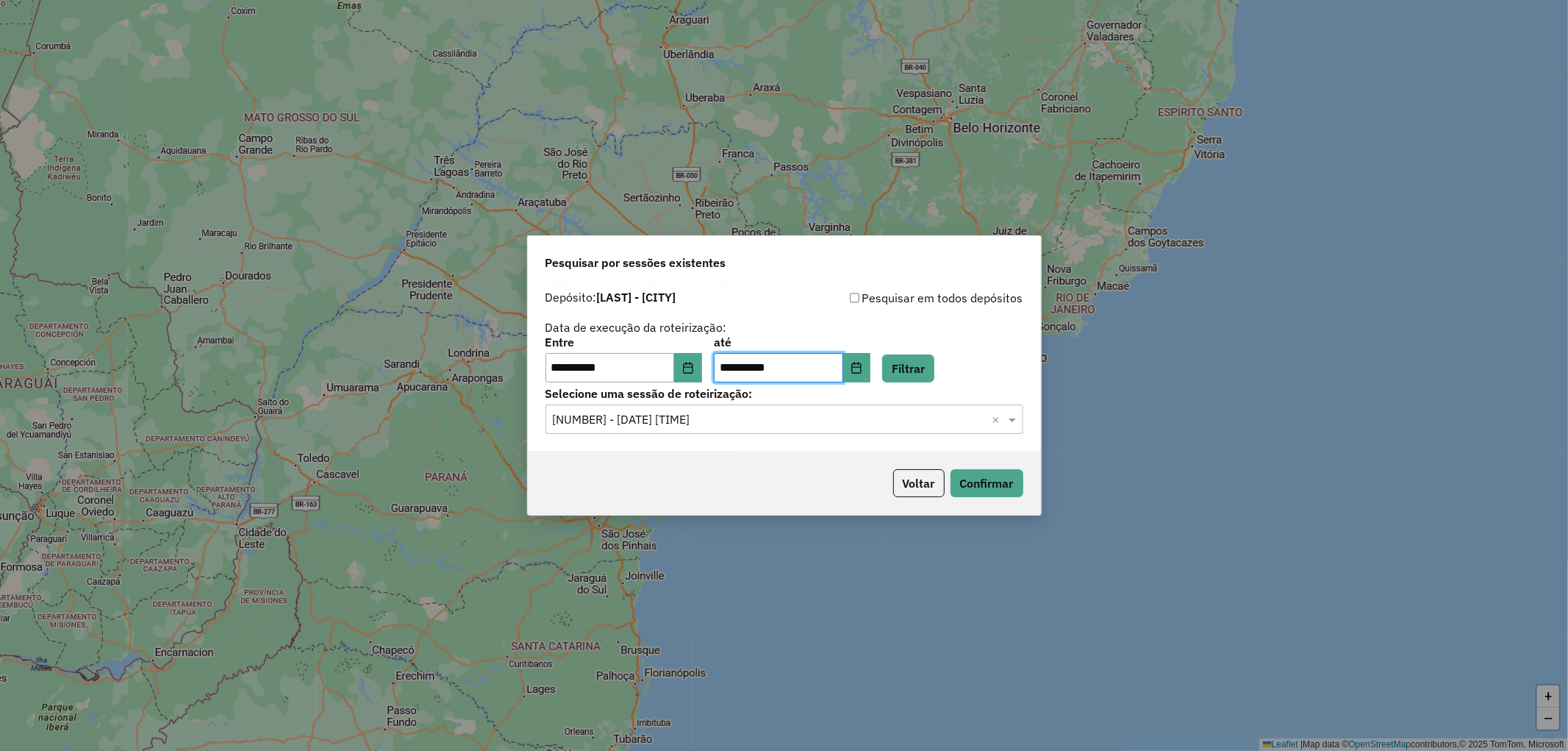 click on "Pesquisar em todos depósitos" 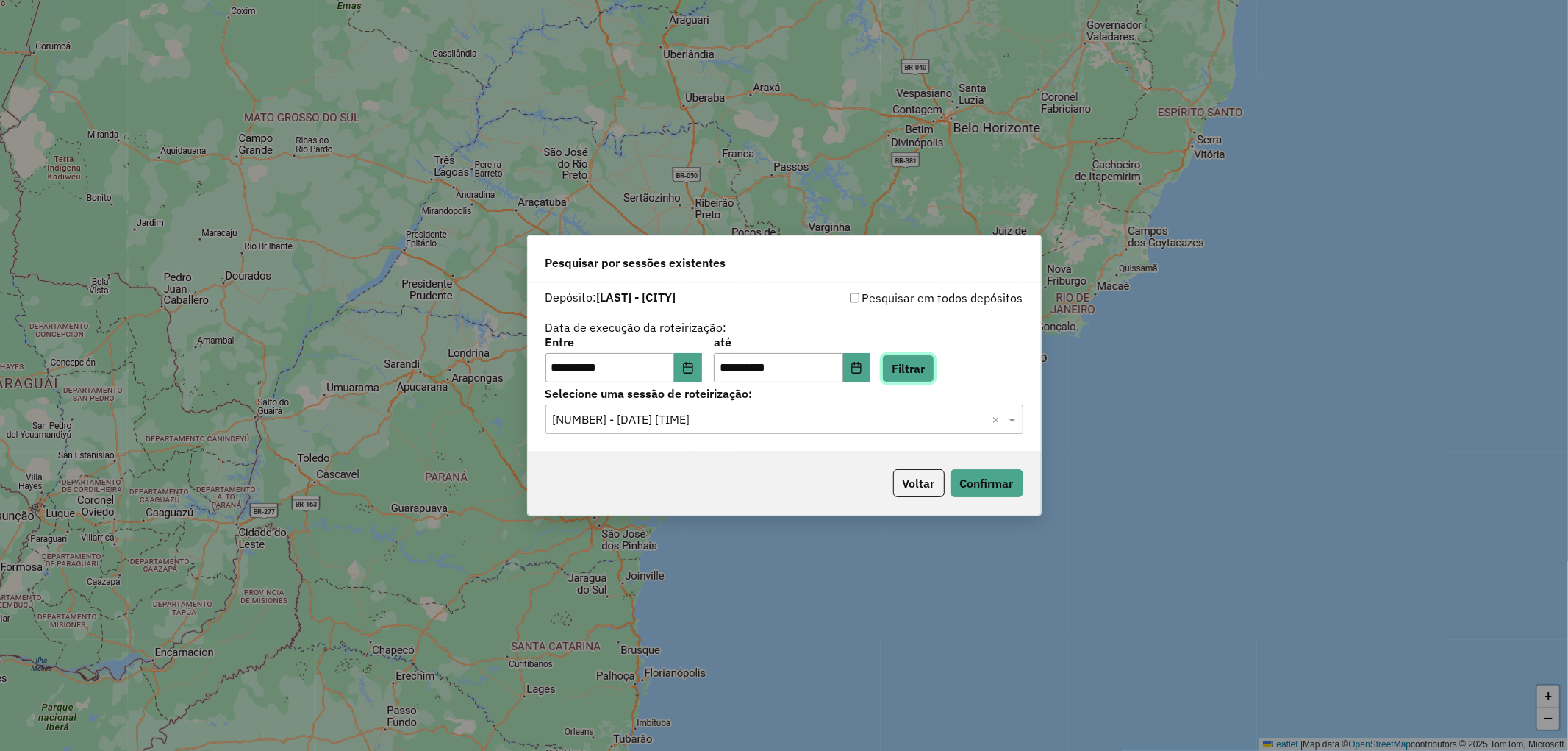 click on "Filtrar" 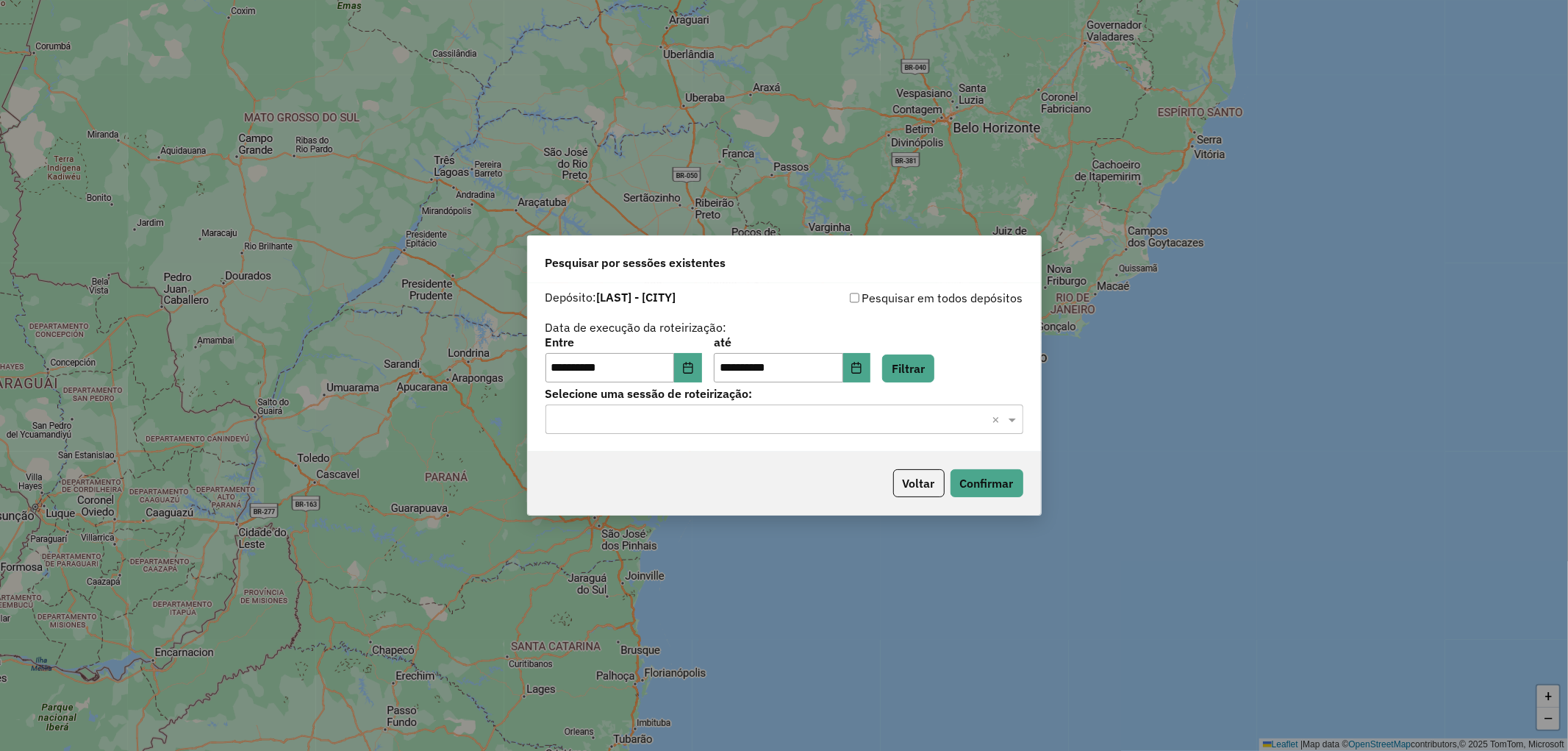 click 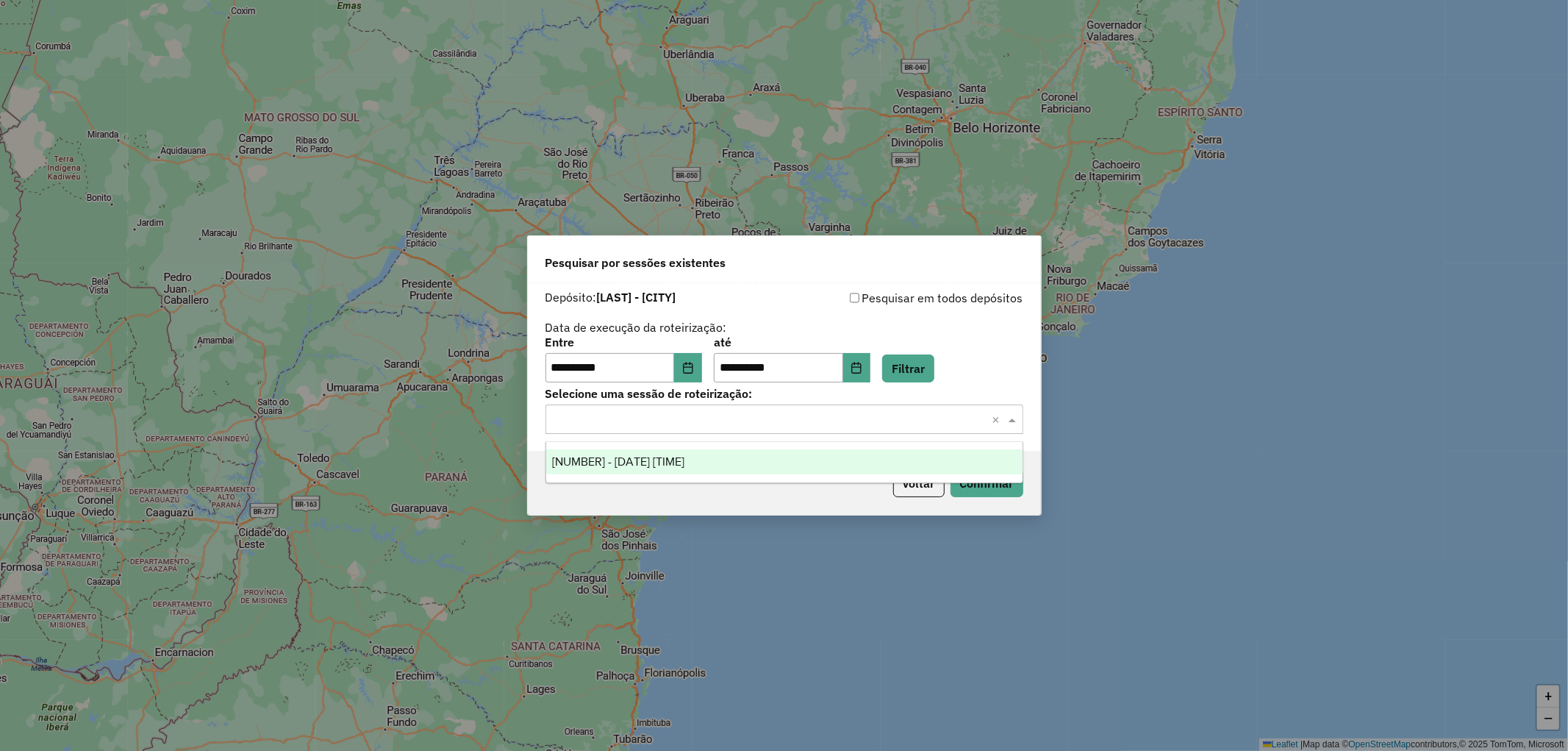 click on "975622 - 06/08/2025 18:53" at bounding box center [784, 462] 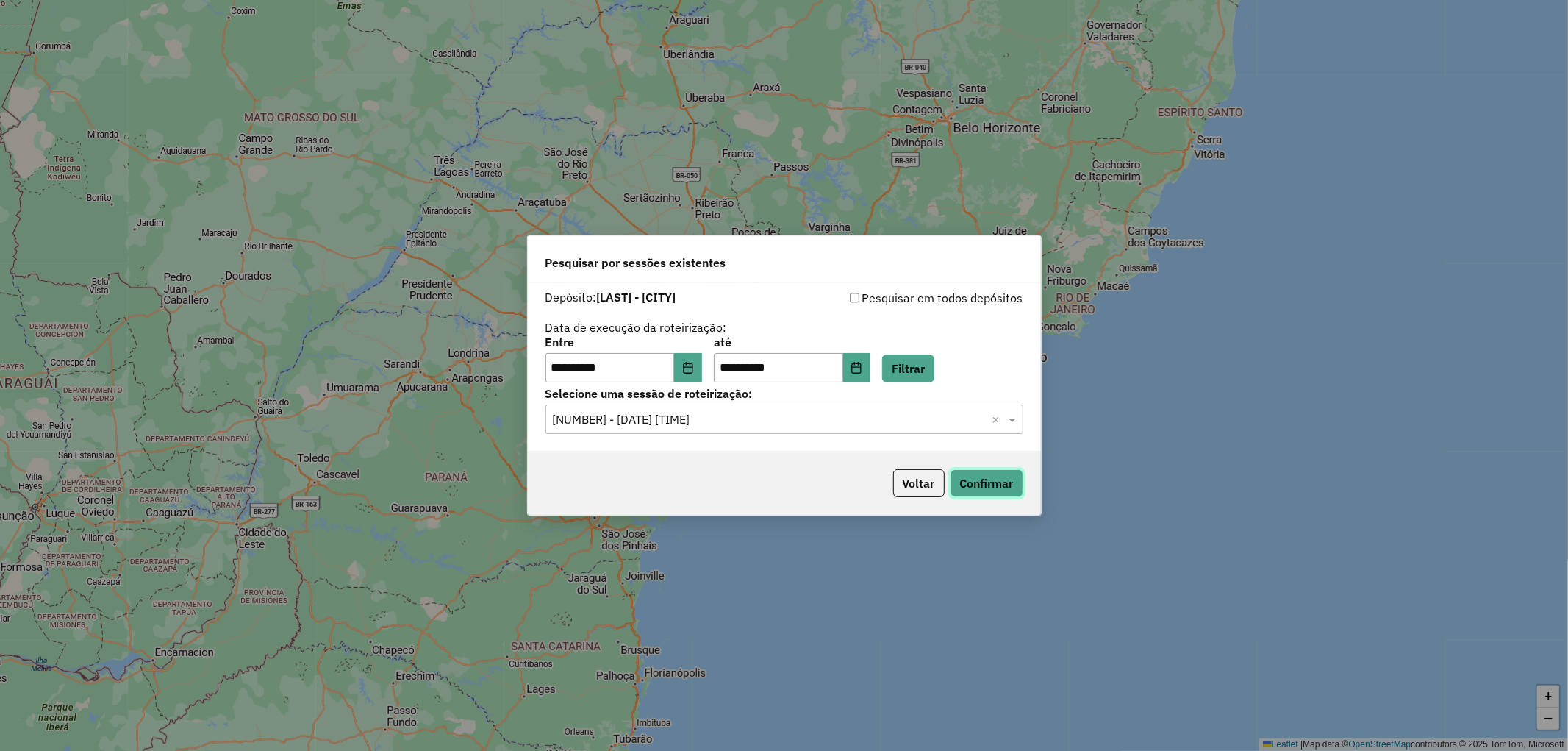 click on "Confirmar" 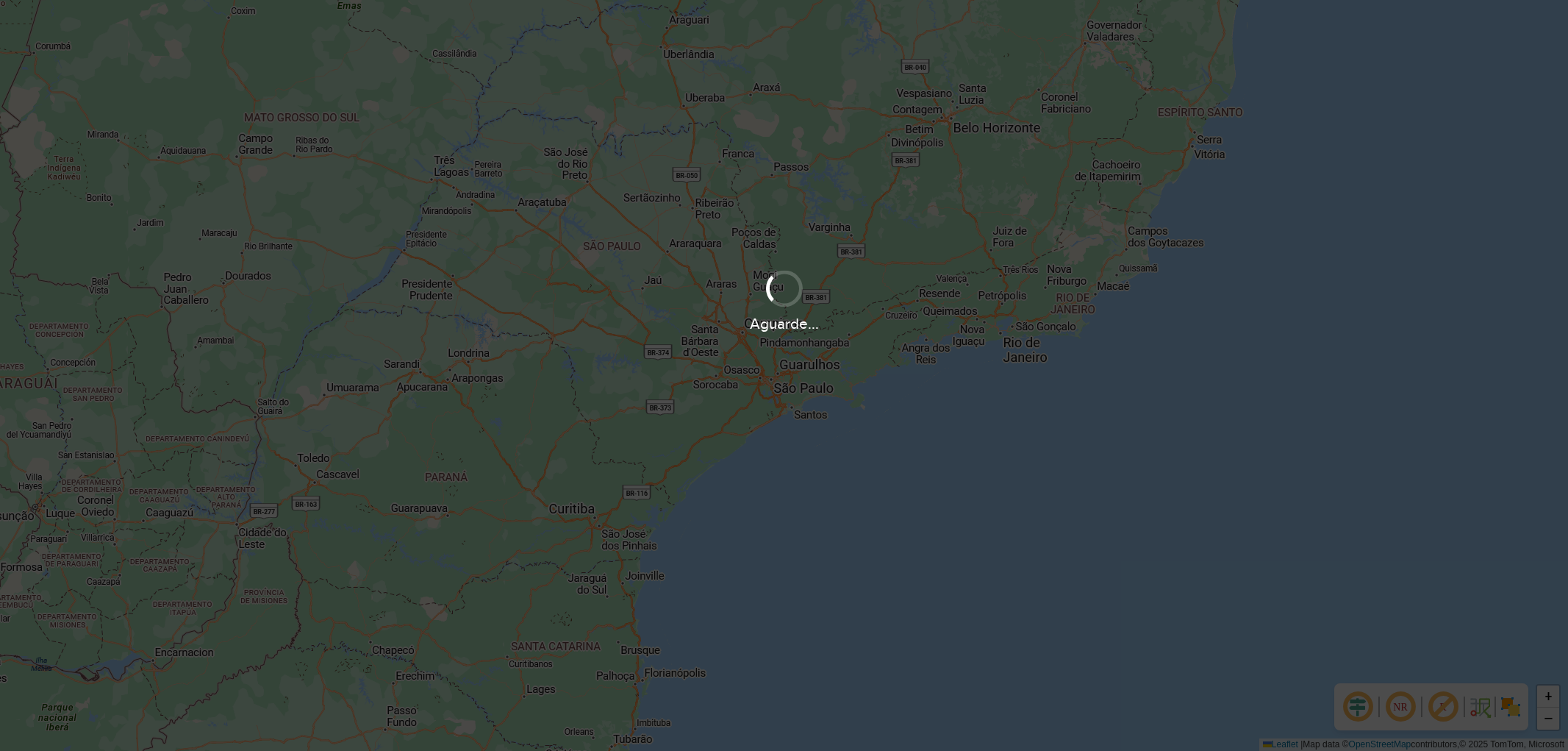 scroll, scrollTop: 0, scrollLeft: 0, axis: both 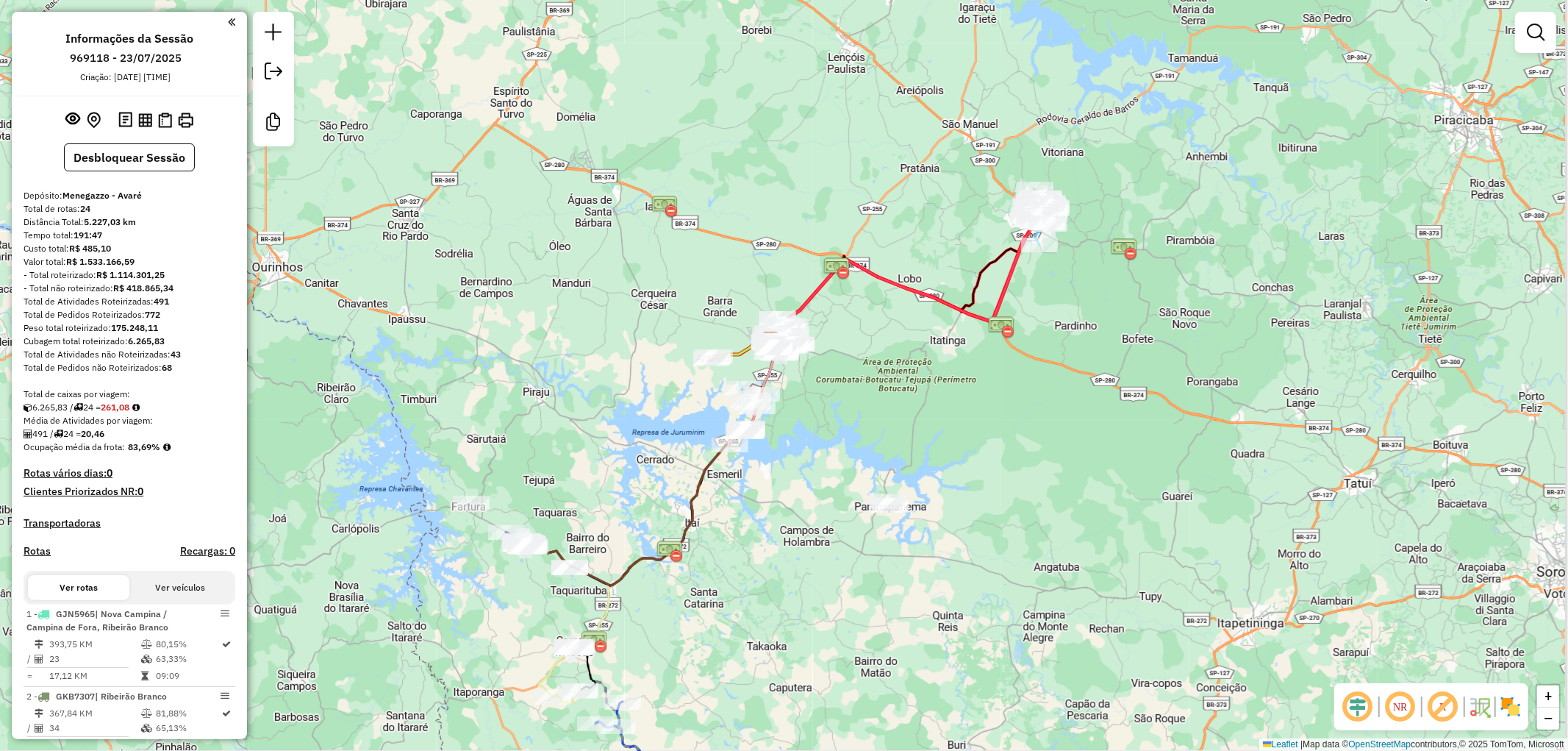 drag, startPoint x: 1006, startPoint y: 449, endPoint x: 986, endPoint y: 402, distance: 51.07837 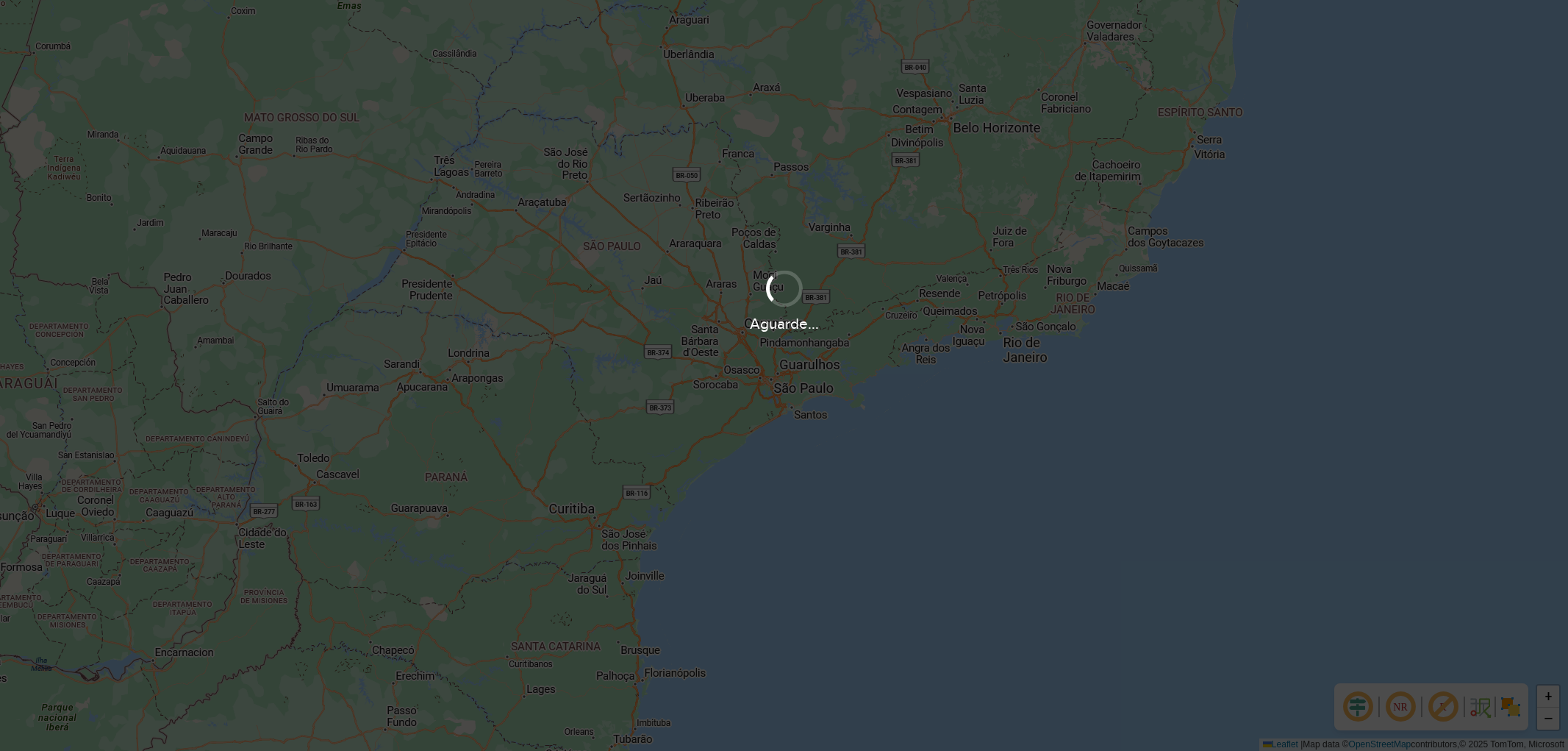 scroll, scrollTop: 0, scrollLeft: 0, axis: both 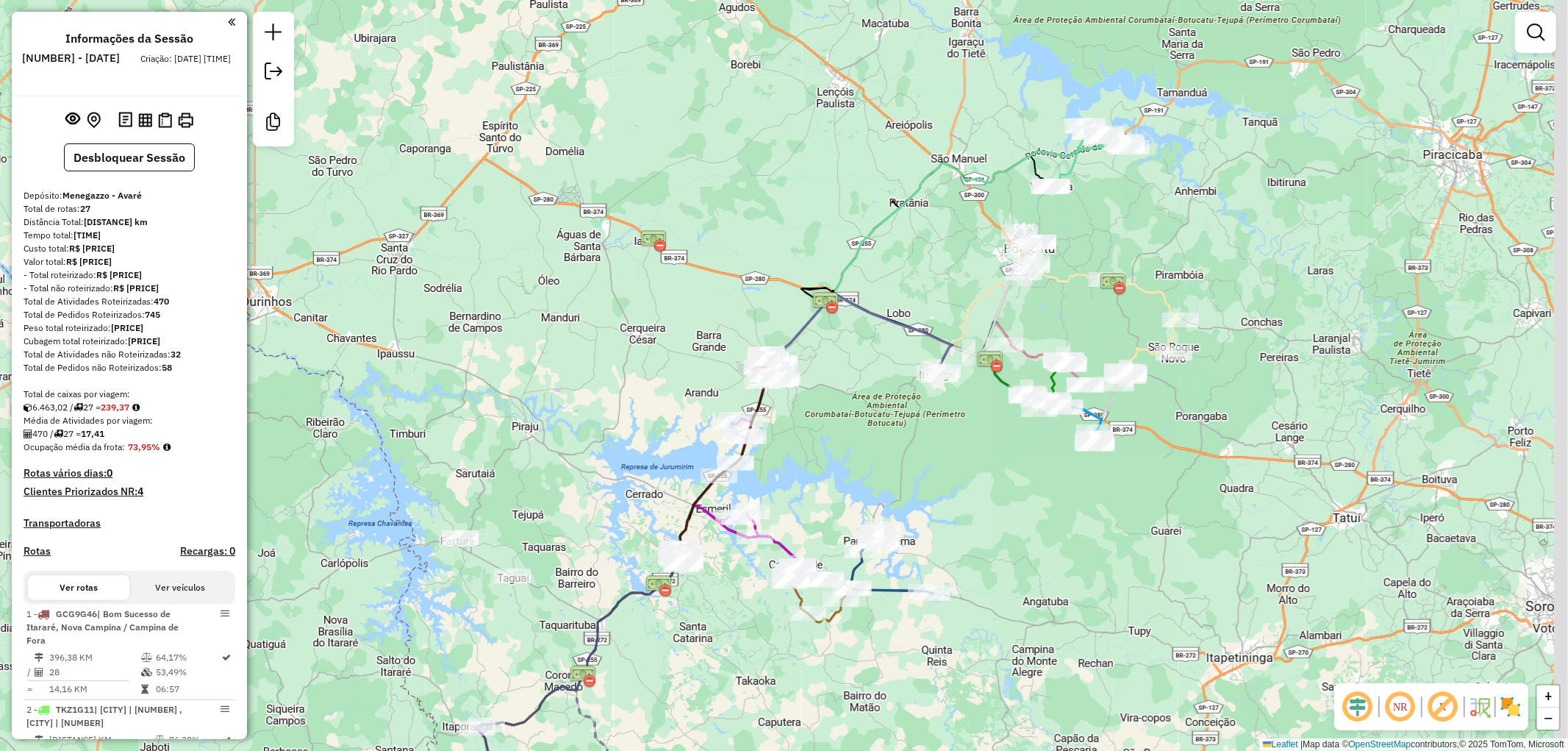 drag, startPoint x: 1009, startPoint y: 446, endPoint x: 1002, endPoint y: 424, distance: 23.086793 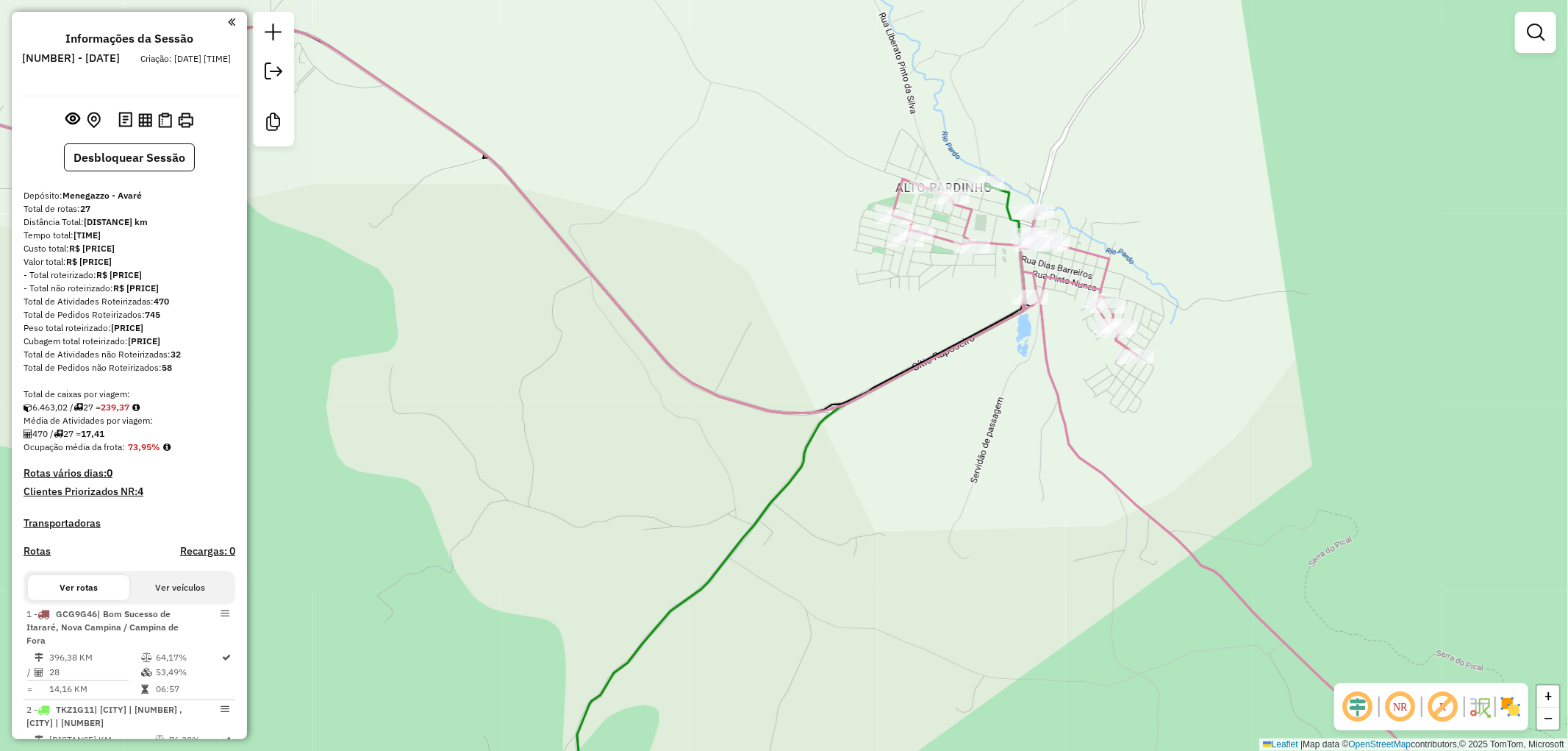 drag, startPoint x: 1016, startPoint y: 382, endPoint x: 968, endPoint y: 351, distance: 57.14018 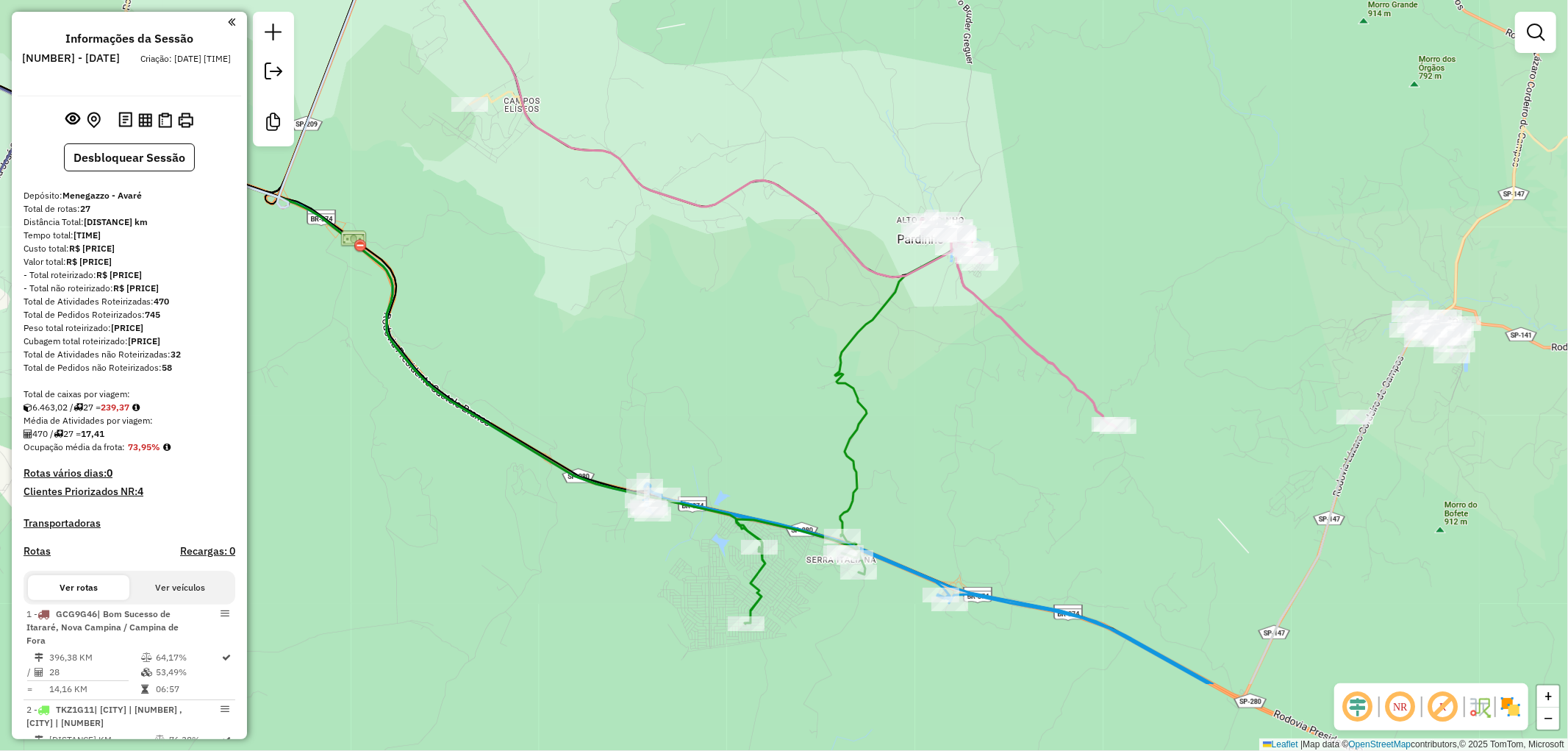 drag, startPoint x: 964, startPoint y: 608, endPoint x: 943, endPoint y: 410, distance: 199.11052 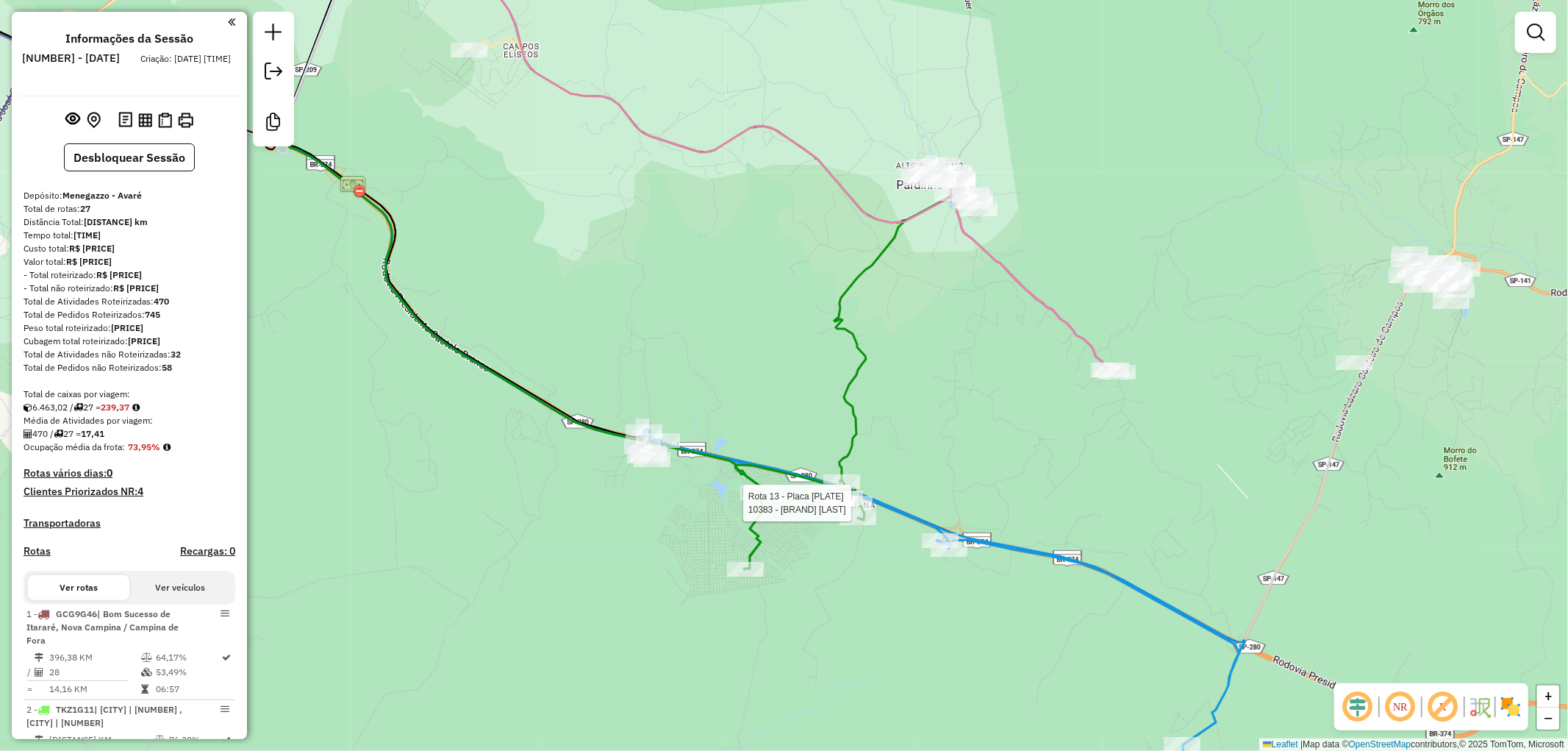 select on "**********" 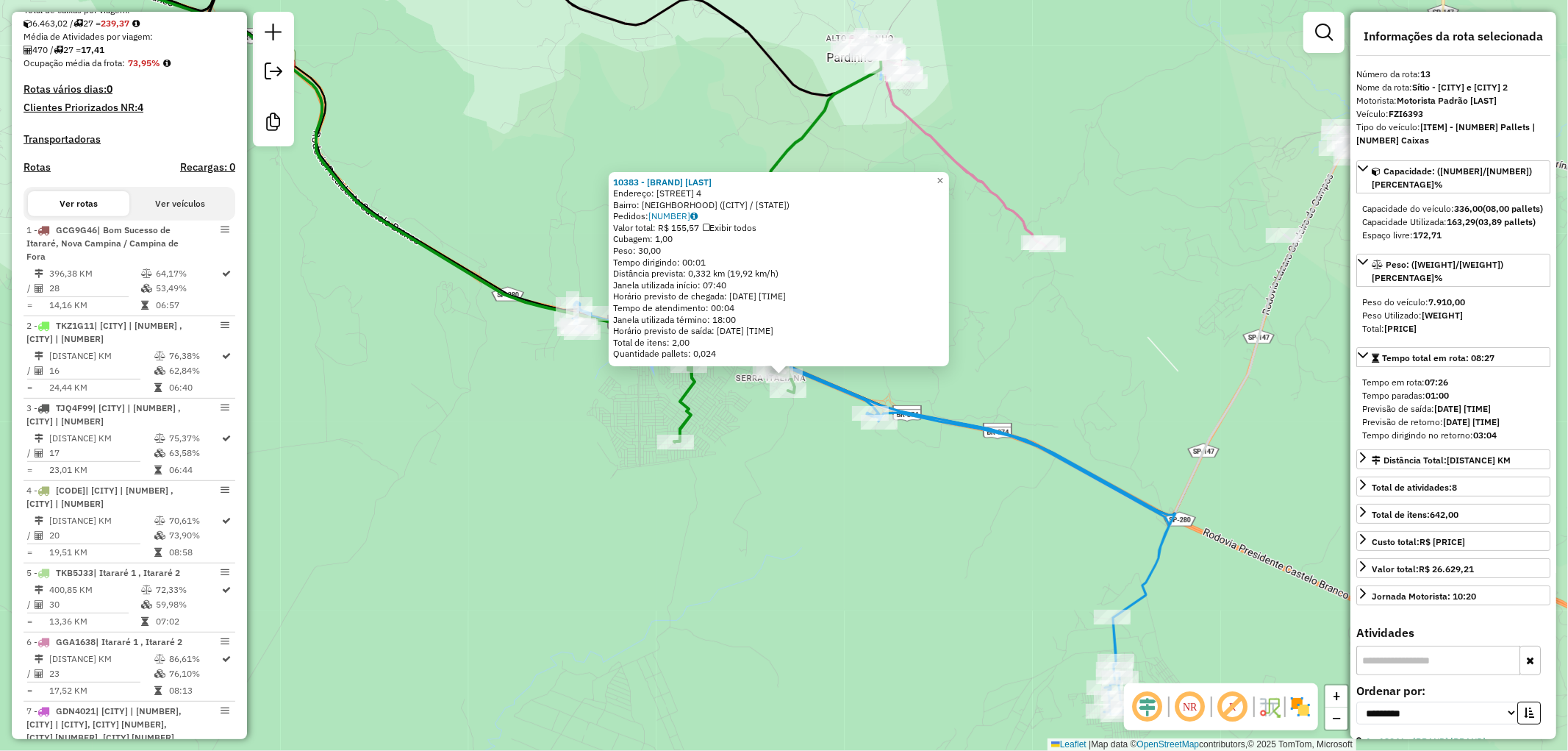 scroll, scrollTop: 1541, scrollLeft: 0, axis: vertical 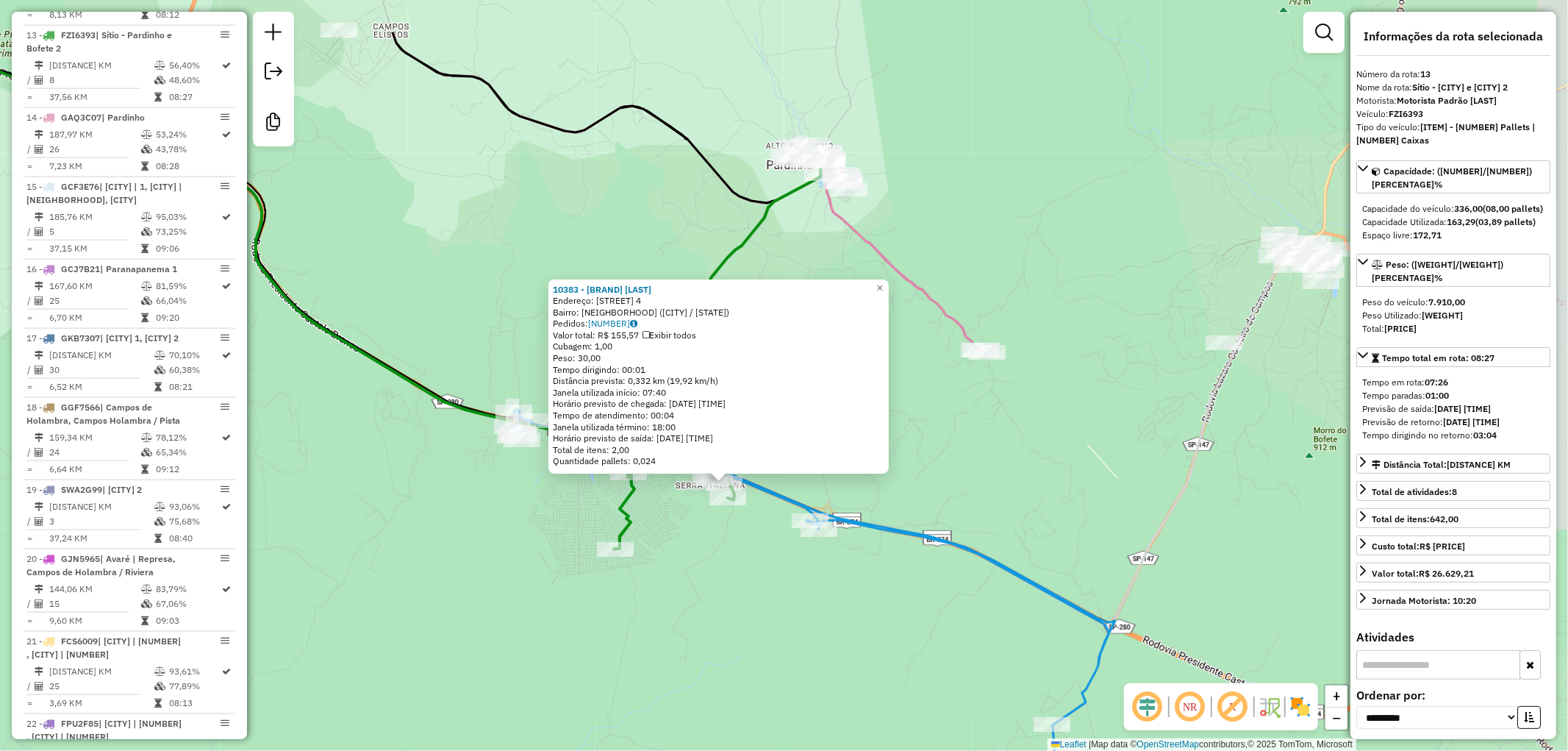 drag, startPoint x: 870, startPoint y: 534, endPoint x: 820, endPoint y: 624, distance: 102.9563 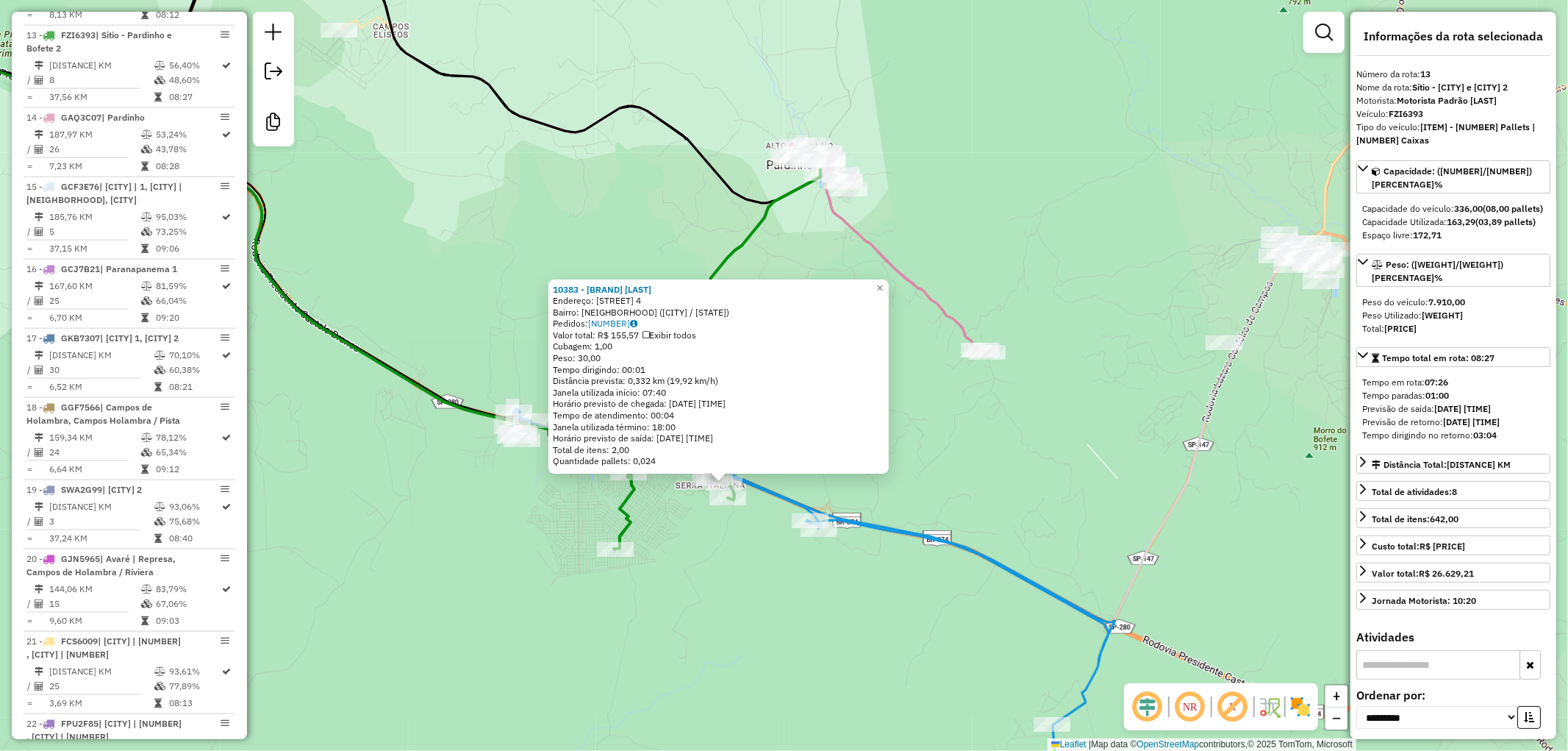click on "10383 - BAR DO LUIZ  Endereço:  TREVISO 4   Bairro: SERRA ITALIANA (PARDINHO / SP)   Pedidos:  30297481   Valor total: R$ 155,57   Exibir todos   Cubagem: 1,00  Peso: 30,00  Tempo dirigindo: 00:01   Distância prevista: 0,332 km (19,92 km/h)   Janela utilizada início: 07:40   Horário previsto de chegada: 31/07/2025 10:46   Tempo de atendimento: 00:04   Janela utilizada término: 18:00   Horário previsto de saída: 31/07/2025 10:50   Total de itens: 2,00   Quantidade pallets: 0,024  × Janela de atendimento Grade de atendimento Capacidade Transportadoras Veículos Cliente Pedidos  Rotas Selecione os dias de semana para filtrar as janelas de atendimento  Seg   Ter   Qua   Qui   Sex   Sáb   Dom  Informe o período da janela de atendimento: De: Até:  Filtrar exatamente a janela do cliente  Considerar janela de atendimento padrão  Selecione os dias de semana para filtrar as grades de atendimento  Seg   Ter   Qua   Qui   Sex   Sáb   Dom   Considerar clientes sem dia de atendimento cadastrado  Peso mínimo:" 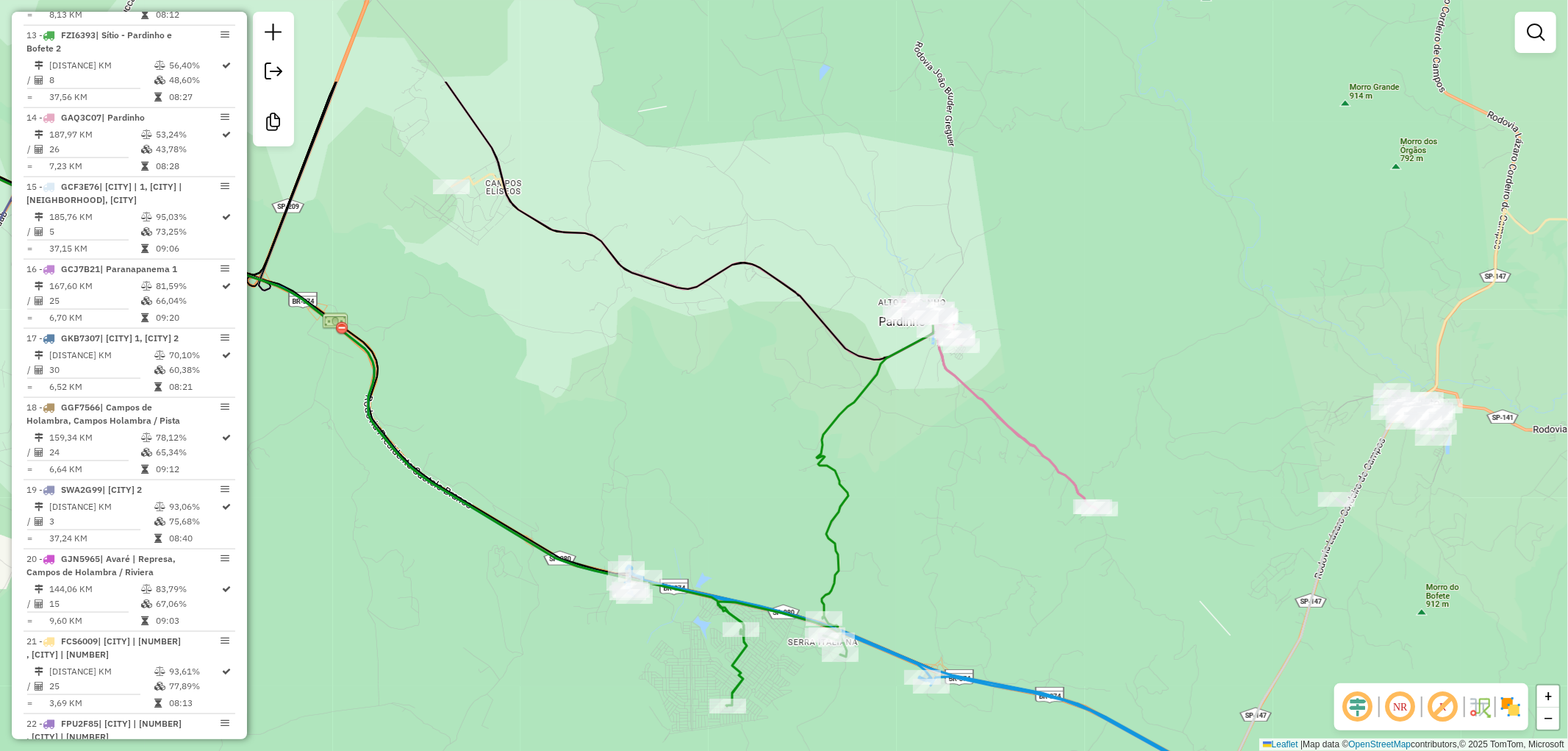 drag, startPoint x: 831, startPoint y: 366, endPoint x: 943, endPoint y: 517, distance: 188.0027 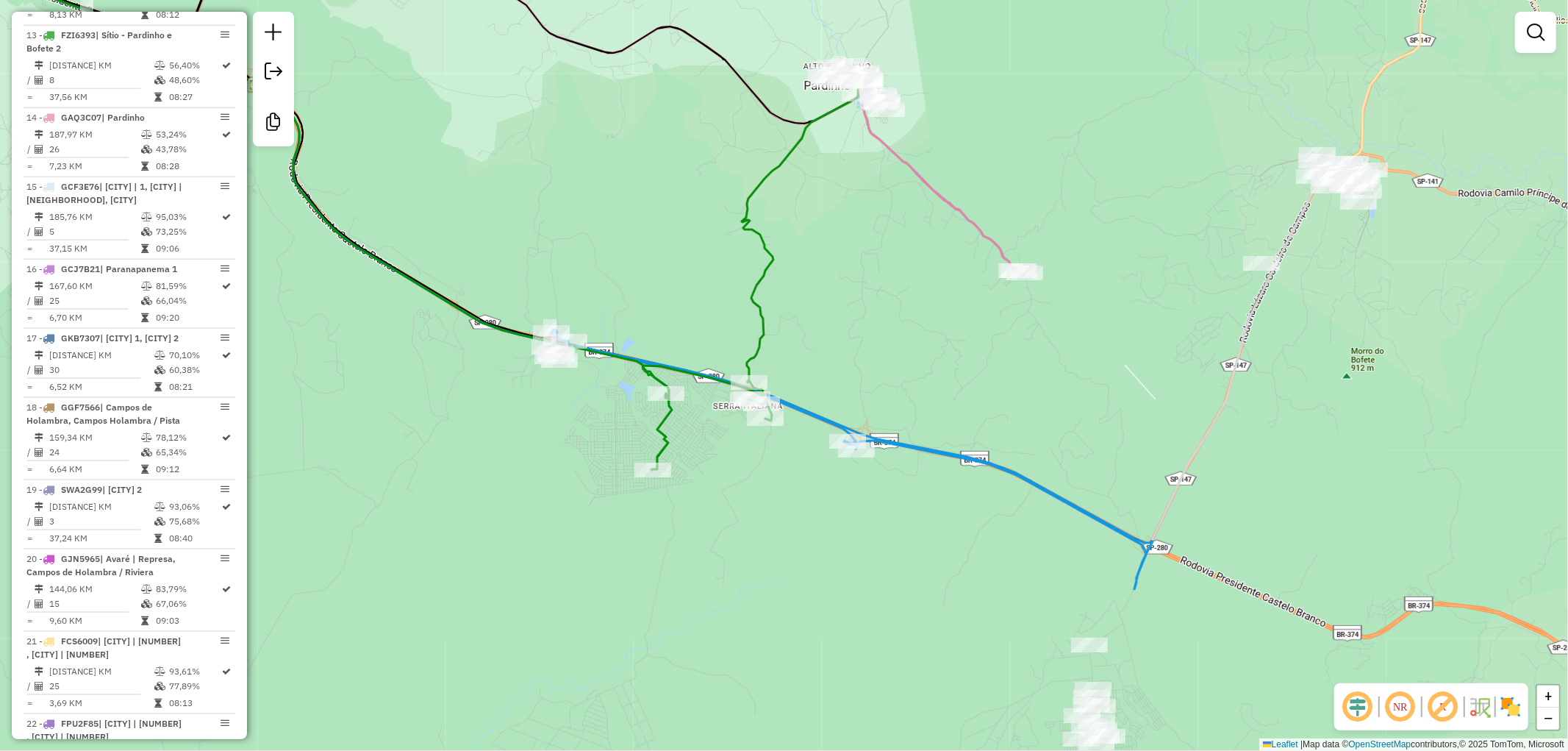 drag, startPoint x: 1148, startPoint y: 598, endPoint x: 1073, endPoint y: 362, distance: 247.63077 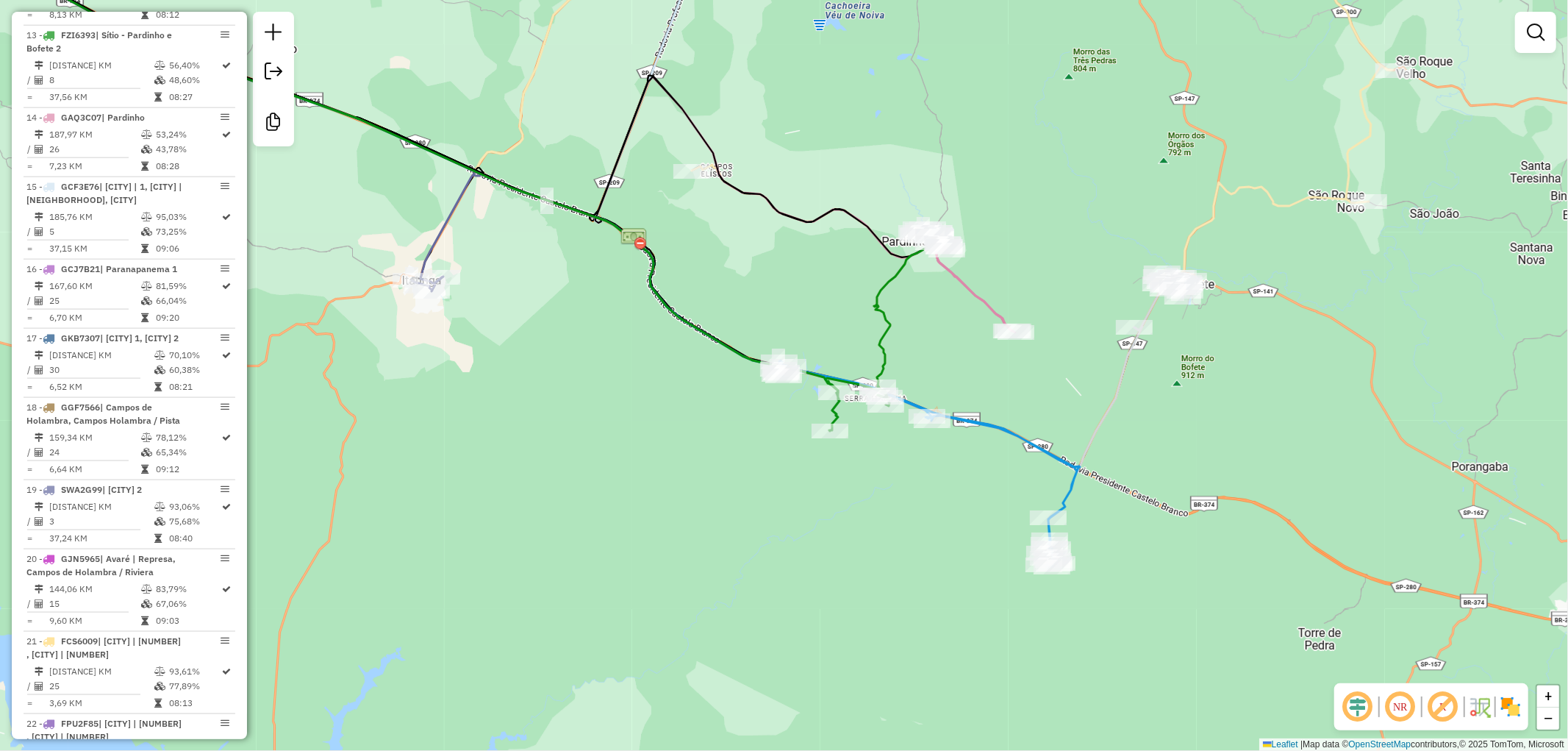 drag, startPoint x: 1066, startPoint y: 372, endPoint x: 1034, endPoint y: 380, distance: 32.98485 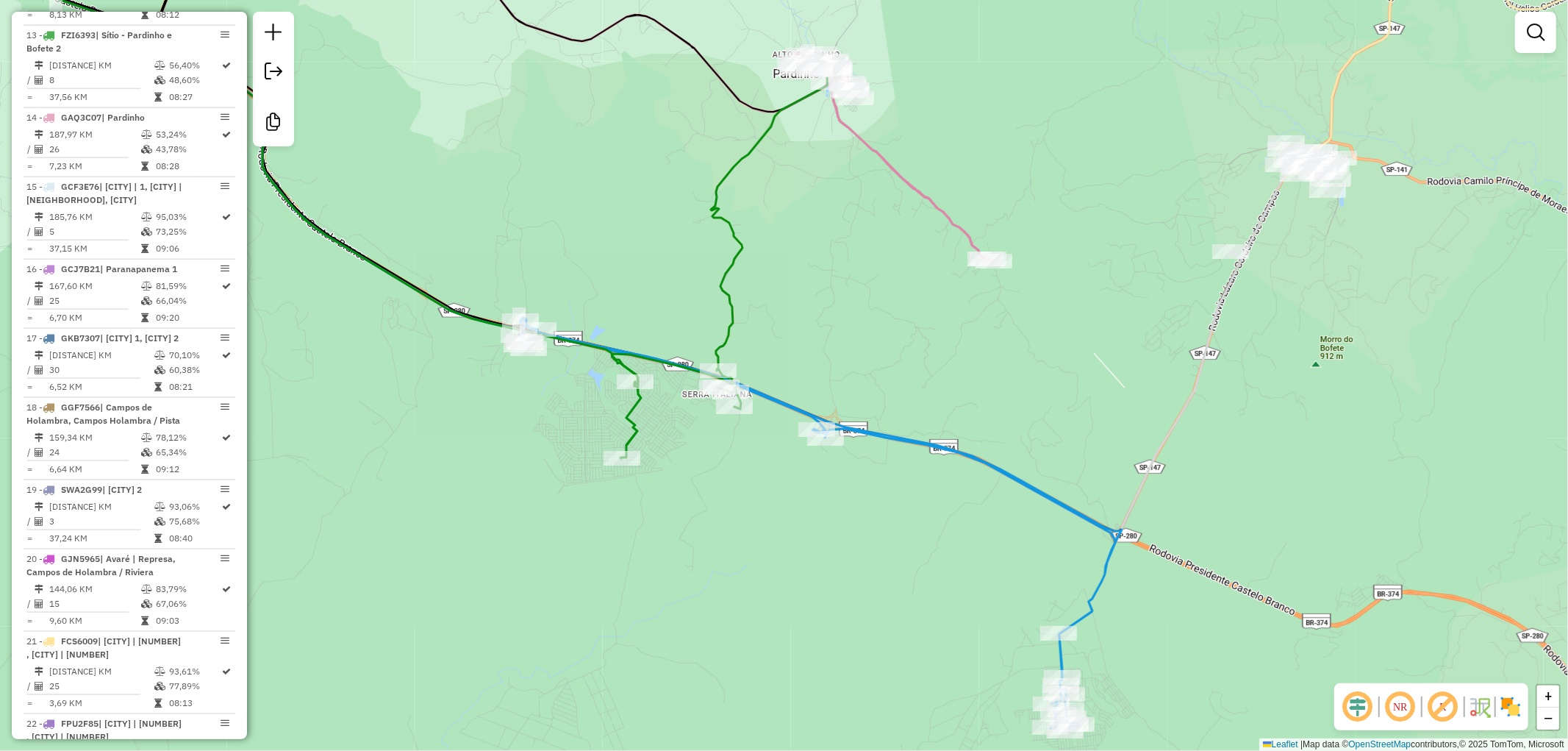 drag, startPoint x: 1062, startPoint y: 421, endPoint x: 1122, endPoint y: 385, distance: 69.97142 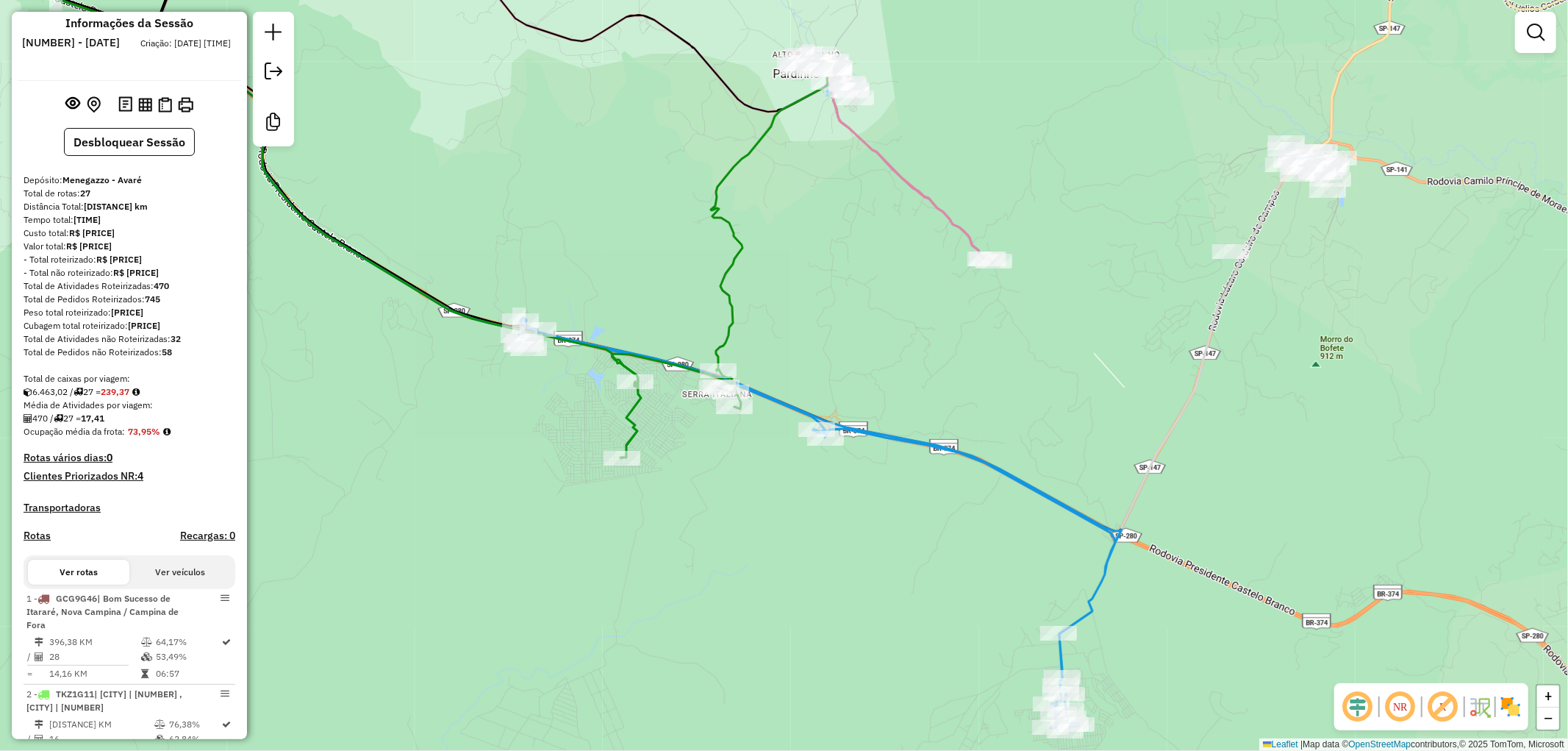 scroll, scrollTop: 0, scrollLeft: 0, axis: both 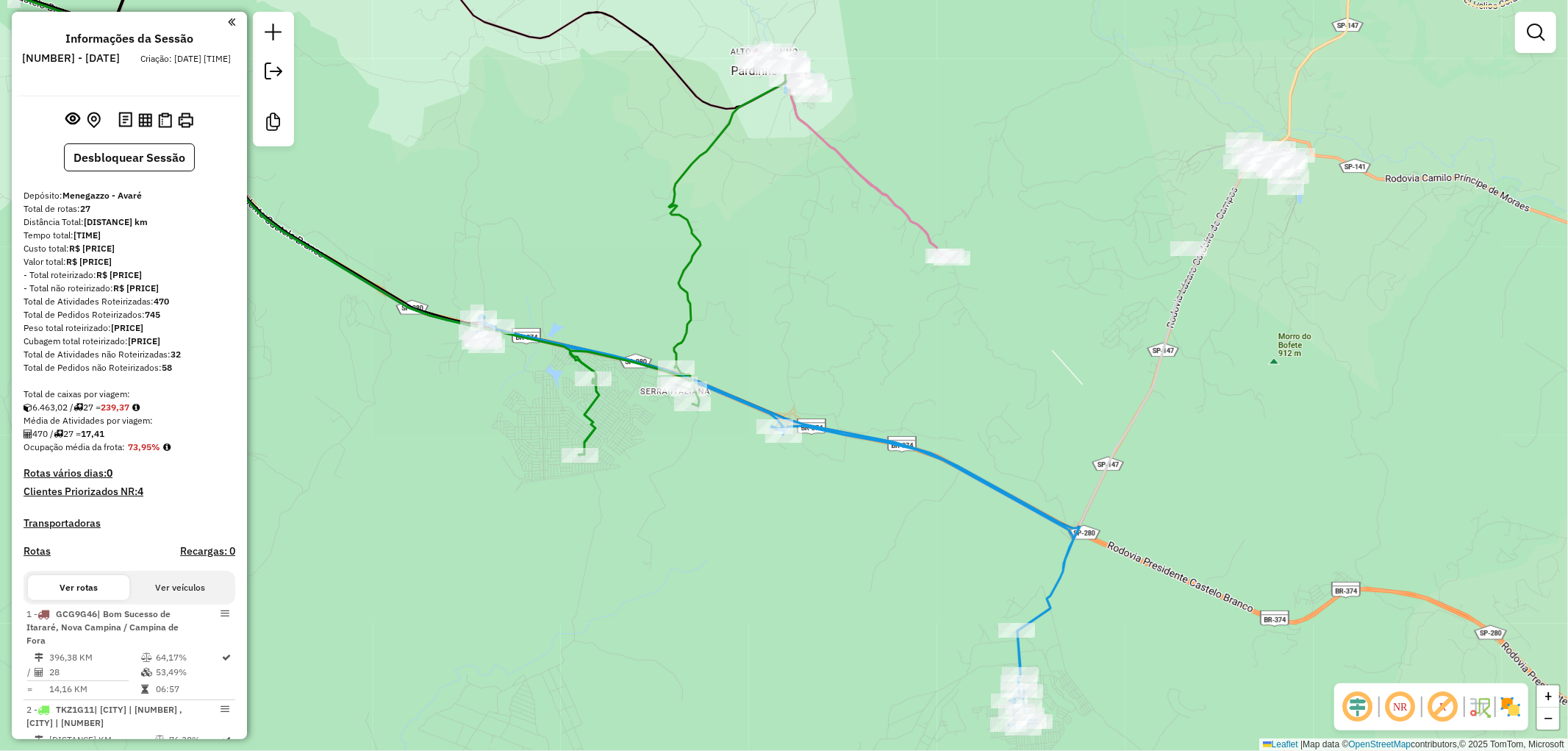 drag, startPoint x: 636, startPoint y: 237, endPoint x: 594, endPoint y: 234, distance: 42.10701 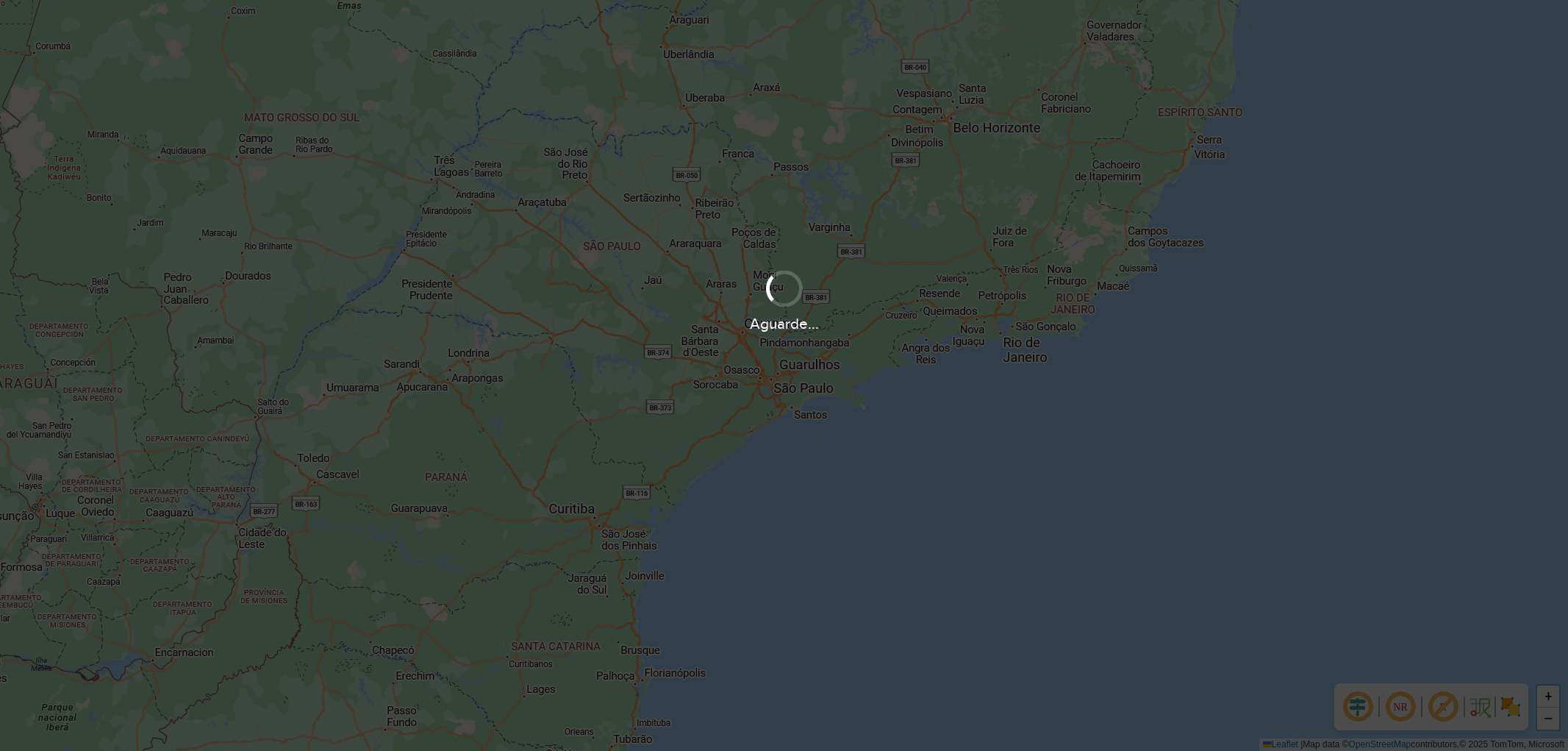 scroll, scrollTop: 0, scrollLeft: 0, axis: both 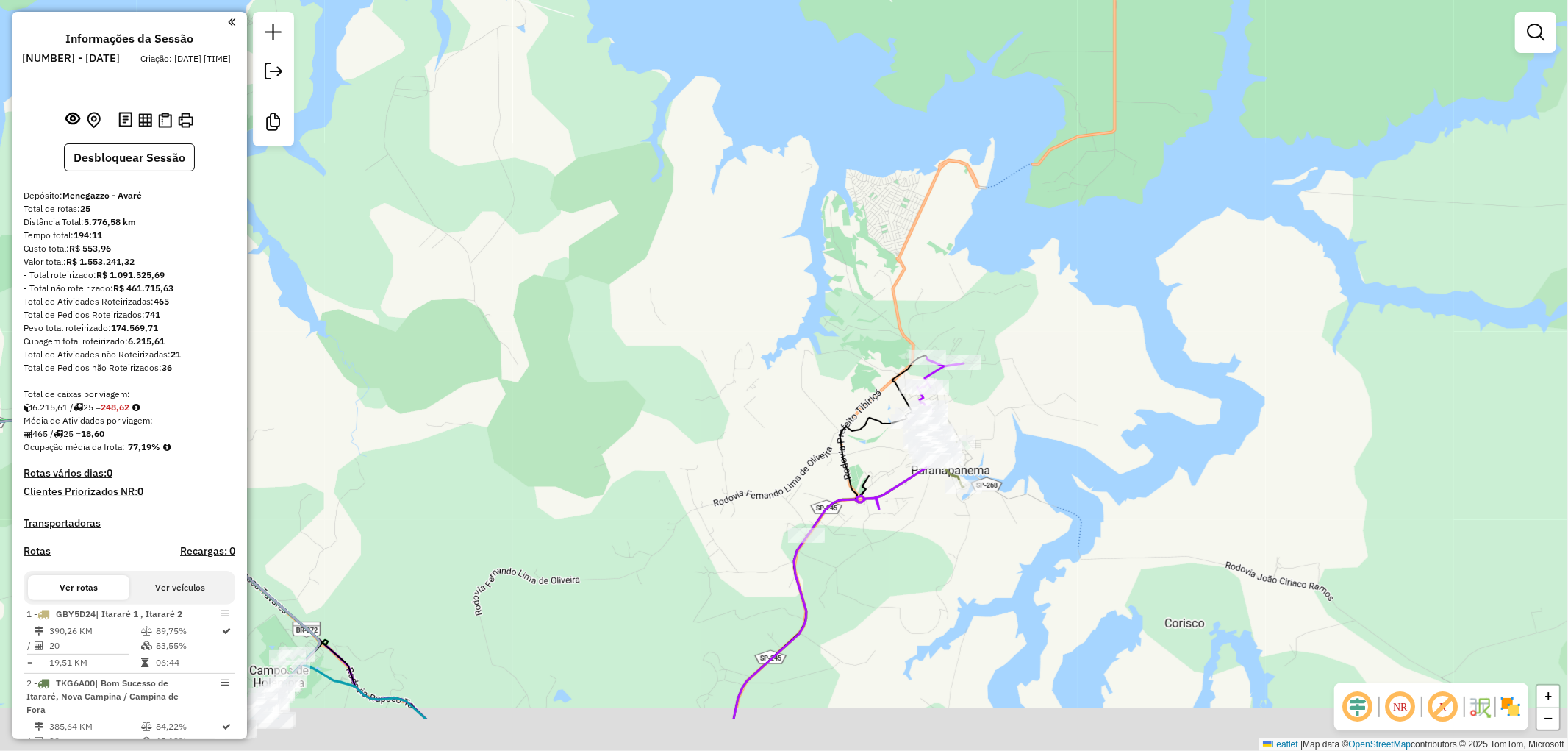 drag, startPoint x: 757, startPoint y: 413, endPoint x: 675, endPoint y: 304, distance: 136.40015 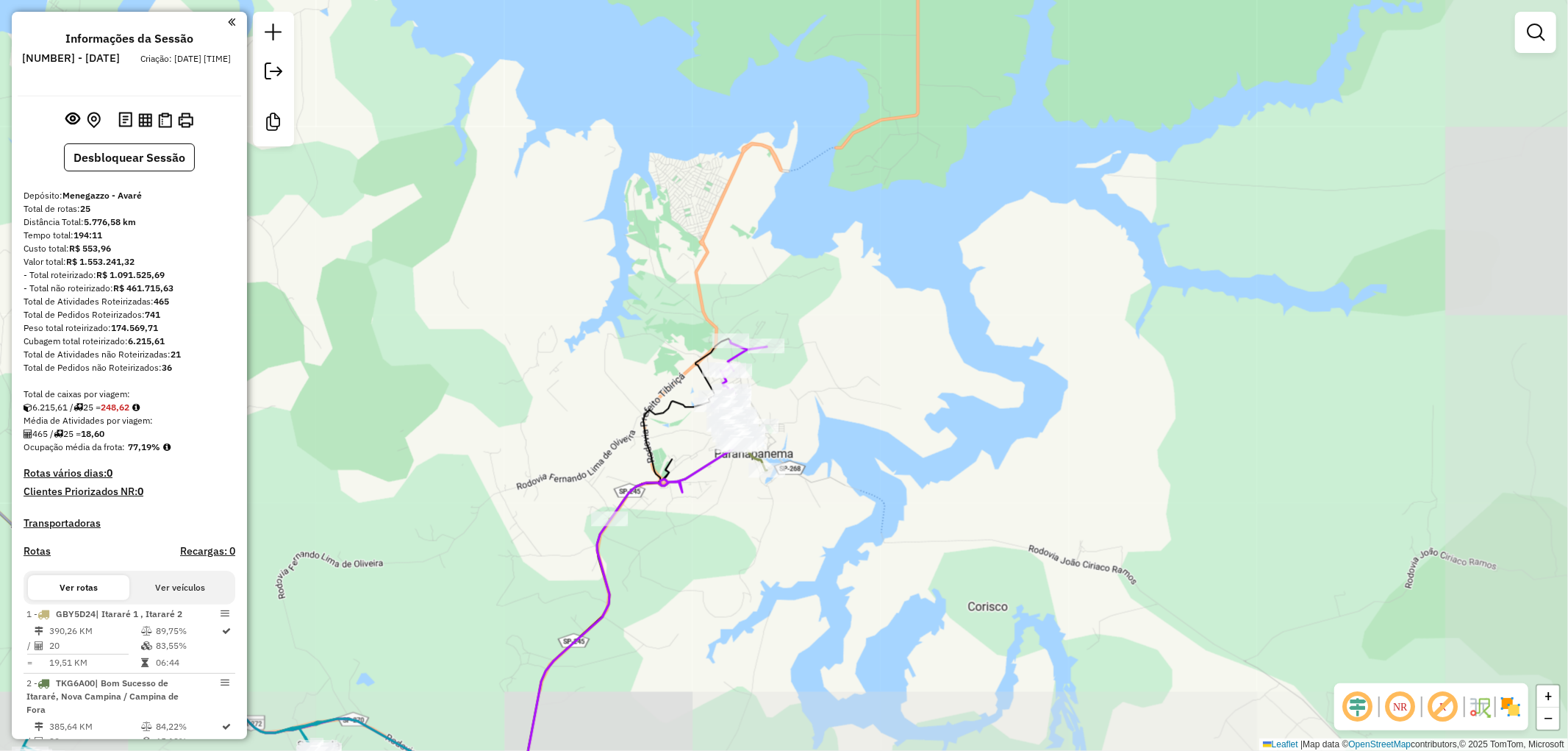 drag, startPoint x: 1157, startPoint y: 265, endPoint x: 968, endPoint y: 493, distance: 296.1503 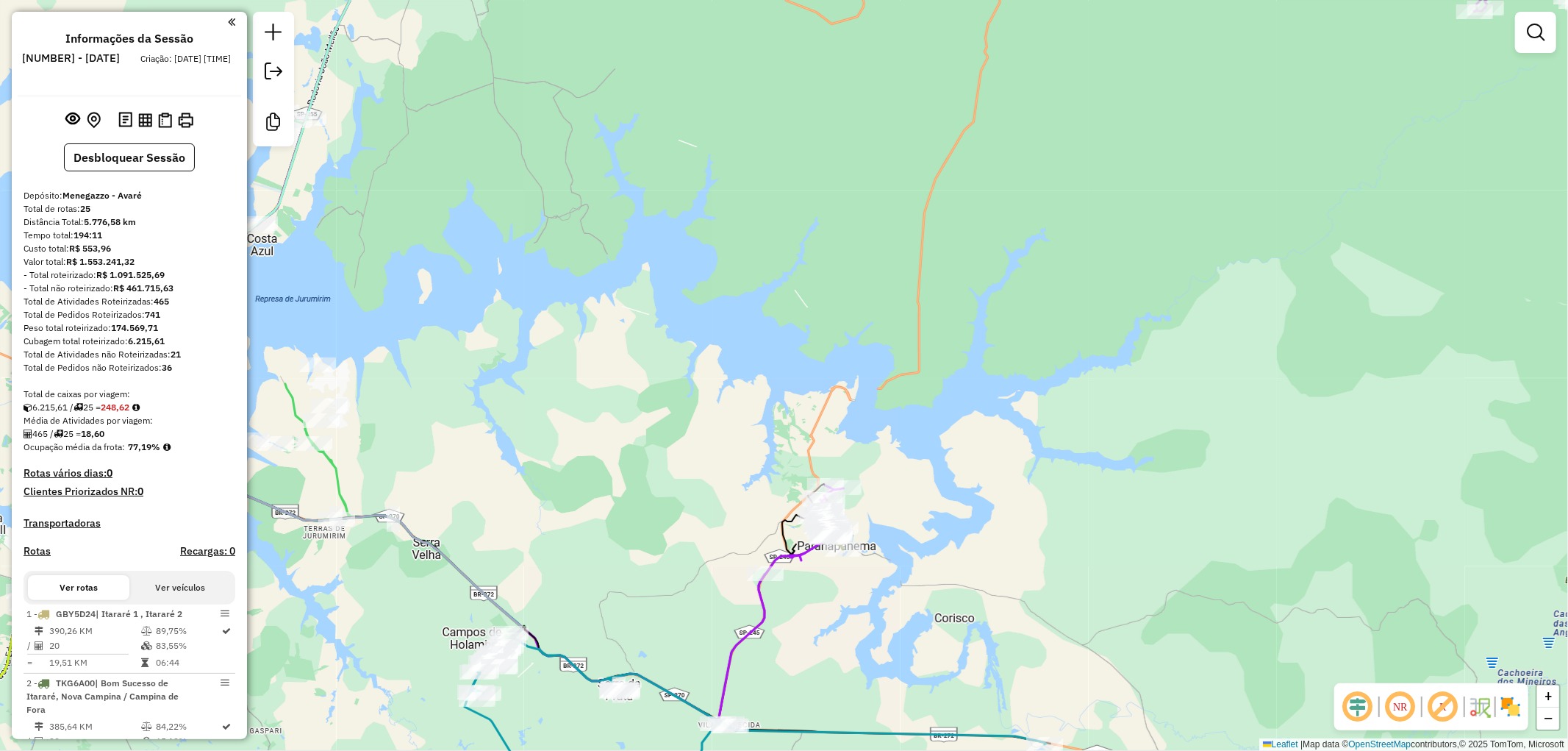 drag, startPoint x: 1048, startPoint y: 444, endPoint x: 1047, endPoint y: 498, distance: 54.00926 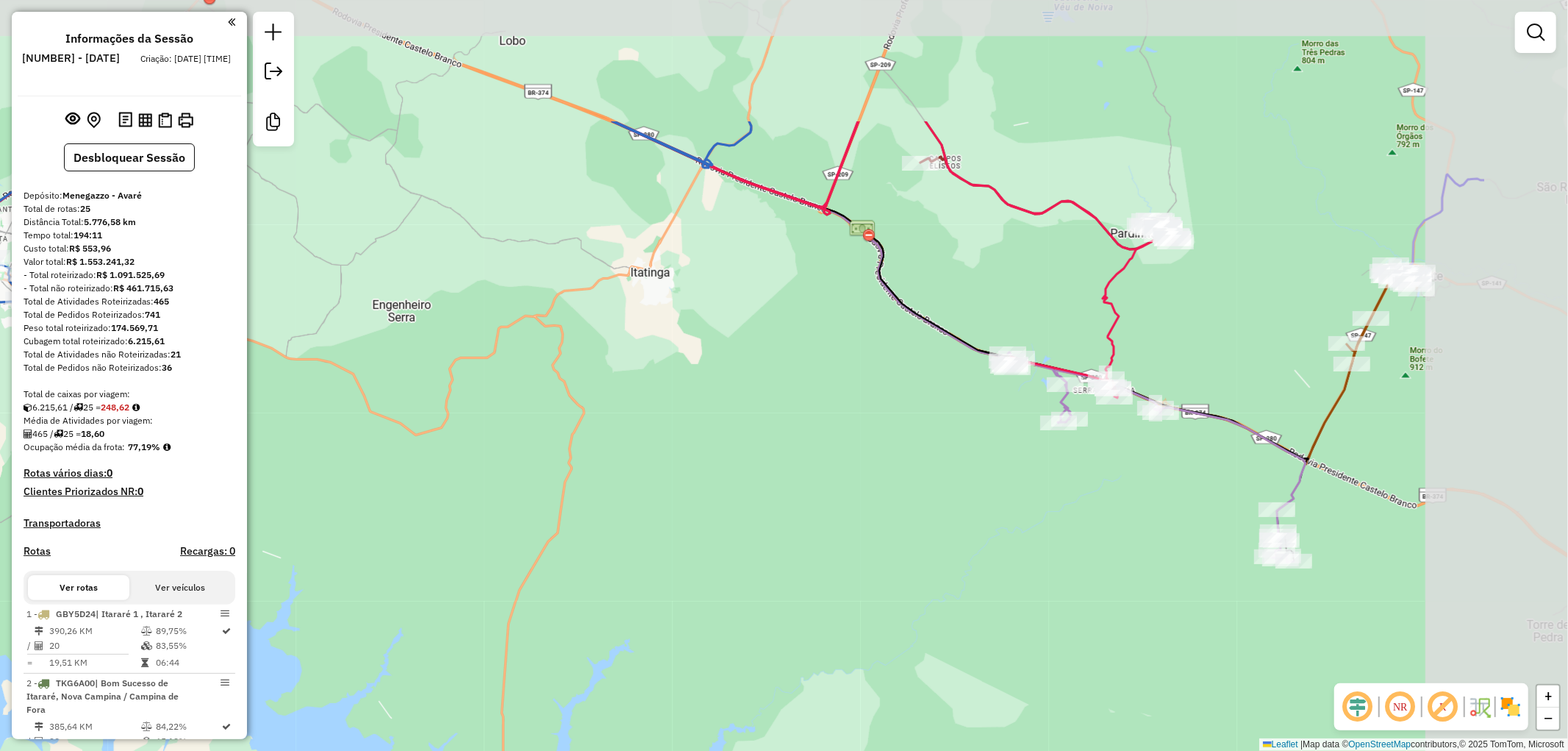 drag, startPoint x: 1090, startPoint y: 366, endPoint x: 1028, endPoint y: 408, distance: 74.88658 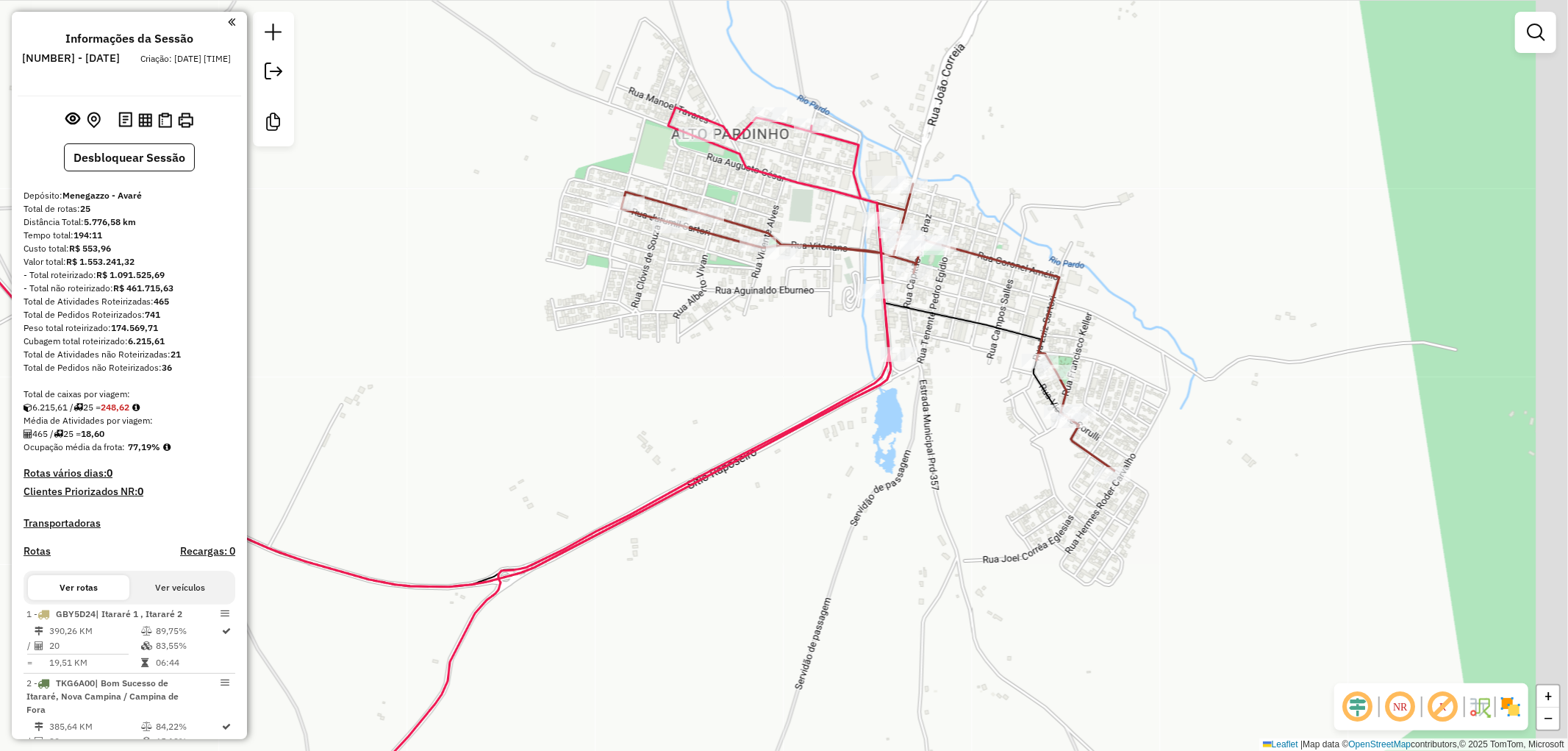 drag, startPoint x: 1231, startPoint y: 246, endPoint x: 970, endPoint y: 184, distance: 268.26293 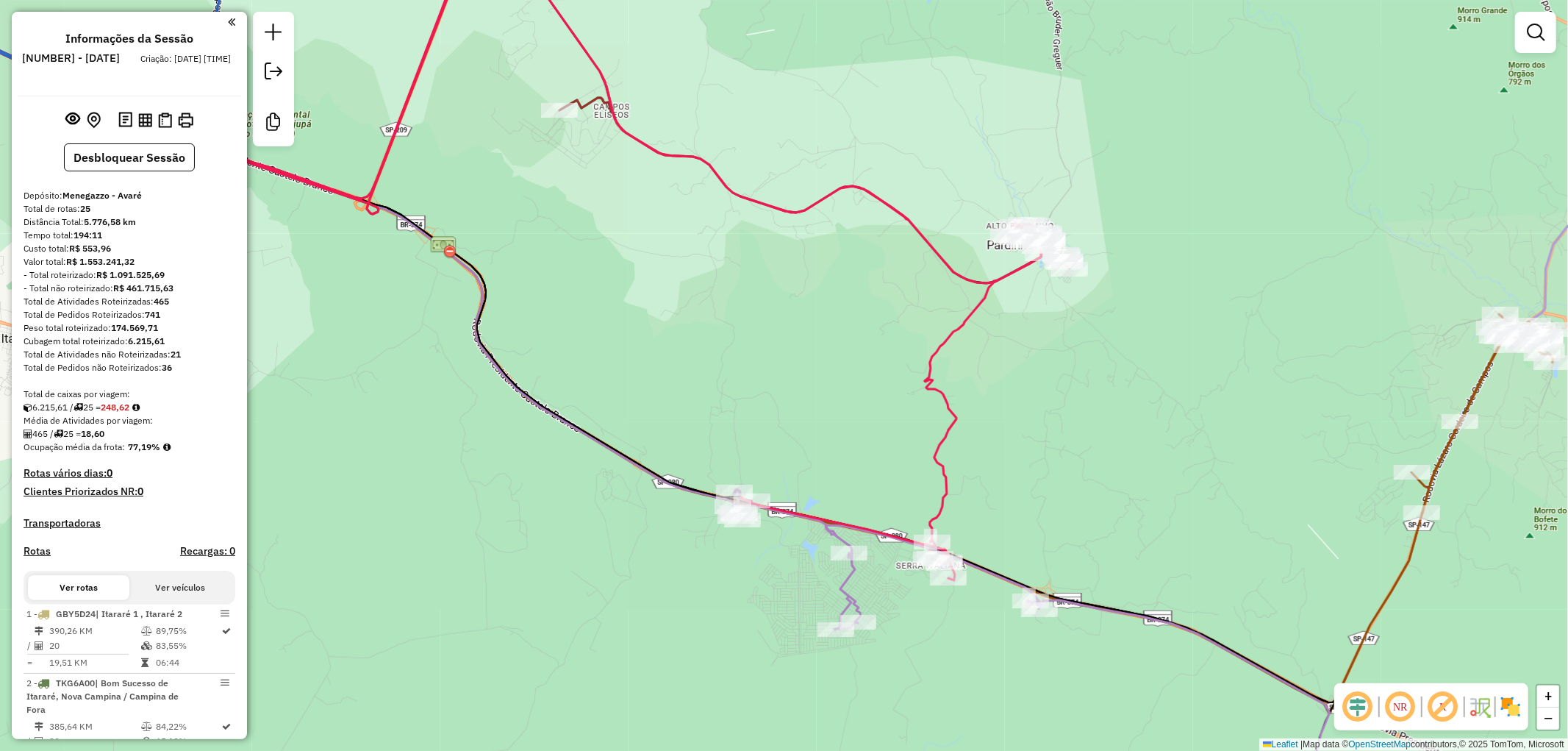 drag, startPoint x: 1156, startPoint y: 278, endPoint x: 1138, endPoint y: 288, distance: 20.59126 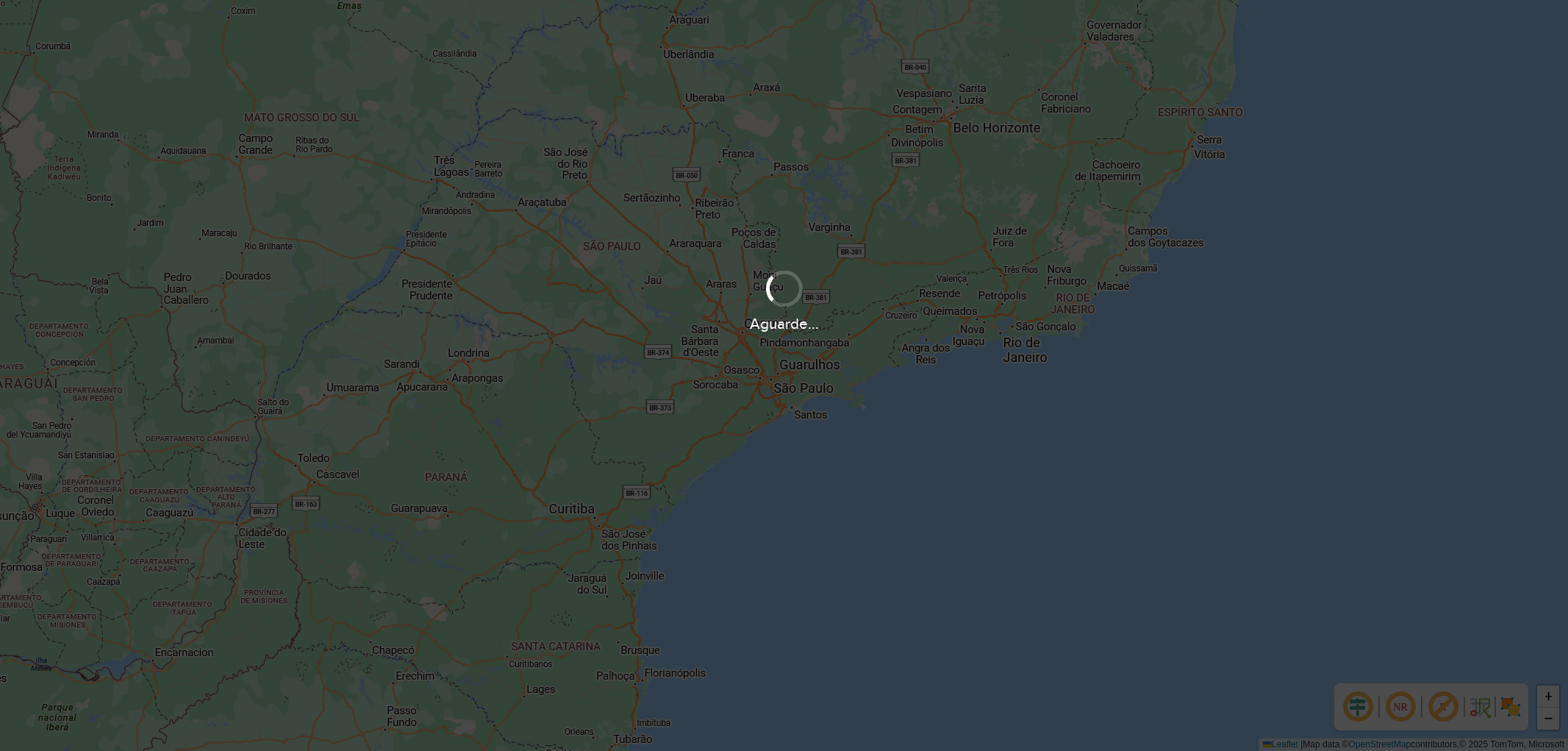 scroll, scrollTop: 0, scrollLeft: 0, axis: both 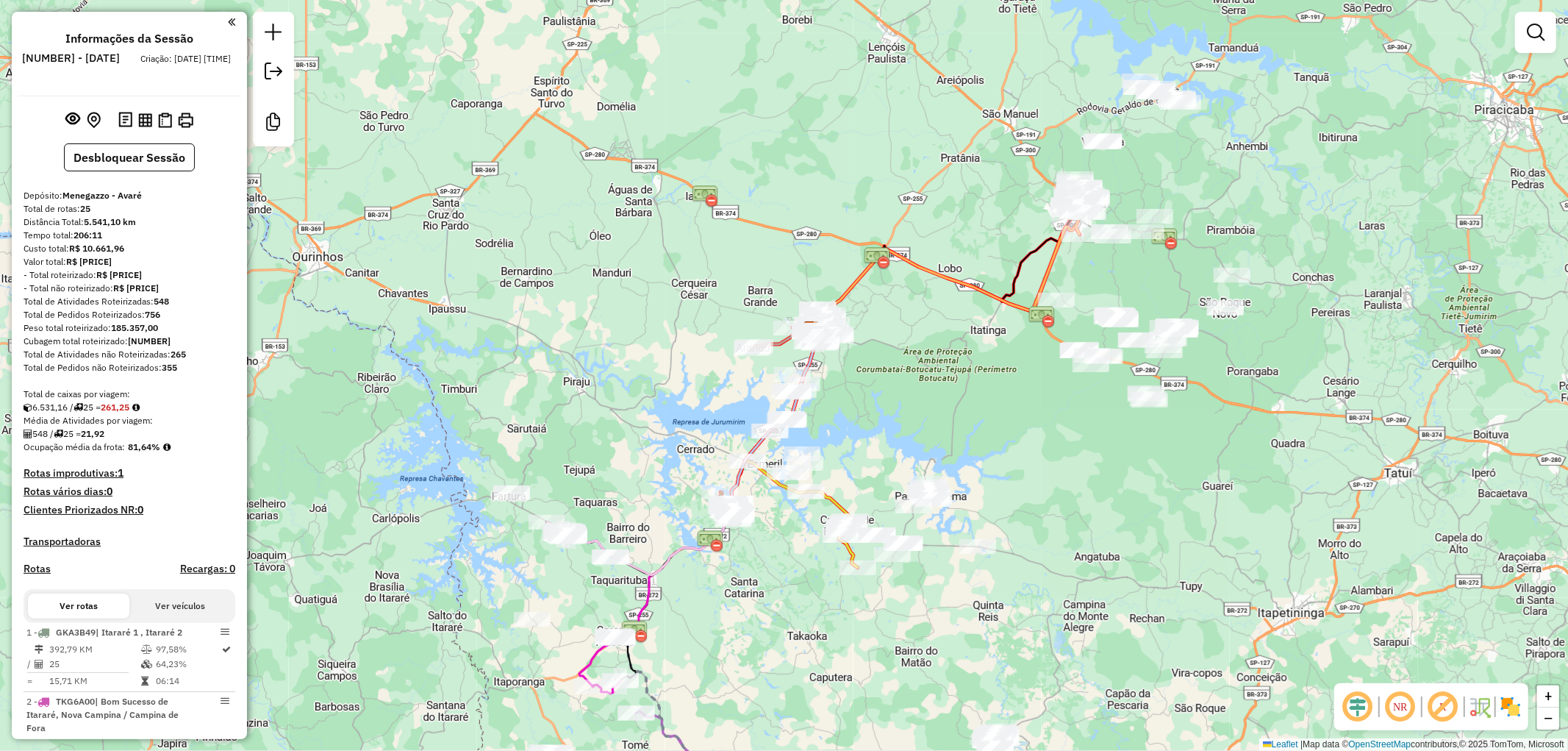 drag, startPoint x: 1211, startPoint y: 495, endPoint x: 1239, endPoint y: 450, distance: 53 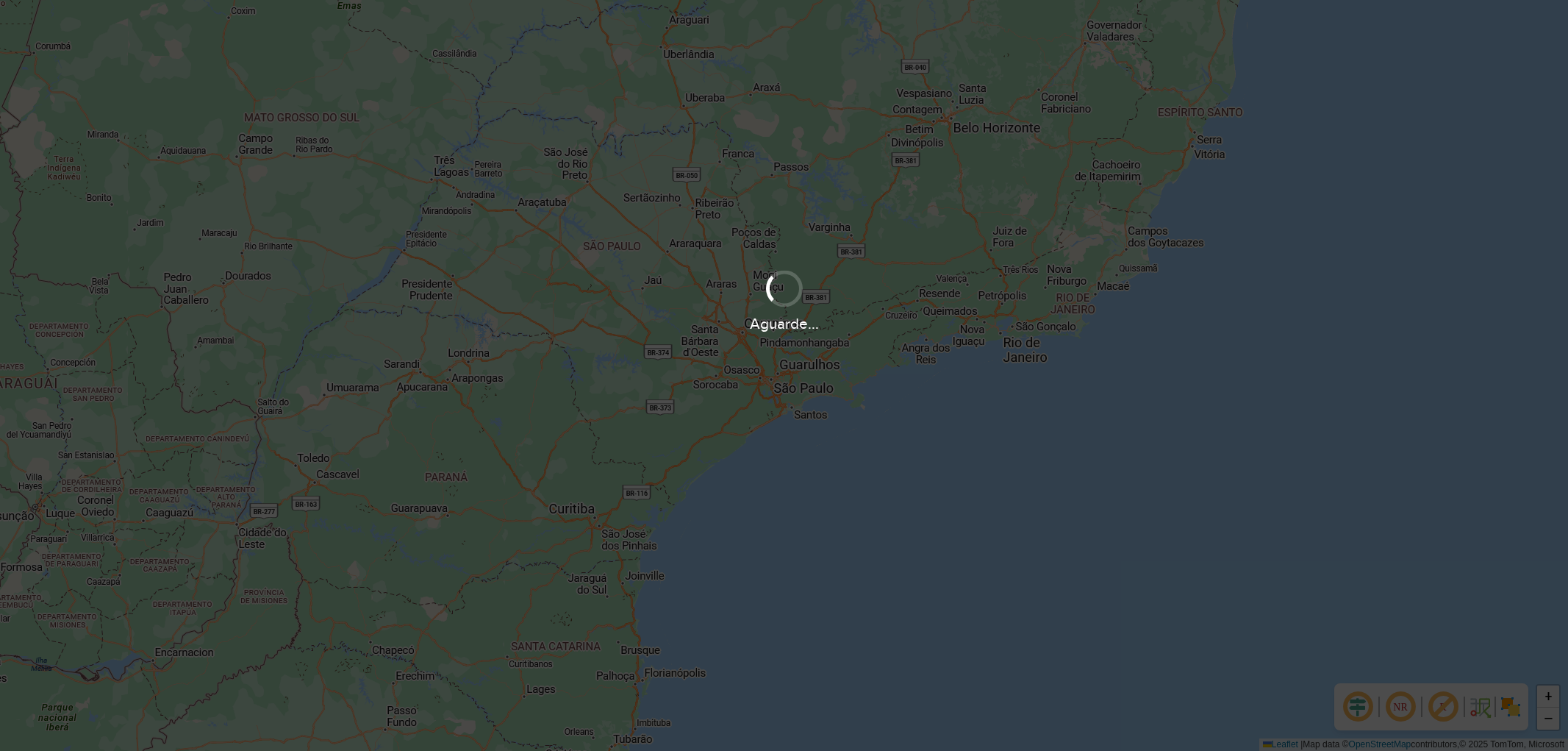 scroll, scrollTop: 0, scrollLeft: 0, axis: both 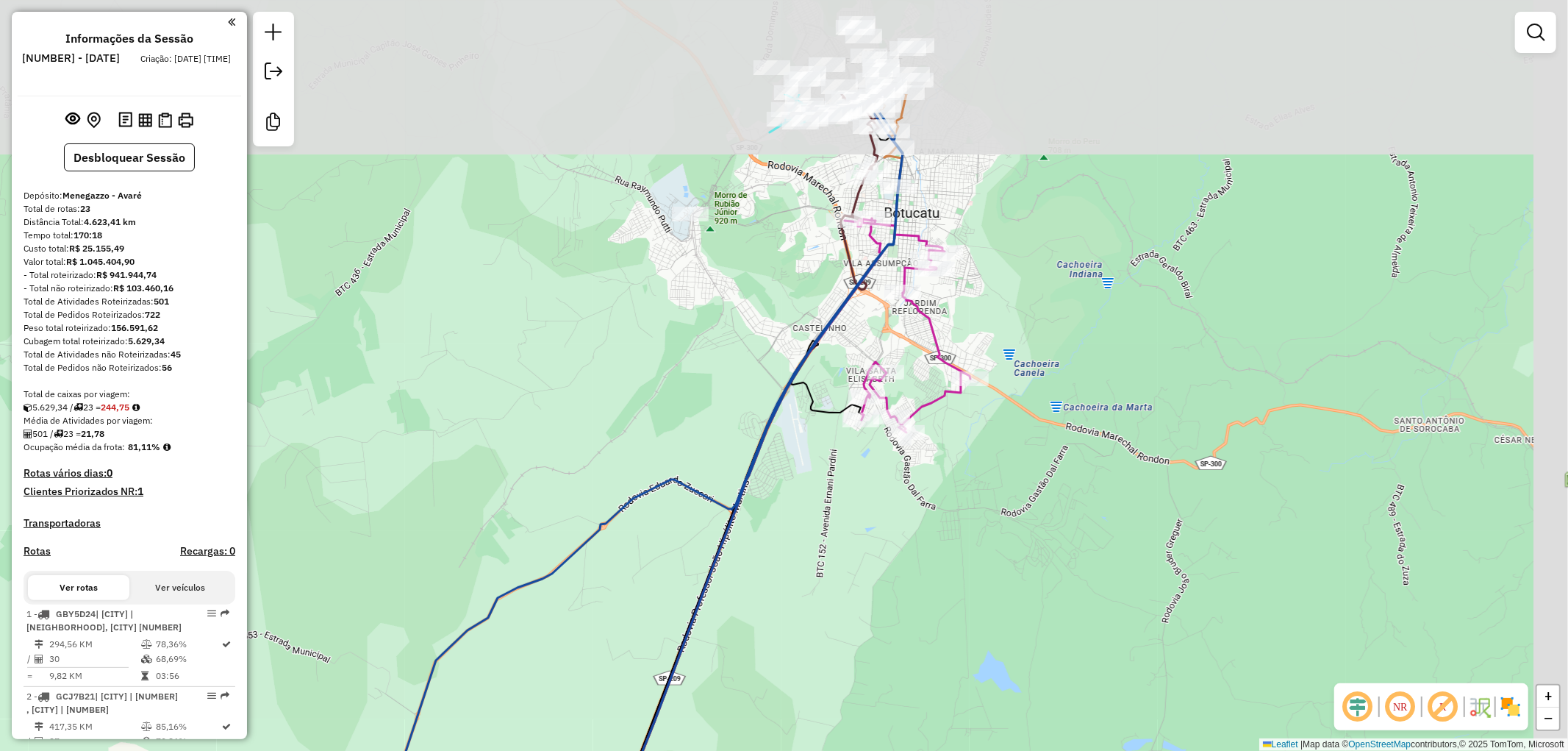 drag, startPoint x: 1156, startPoint y: 171, endPoint x: 1011, endPoint y: 432, distance: 298.57327 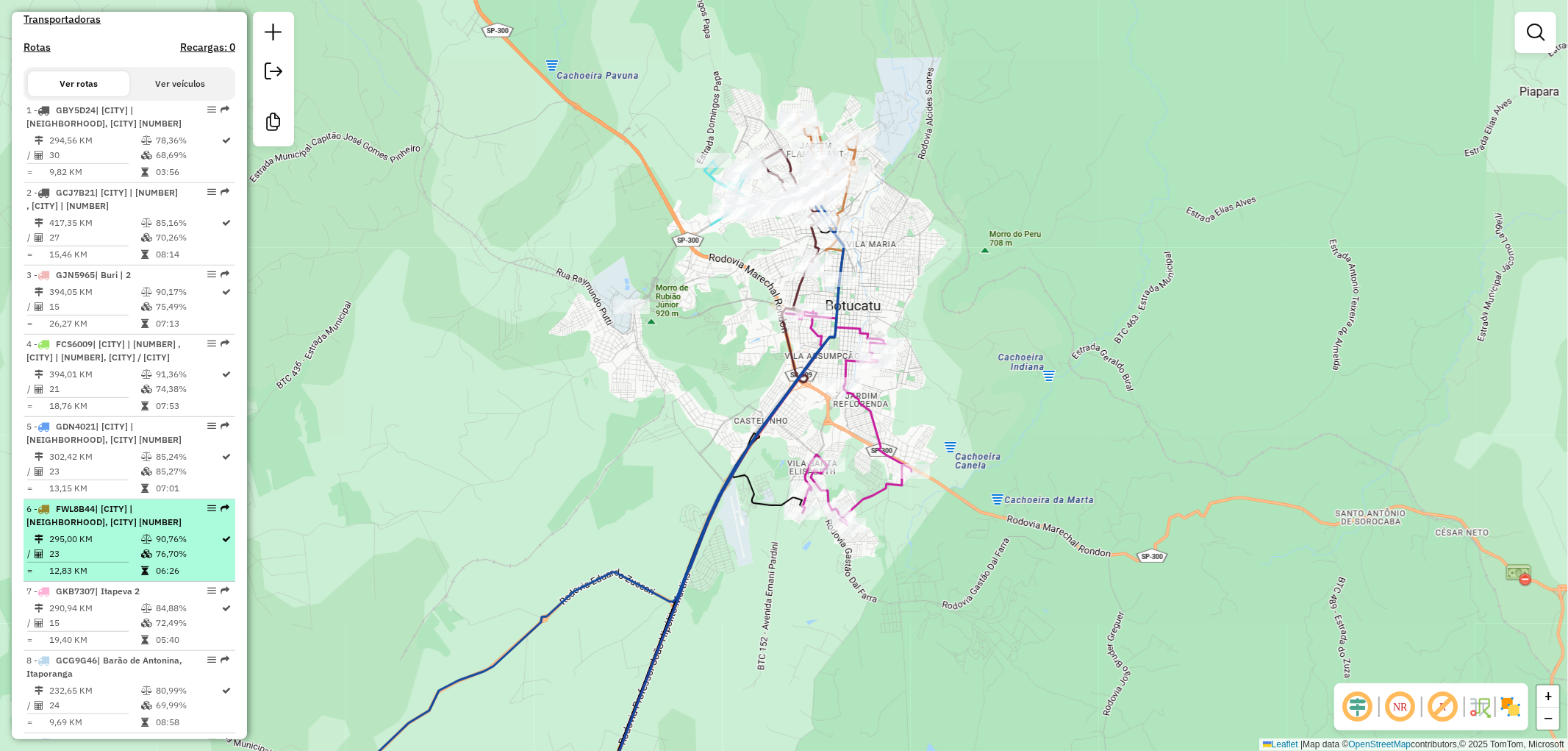 scroll, scrollTop: 653, scrollLeft: 0, axis: vertical 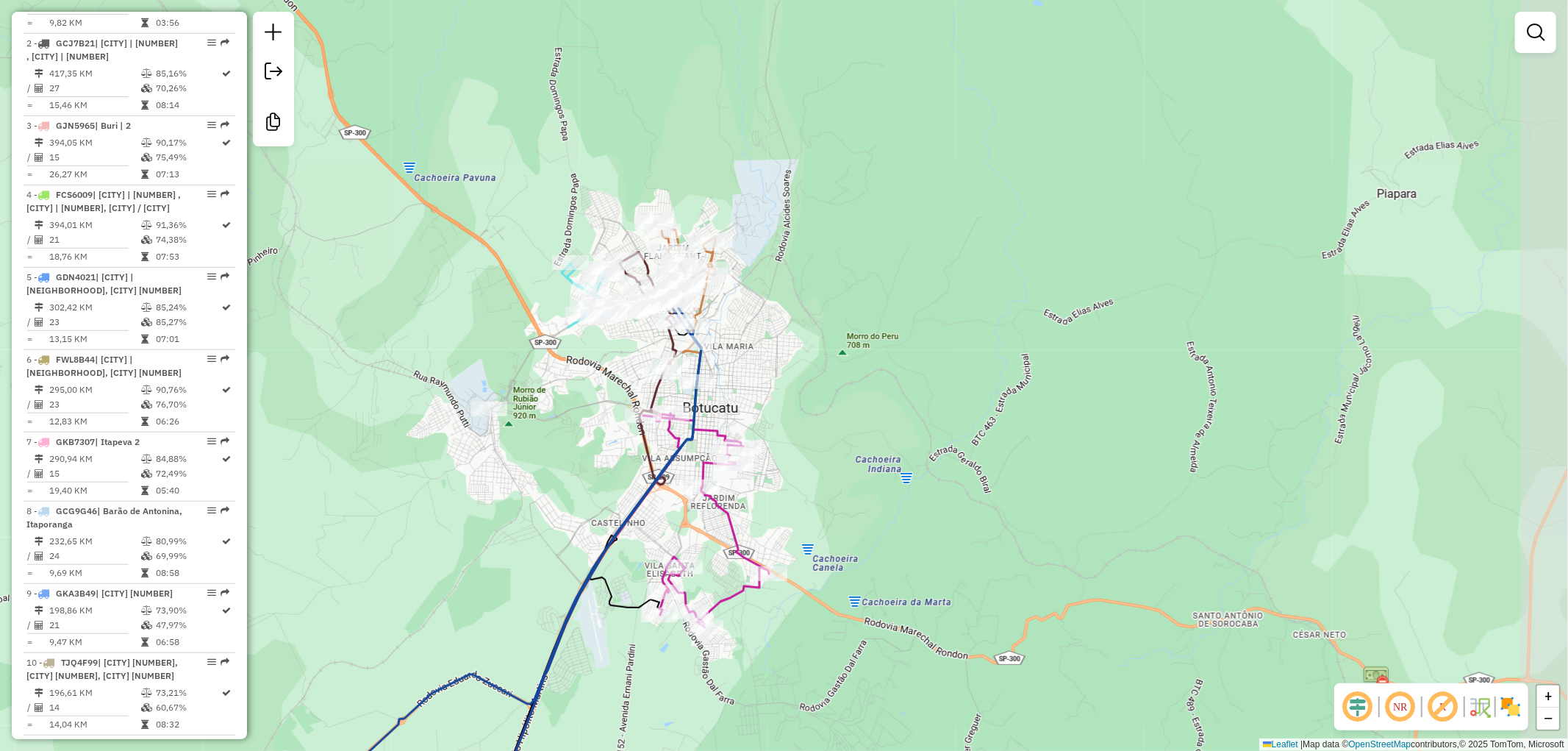drag, startPoint x: 638, startPoint y: 431, endPoint x: 509, endPoint y: 556, distance: 179.62739 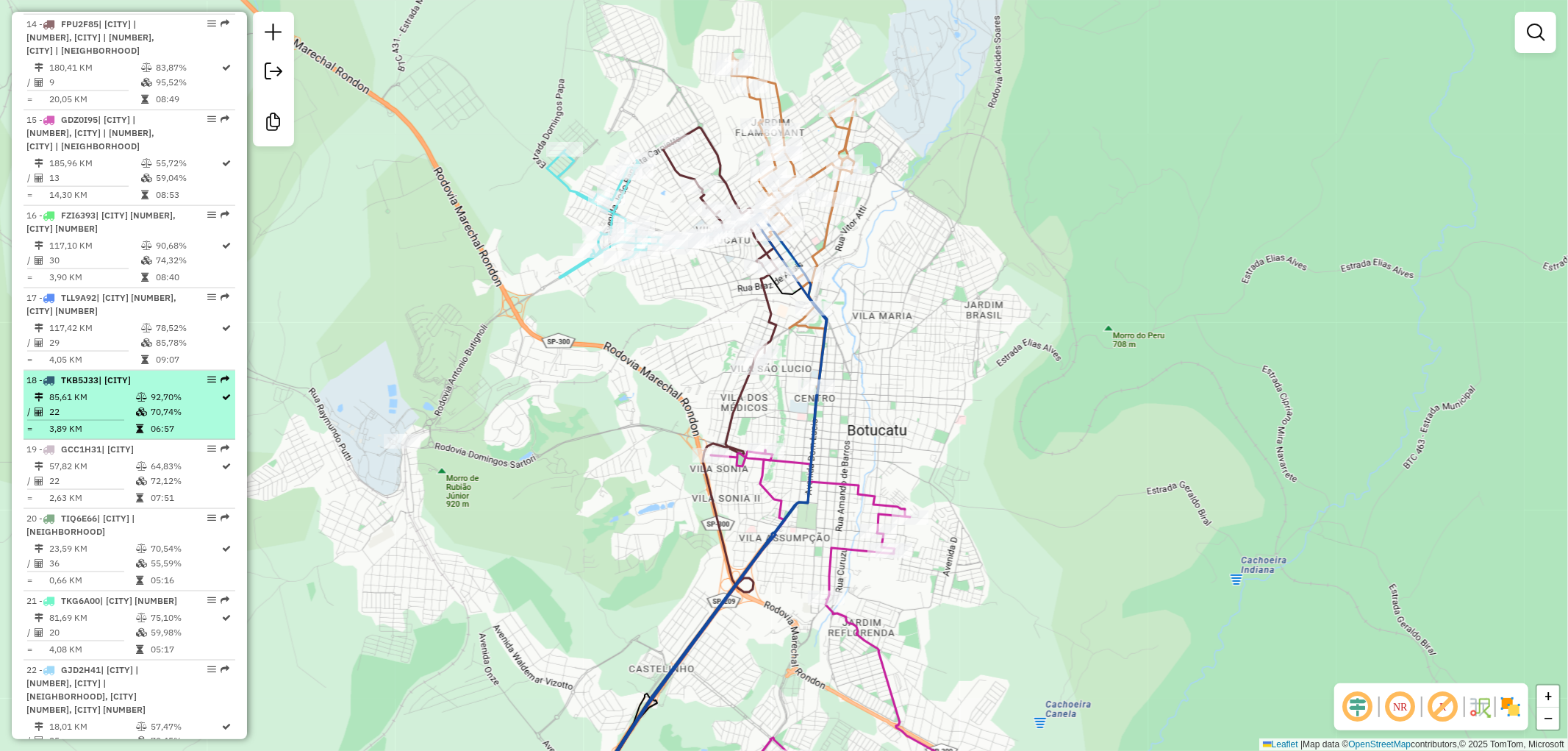 scroll, scrollTop: 1526, scrollLeft: 0, axis: vertical 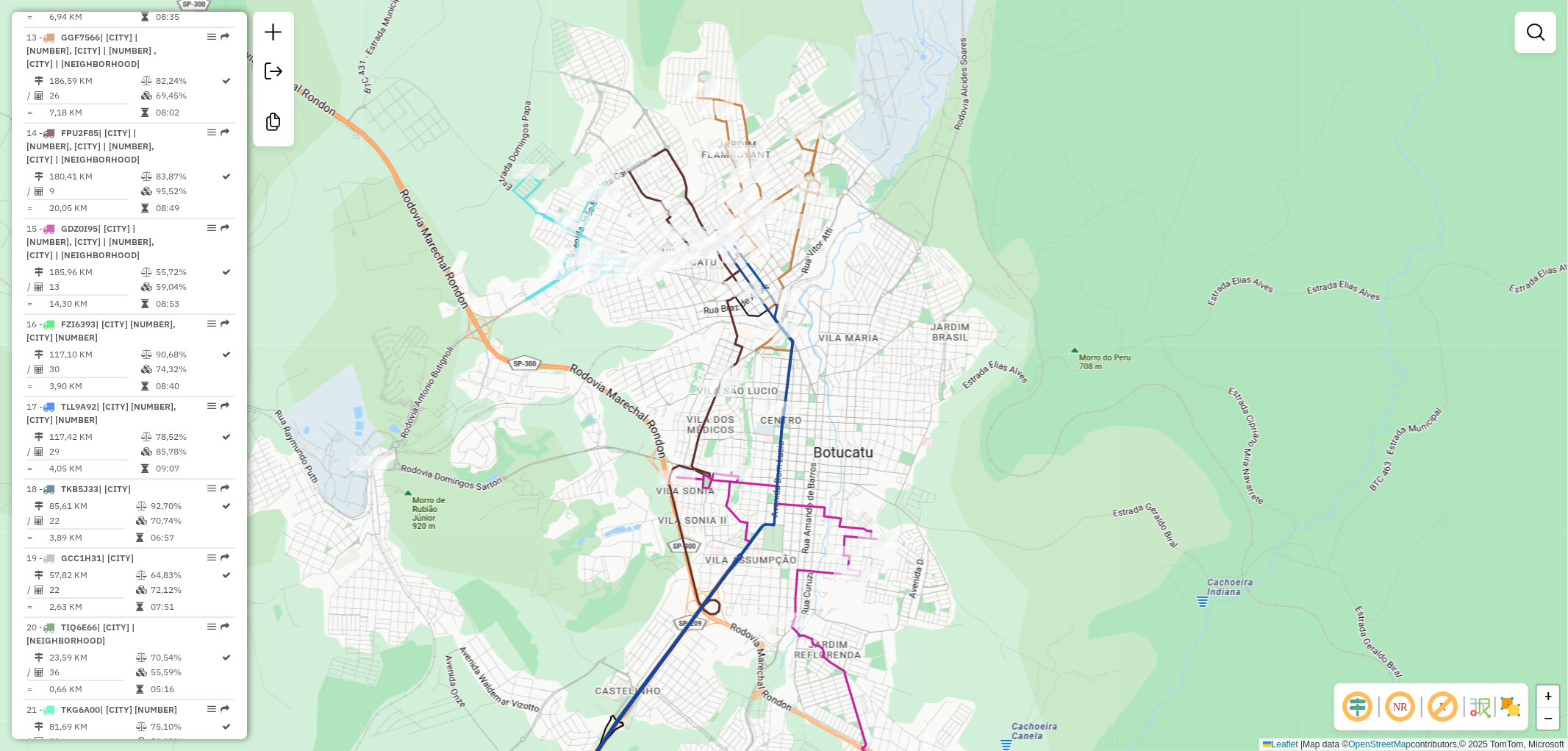 drag, startPoint x: 625, startPoint y: 355, endPoint x: 591, endPoint y: 377, distance: 40.49691 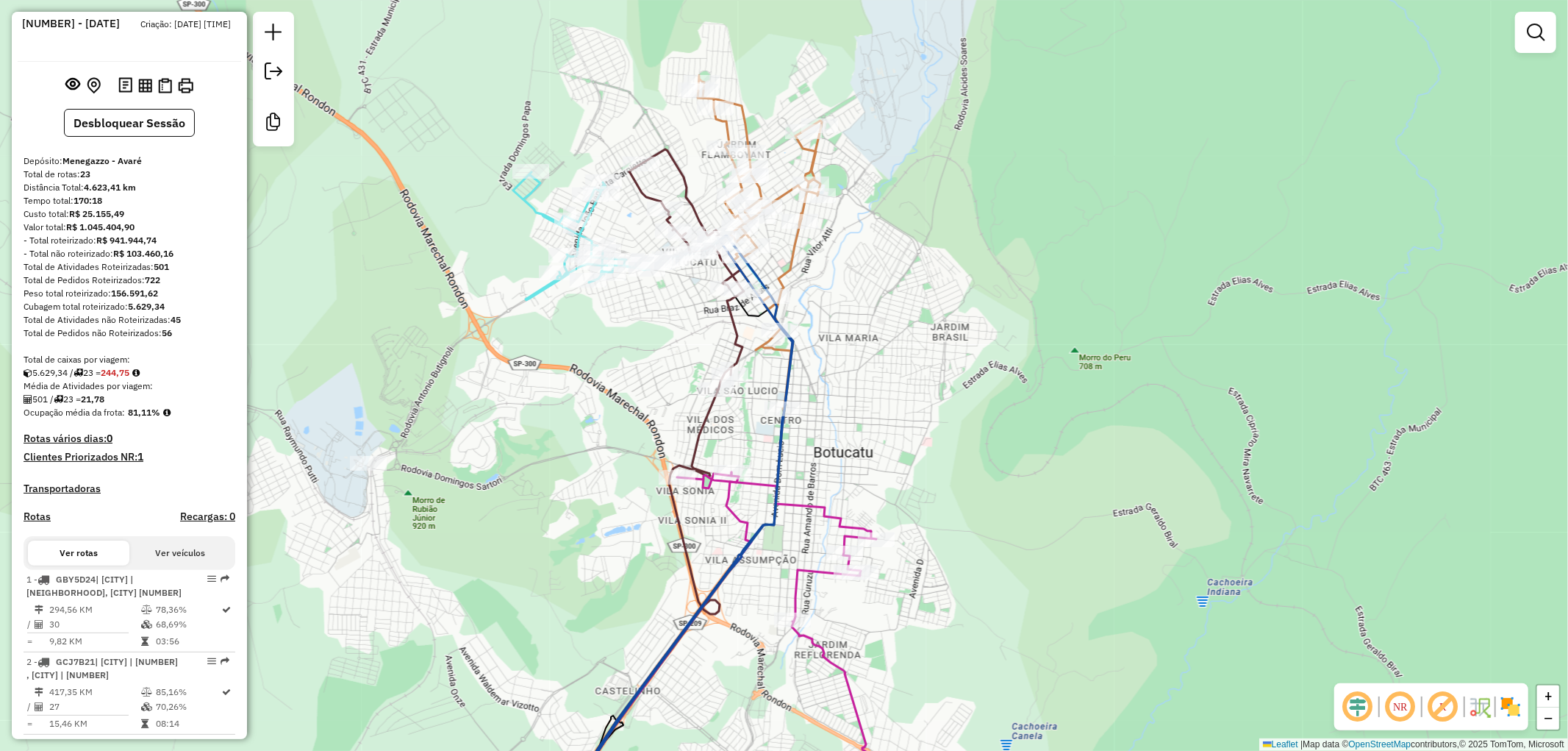 scroll, scrollTop: 0, scrollLeft: 0, axis: both 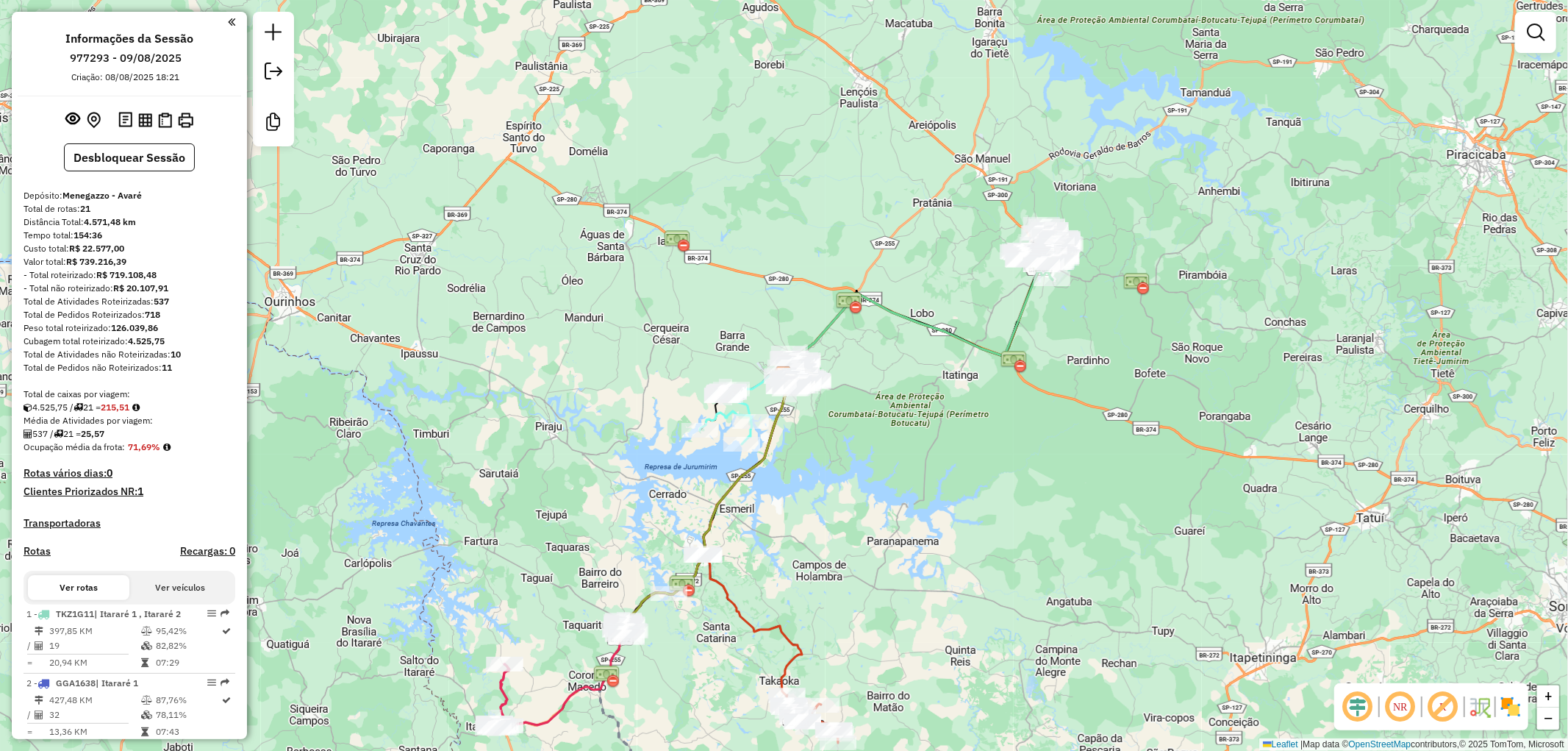 drag, startPoint x: 1095, startPoint y: 372, endPoint x: 1037, endPoint y: 427, distance: 79.93122 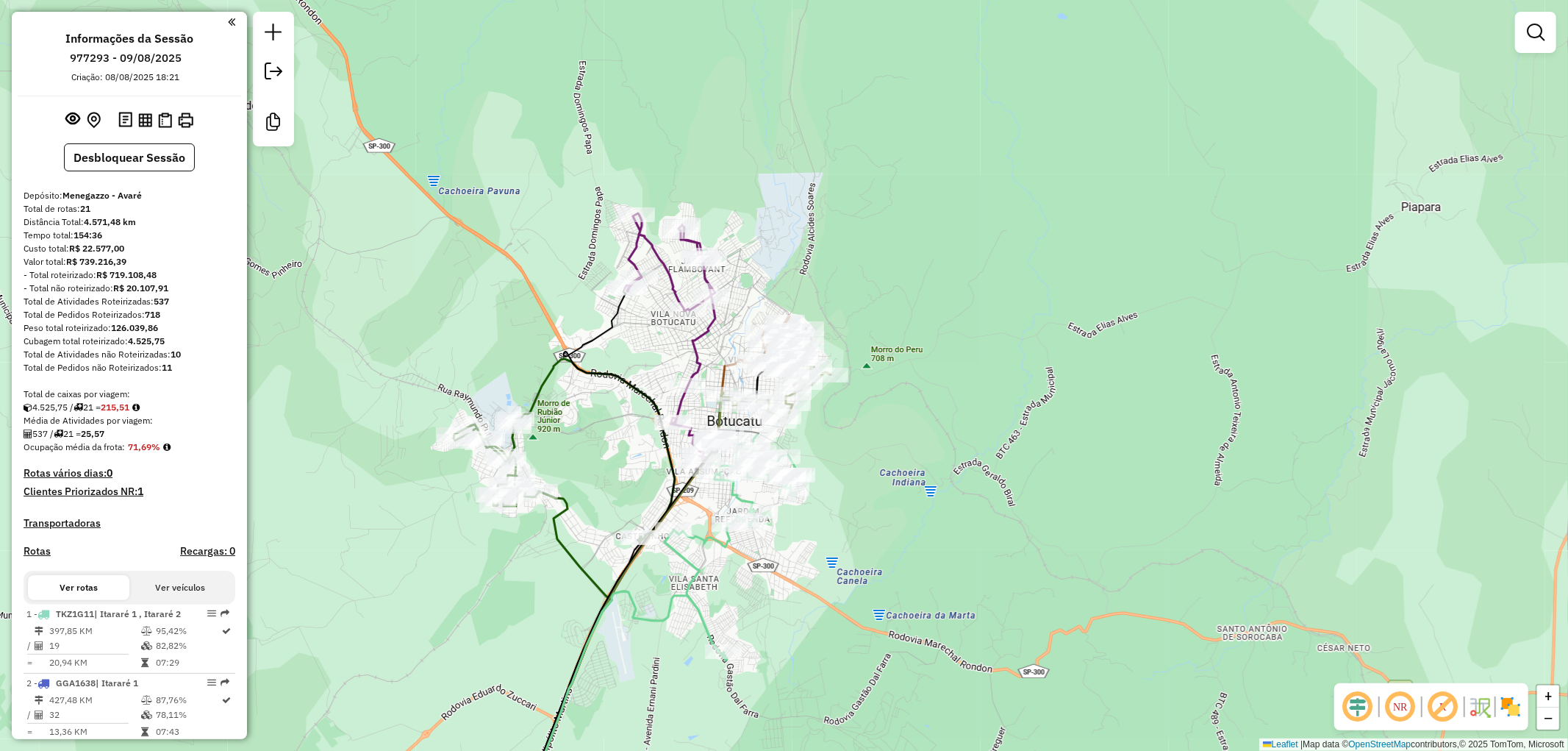 drag, startPoint x: 576, startPoint y: 344, endPoint x: 613, endPoint y: 369, distance: 44.654227 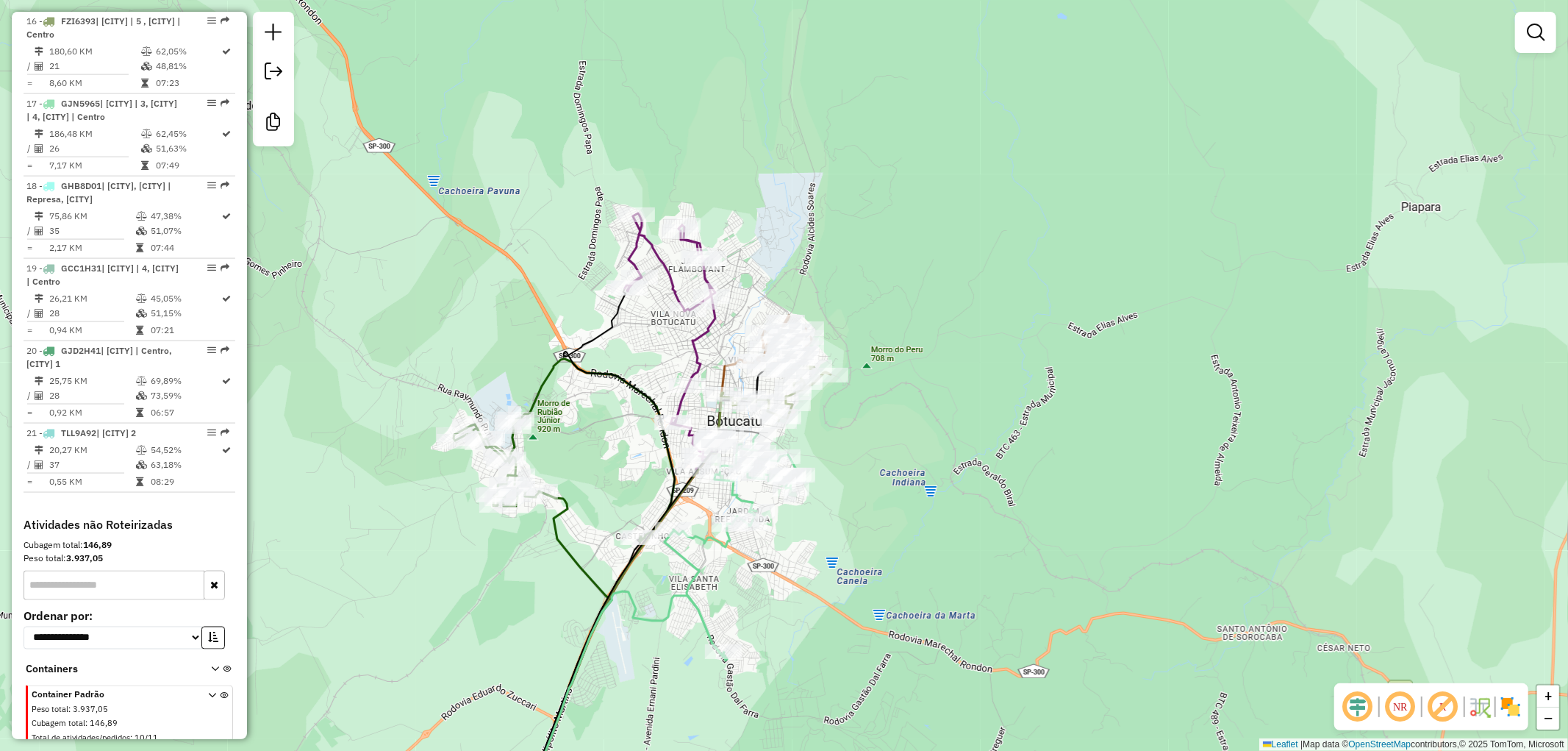 scroll, scrollTop: 1770, scrollLeft: 0, axis: vertical 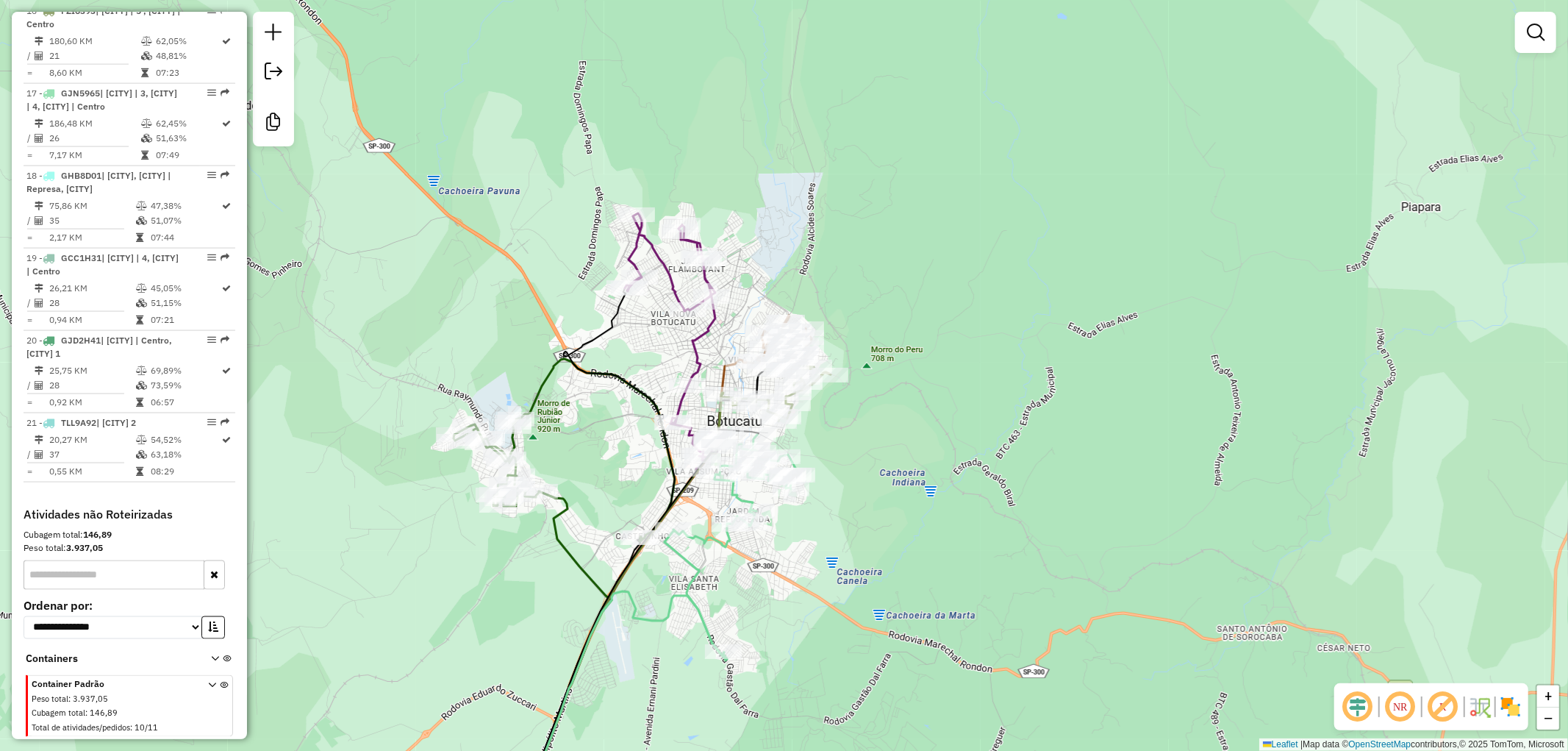 click at bounding box center (226, 662) 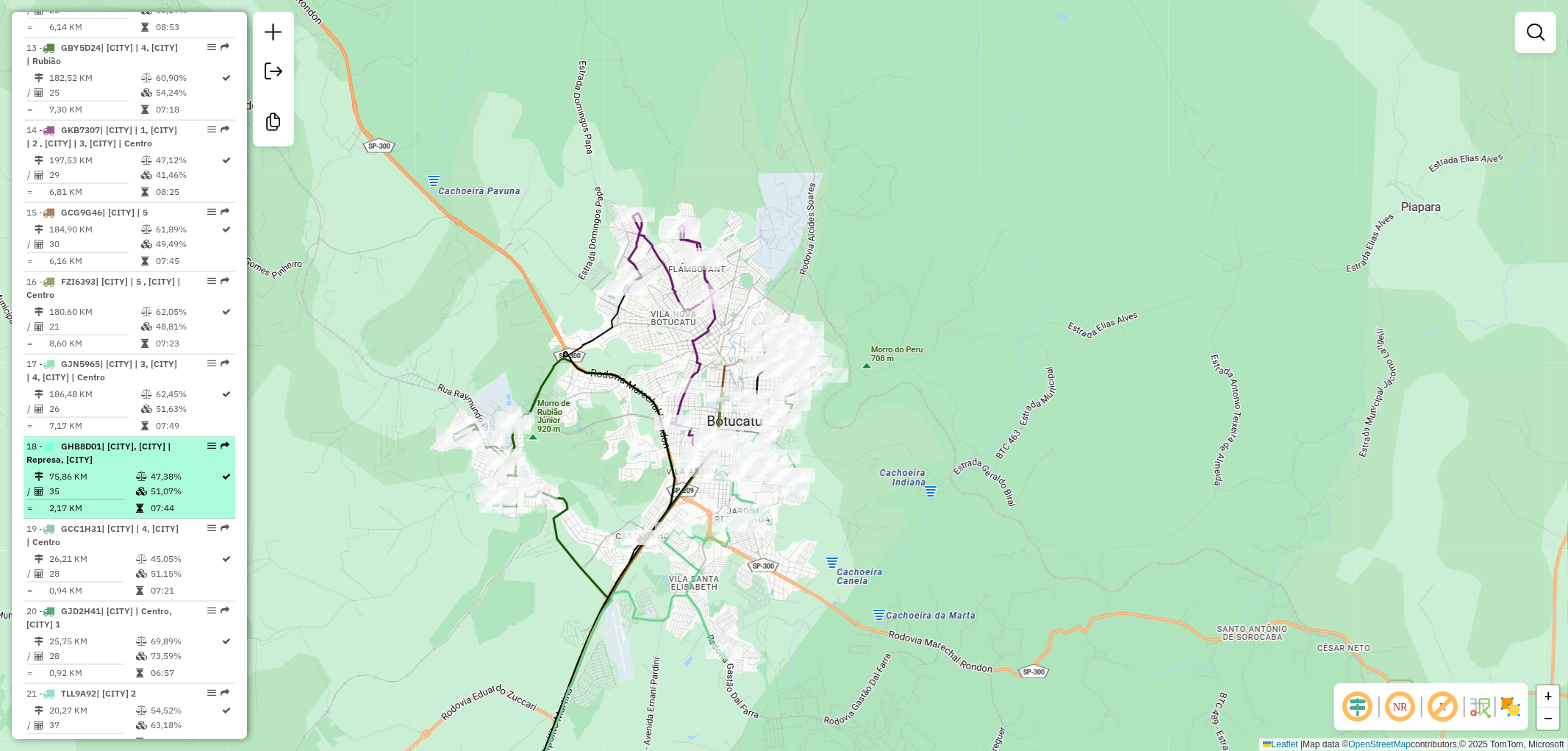 scroll, scrollTop: 1444, scrollLeft: 0, axis: vertical 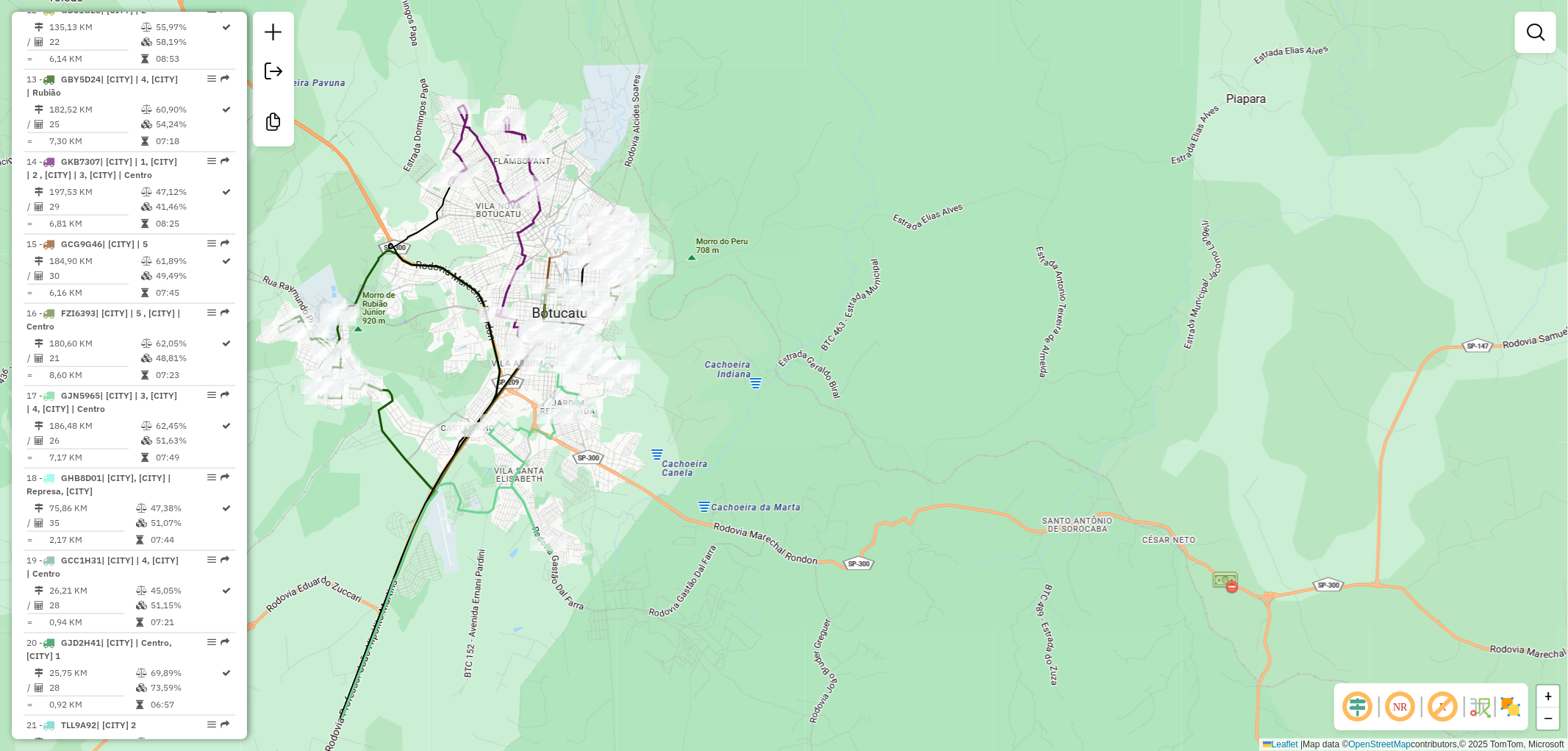 drag, startPoint x: 971, startPoint y: 485, endPoint x: 796, endPoint y: 377, distance: 205.64289 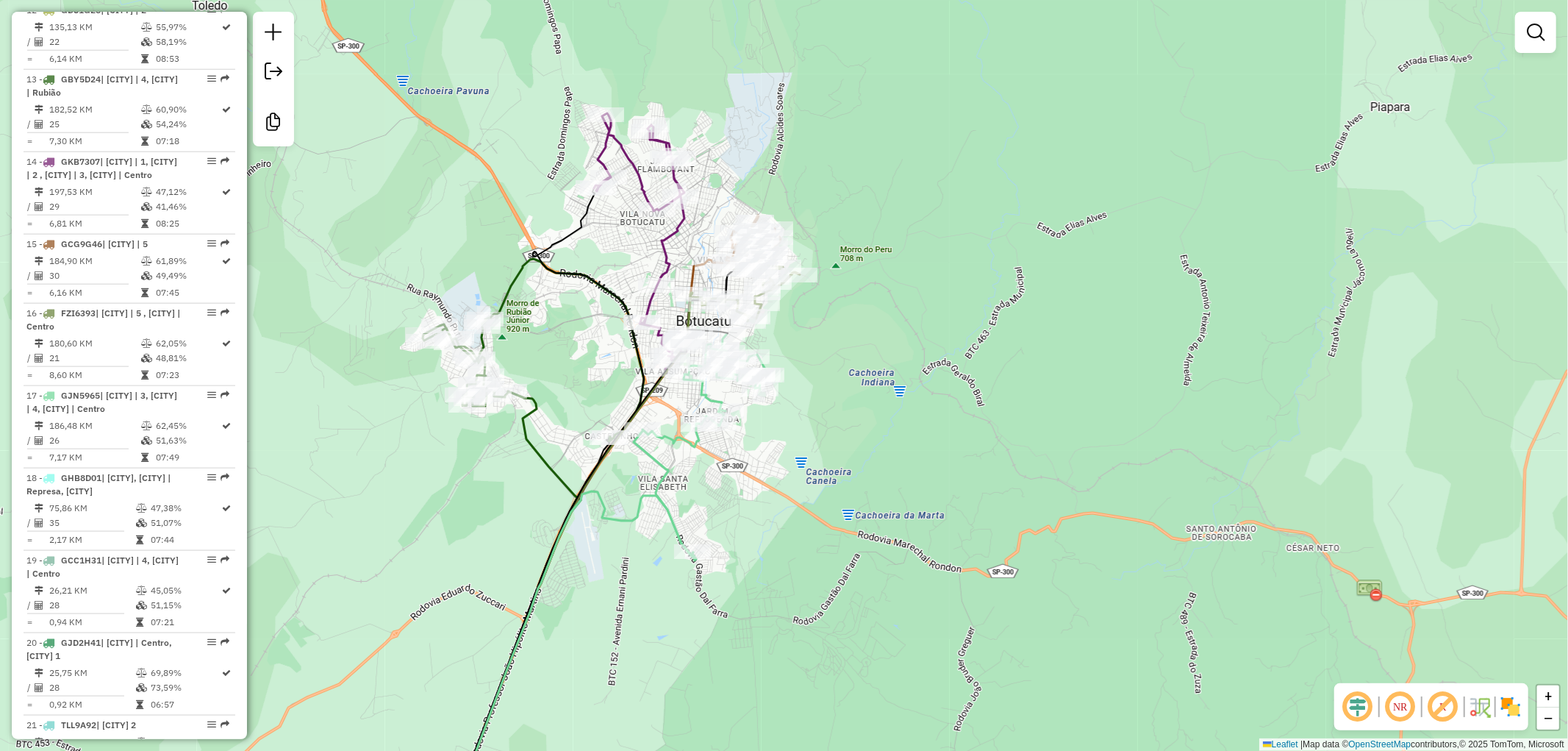drag, startPoint x: 384, startPoint y: 541, endPoint x: 533, endPoint y: 549, distance: 149.21461 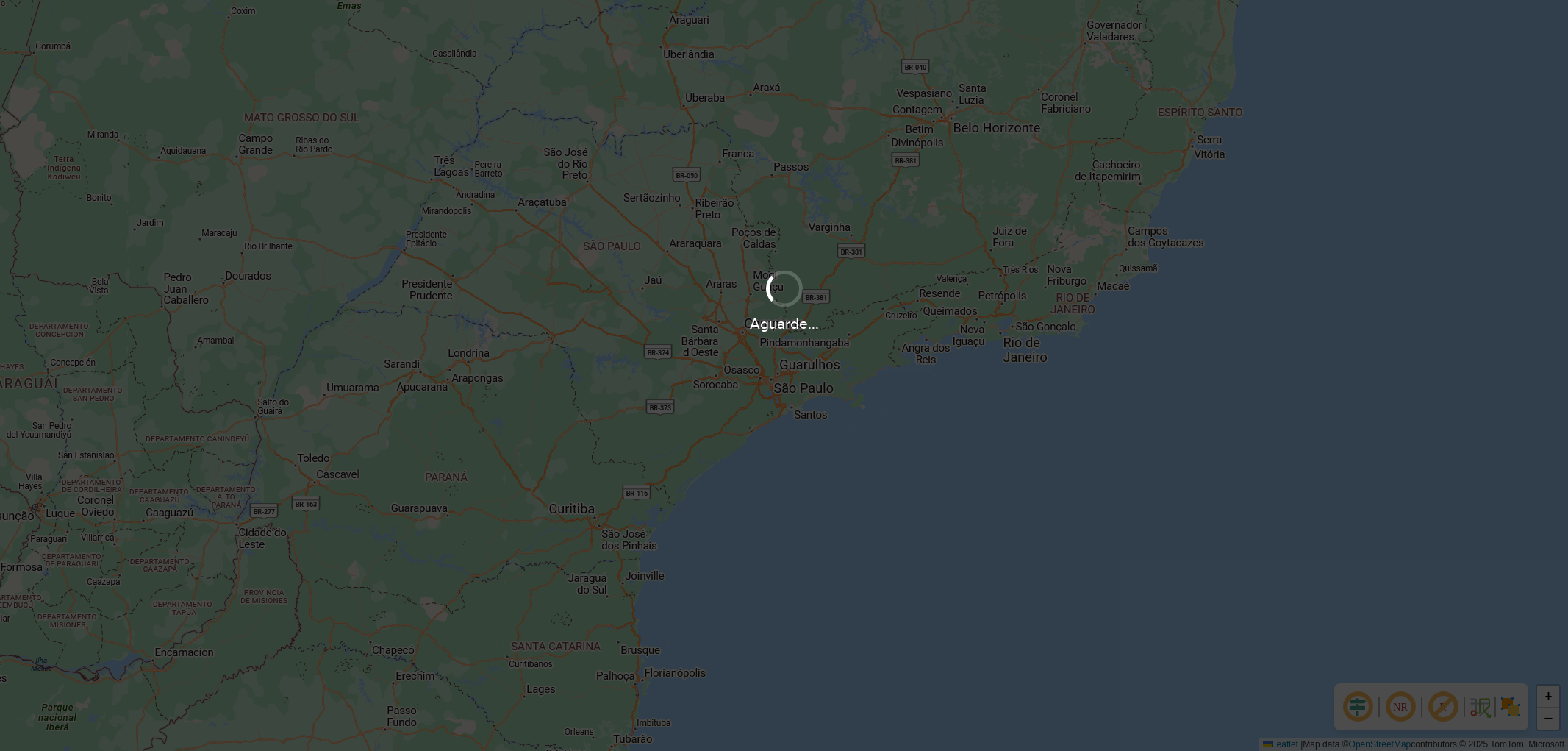 scroll, scrollTop: 0, scrollLeft: 0, axis: both 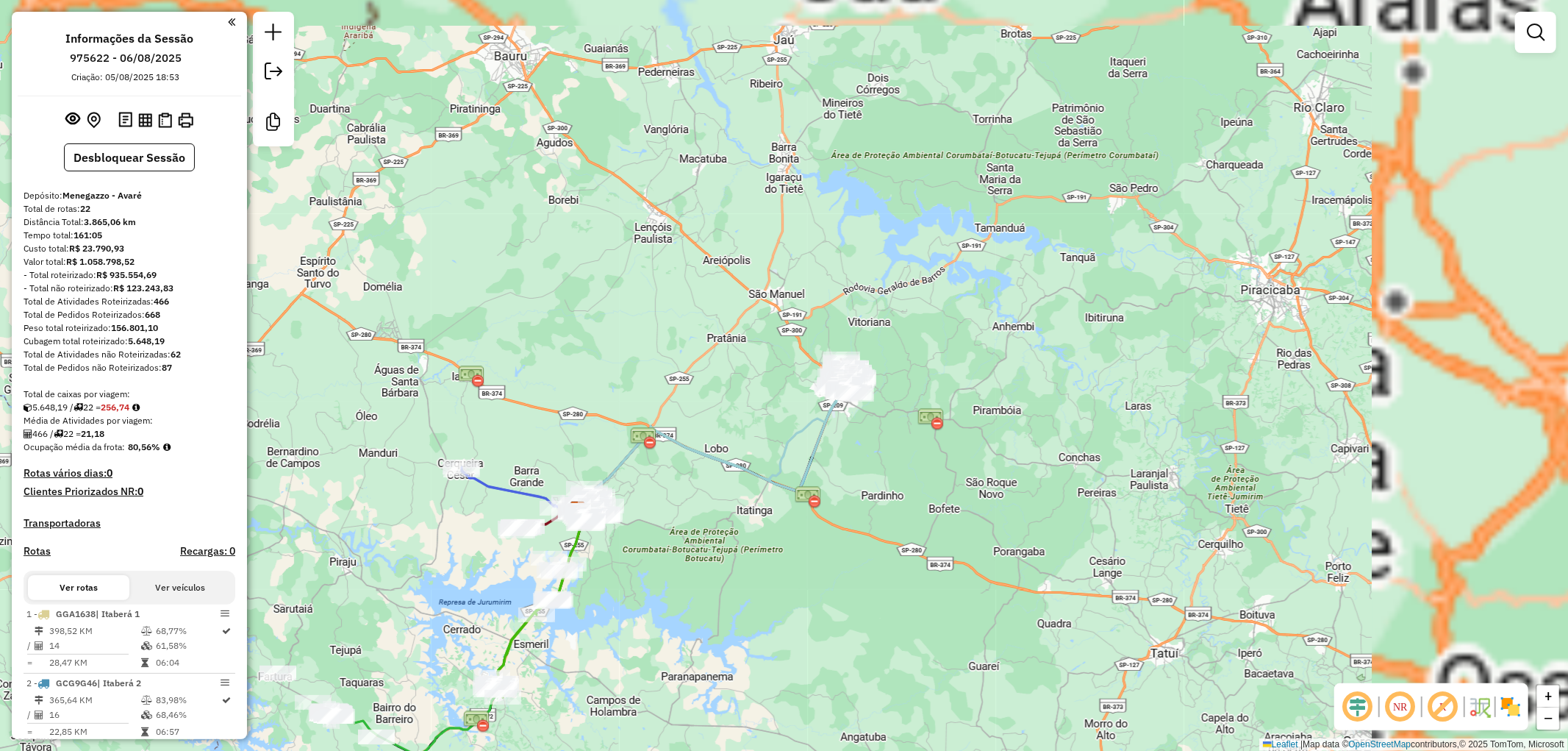 drag, startPoint x: 936, startPoint y: 445, endPoint x: 927, endPoint y: 424, distance: 22.847319 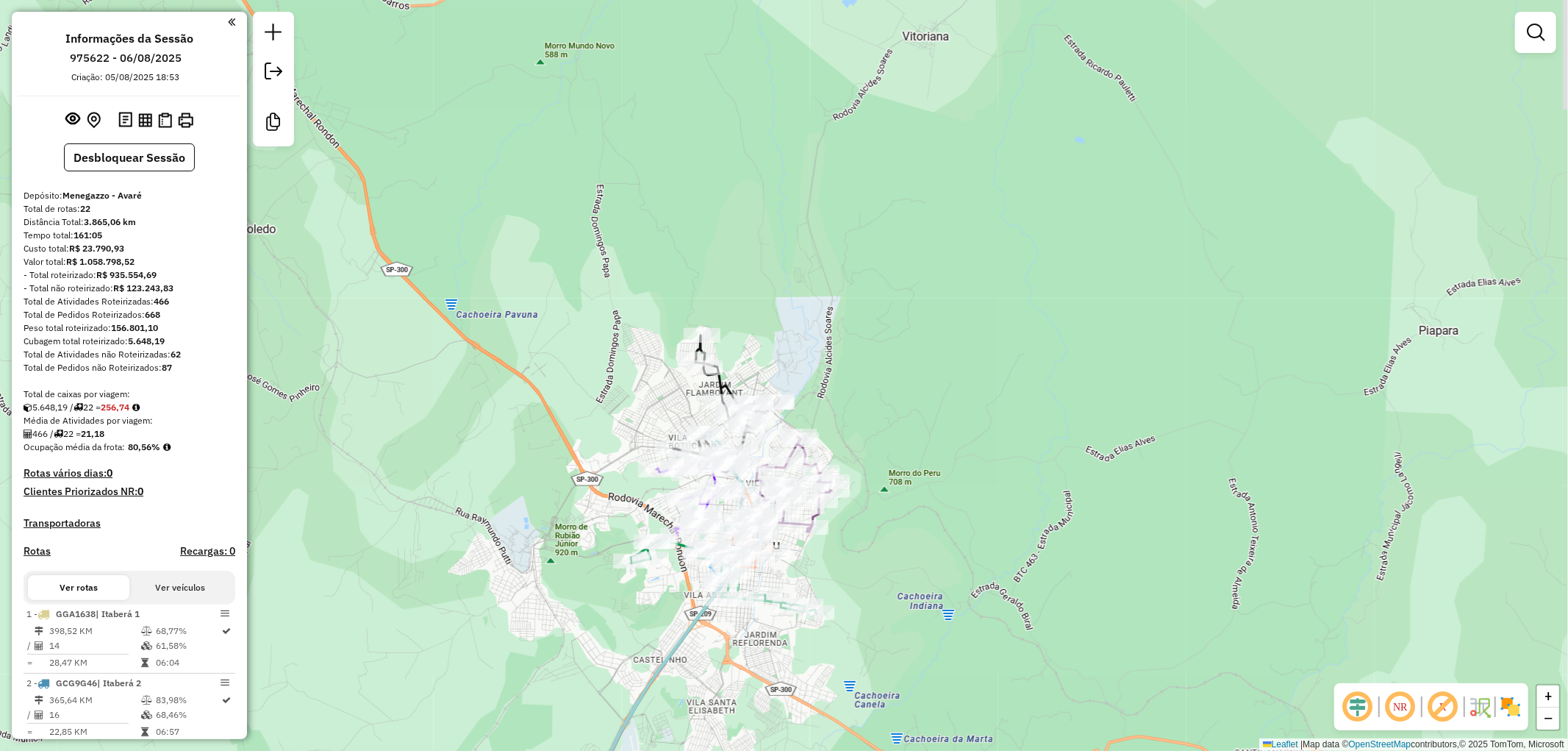 drag, startPoint x: 910, startPoint y: 309, endPoint x: 902, endPoint y: 490, distance: 181.17671 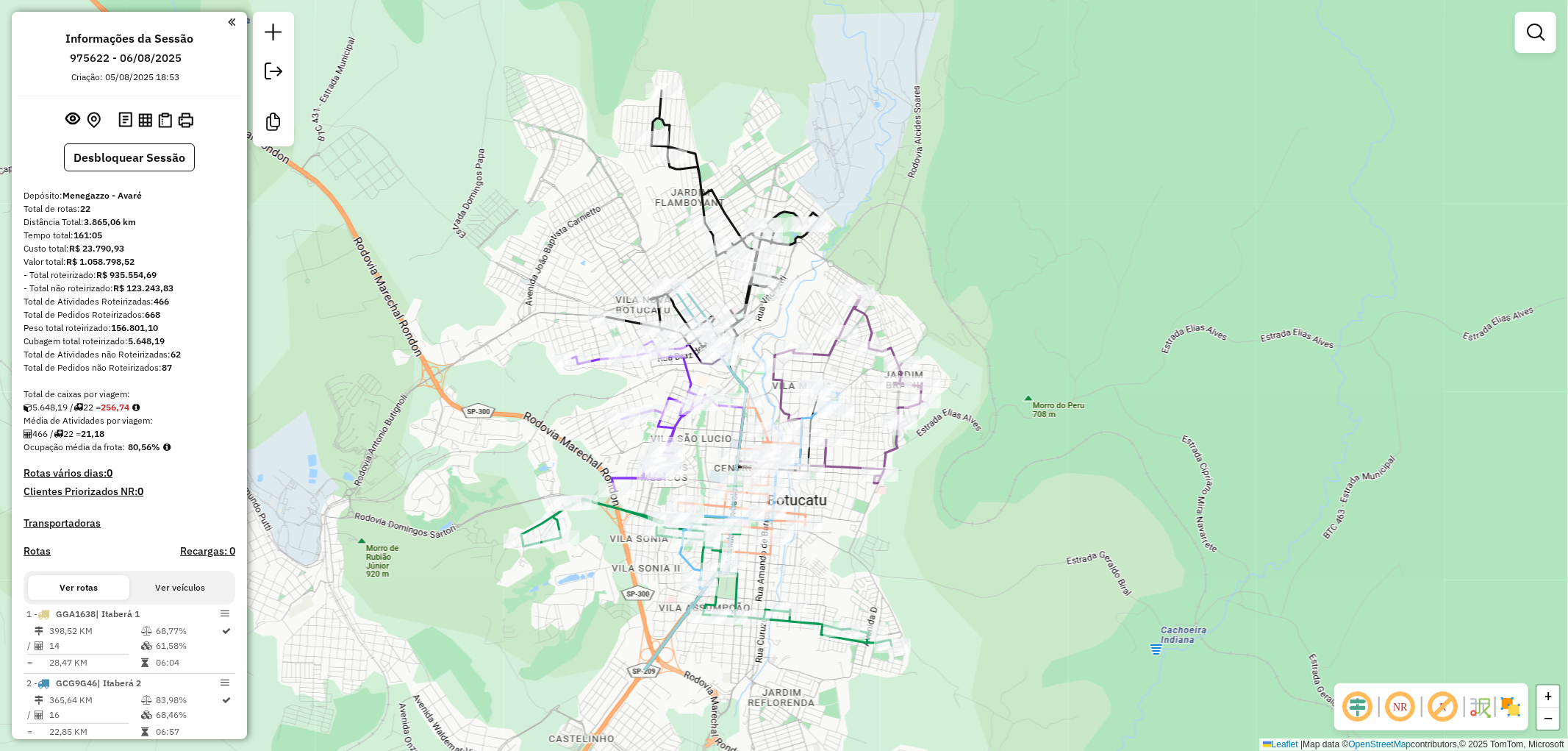 drag, startPoint x: 942, startPoint y: 445, endPoint x: 998, endPoint y: 289, distance: 165.74679 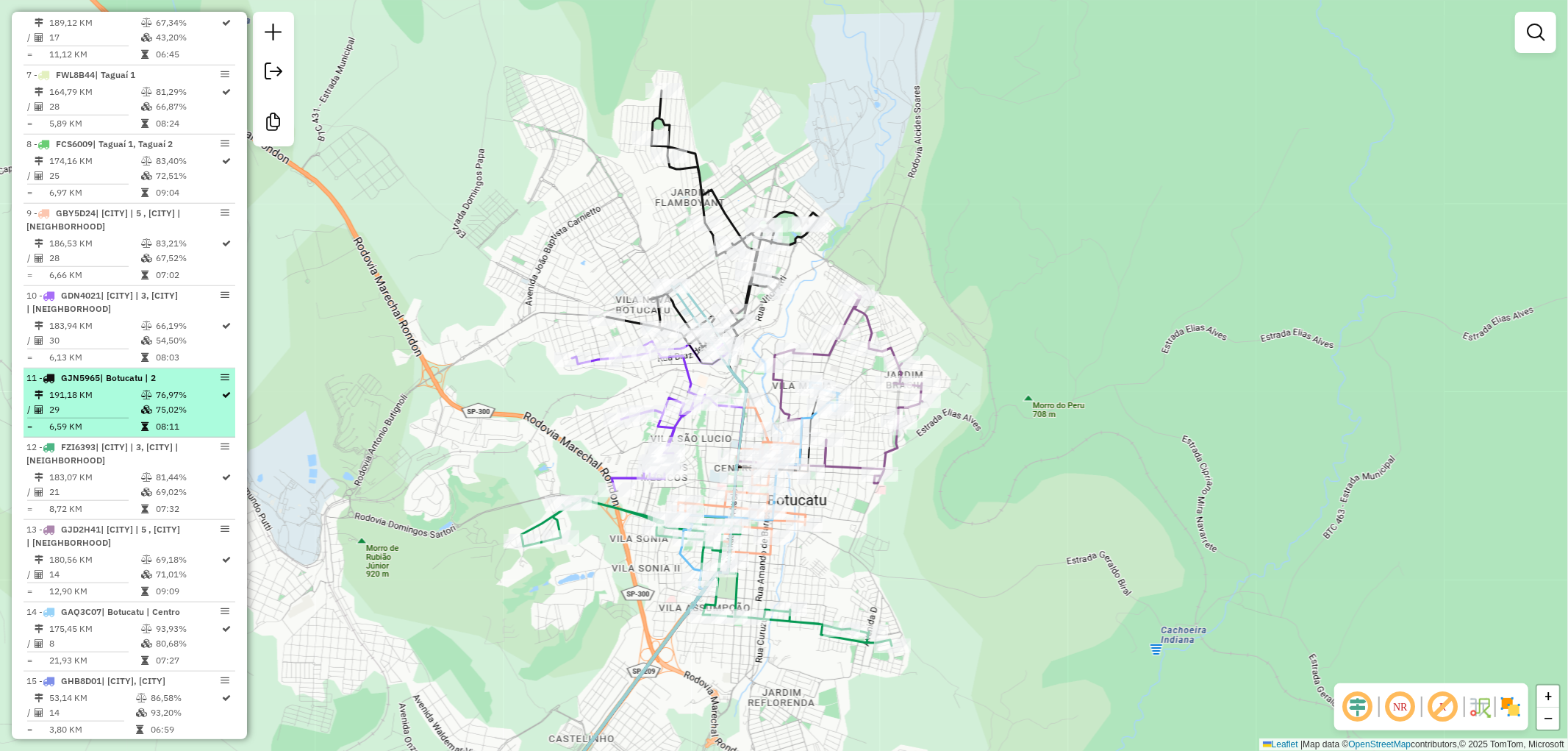 scroll, scrollTop: 872, scrollLeft: 0, axis: vertical 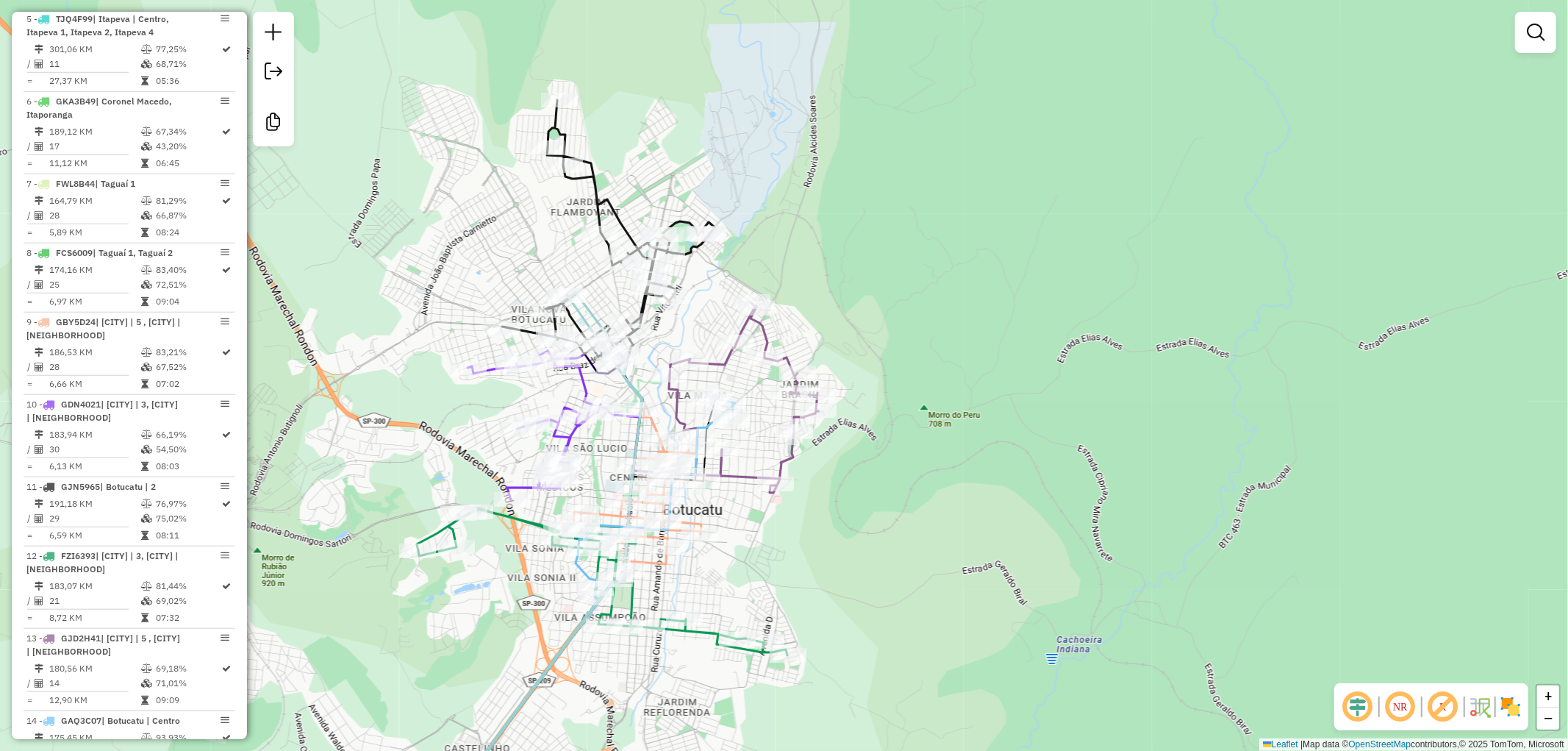 drag, startPoint x: 1136, startPoint y: 466, endPoint x: 1070, endPoint y: 475, distance: 66.61081 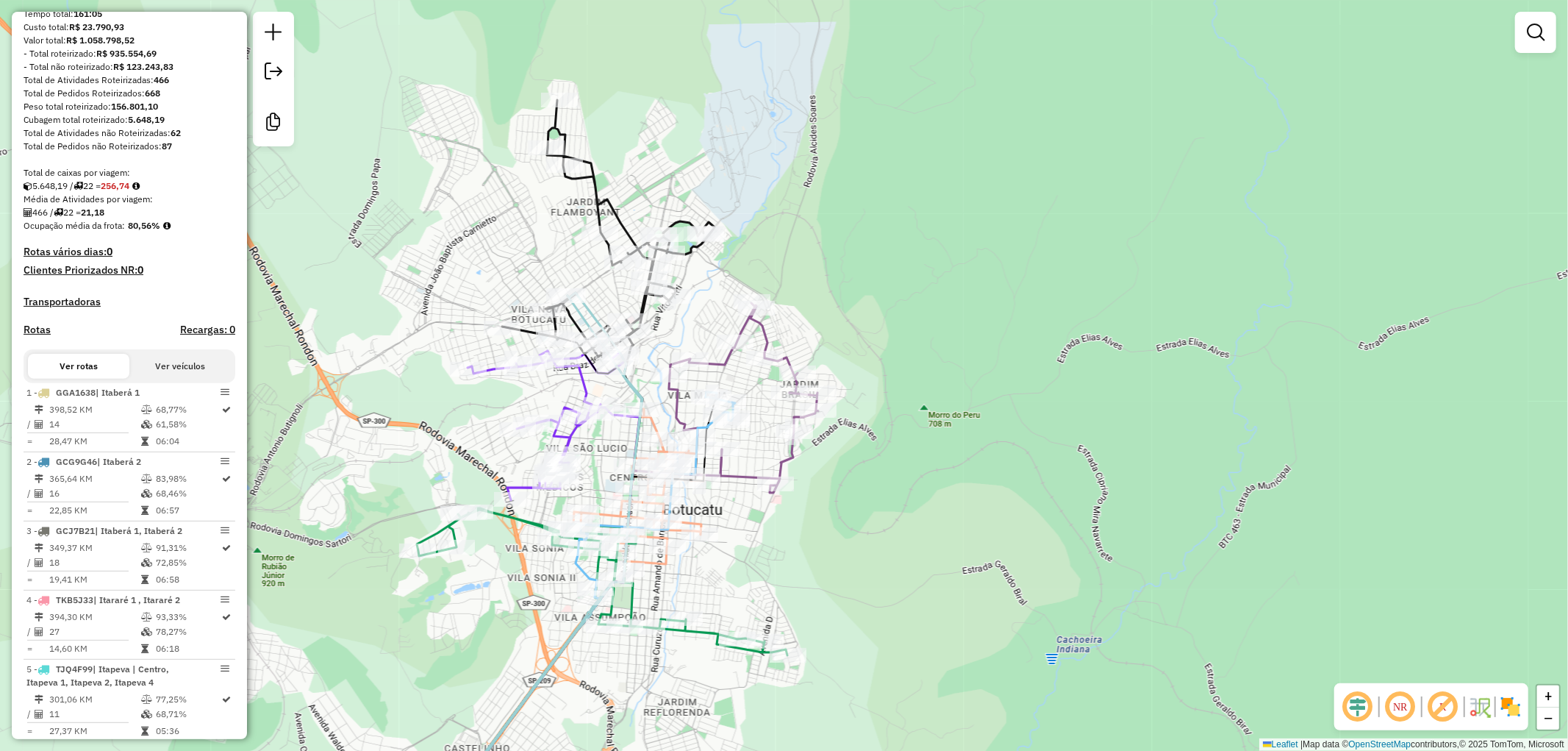 scroll, scrollTop: 0, scrollLeft: 0, axis: both 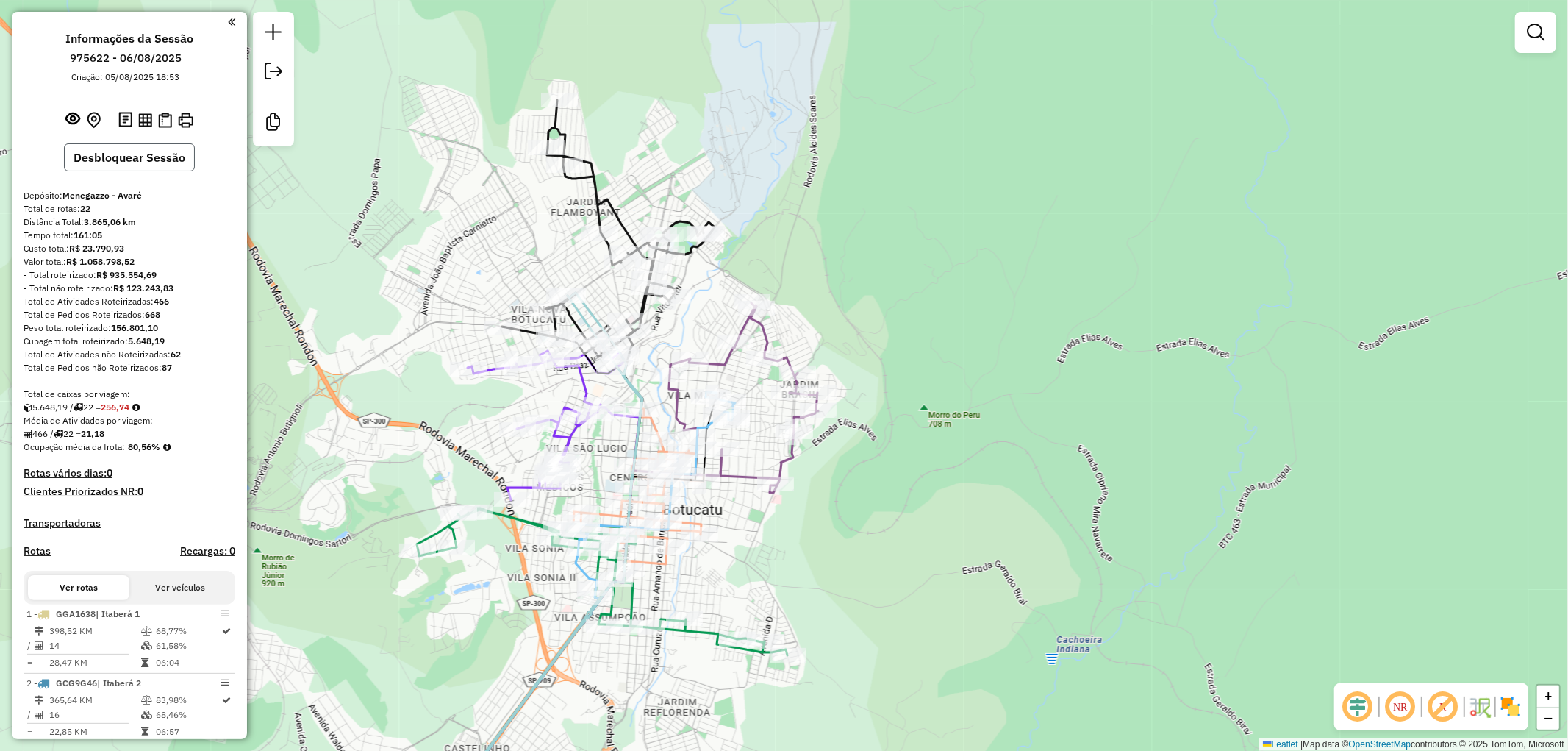 click on "Desbloquear Sessão" at bounding box center (129, 157) 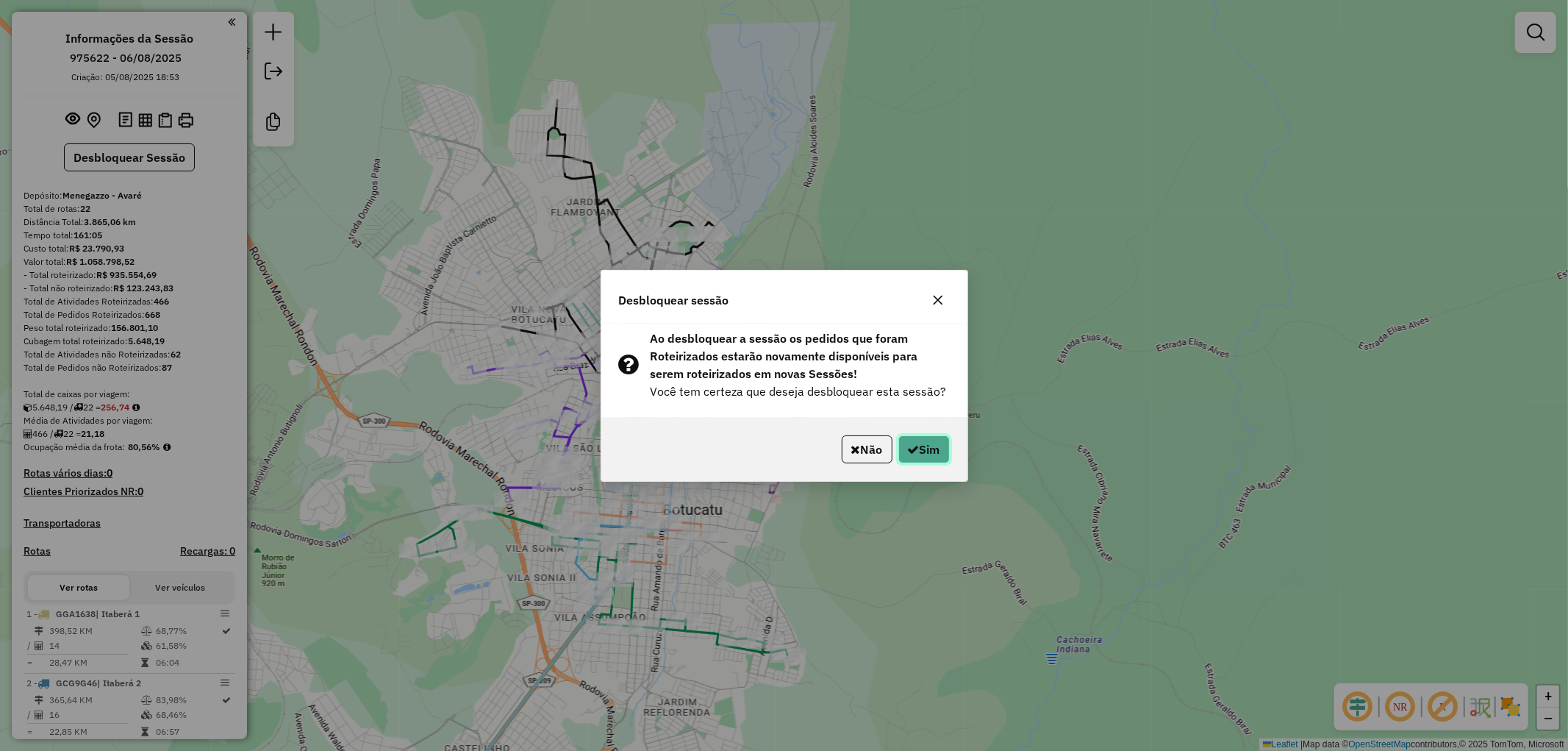 click on "Sim" 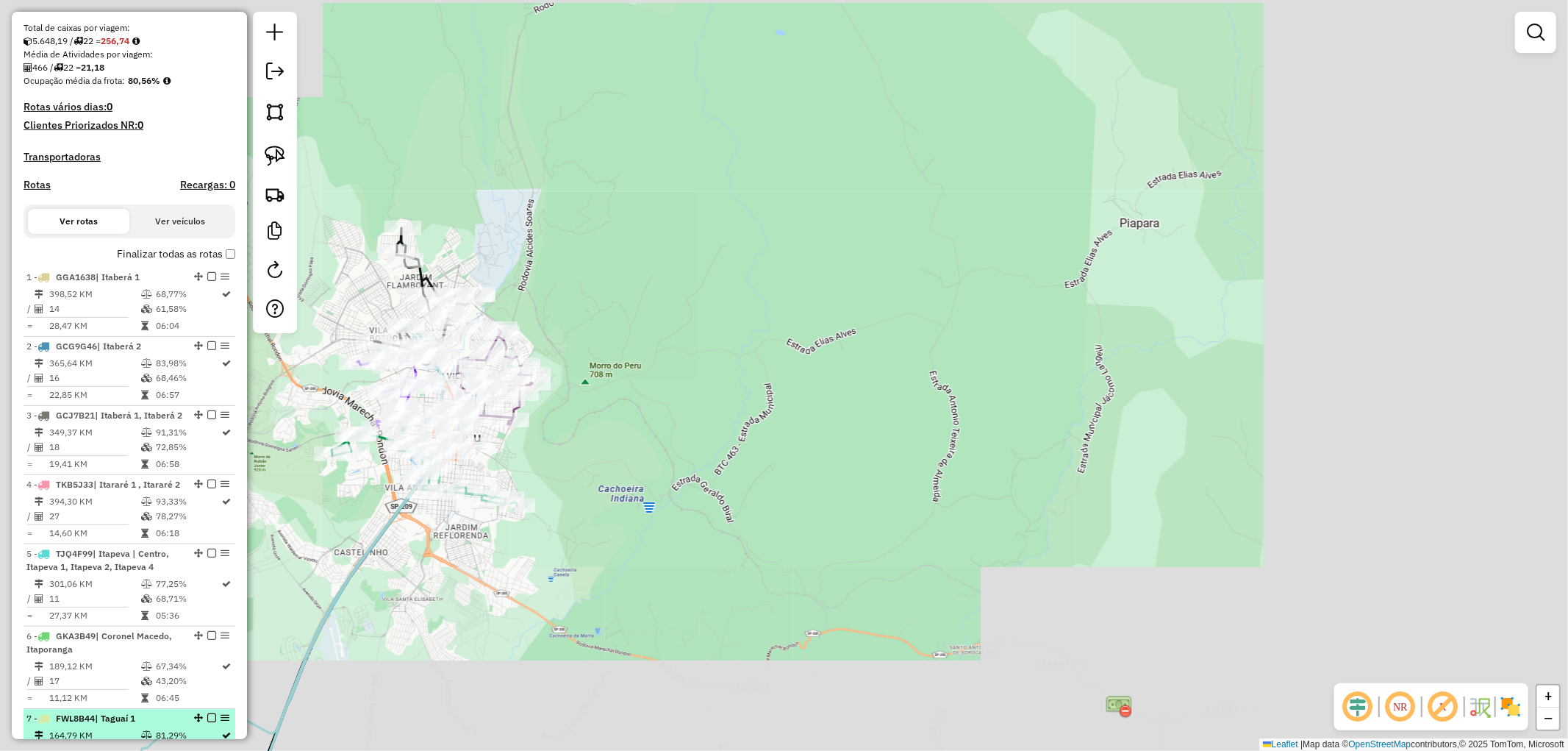 scroll, scrollTop: 762, scrollLeft: 0, axis: vertical 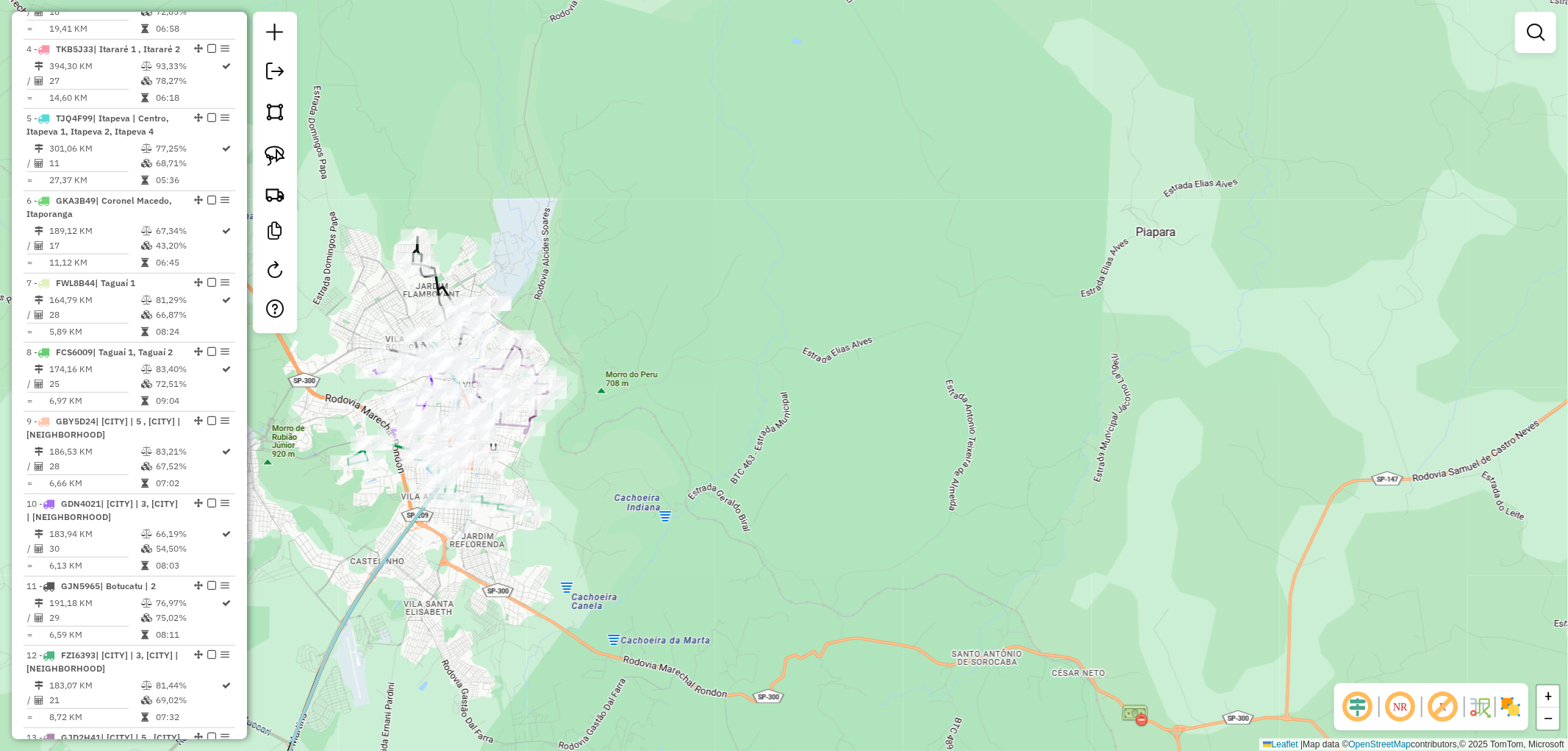 drag, startPoint x: 609, startPoint y: 421, endPoint x: 651, endPoint y: 435, distance: 44.27189 